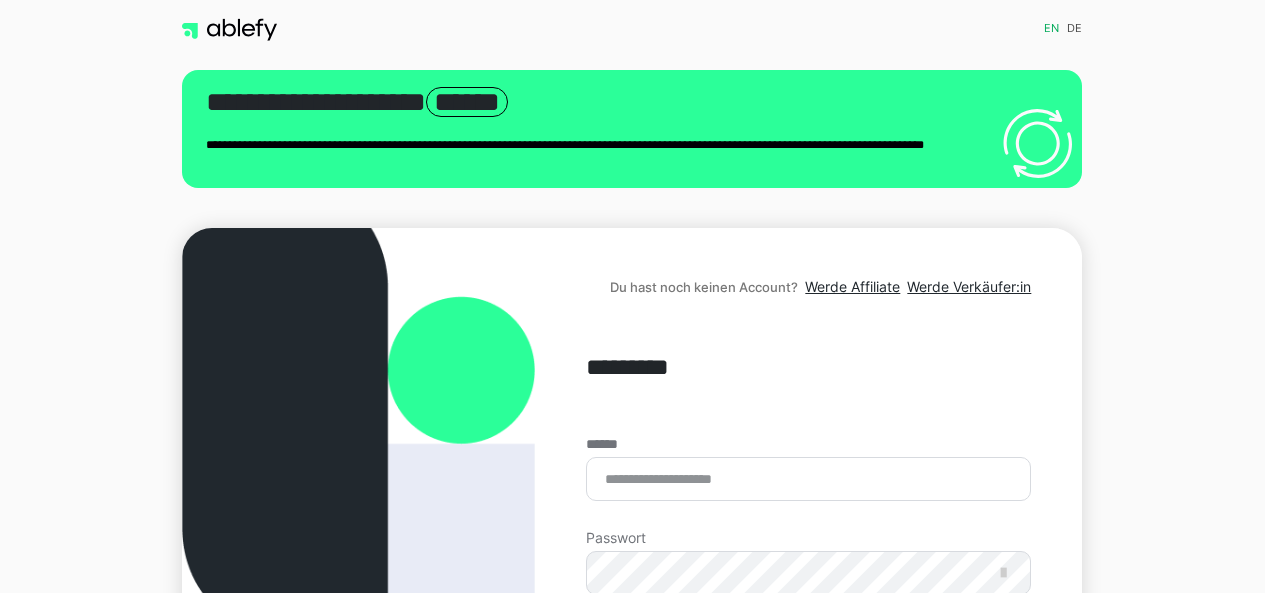 scroll, scrollTop: 0, scrollLeft: 0, axis: both 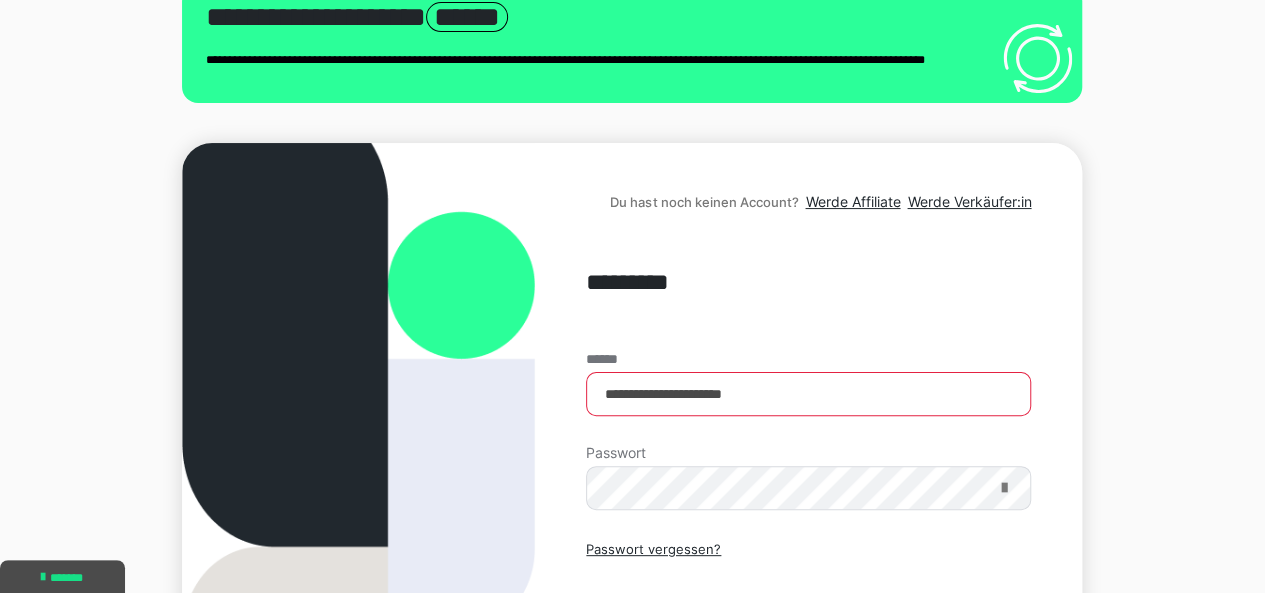 click at bounding box center [1003, 488] 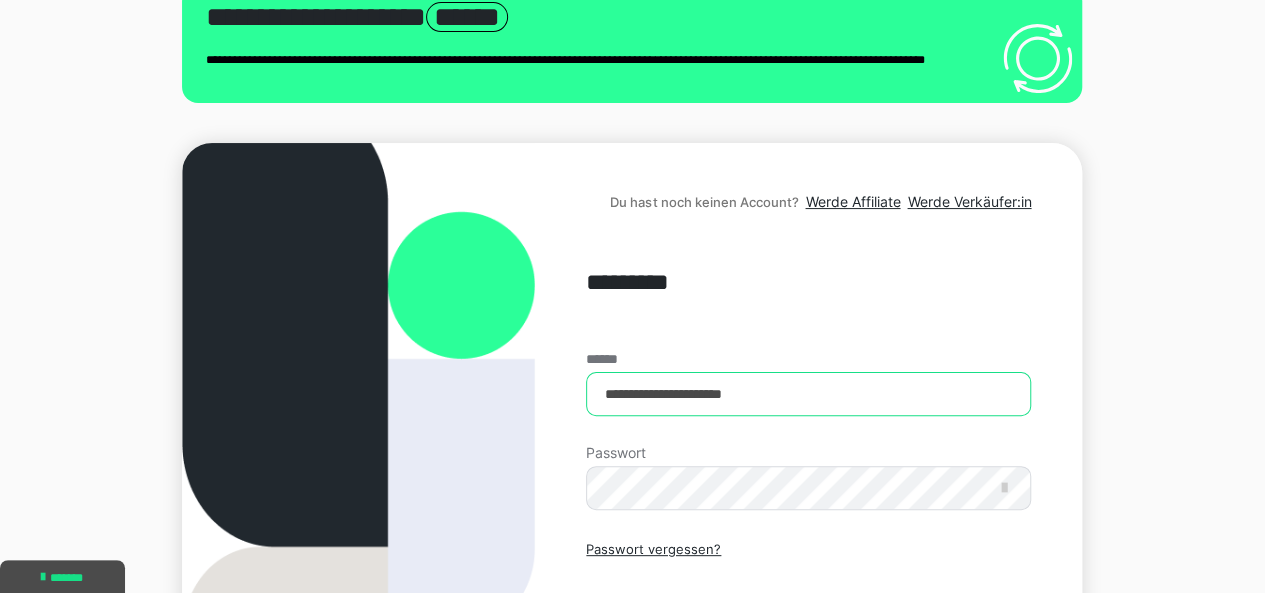 click on "**********" at bounding box center [808, 394] 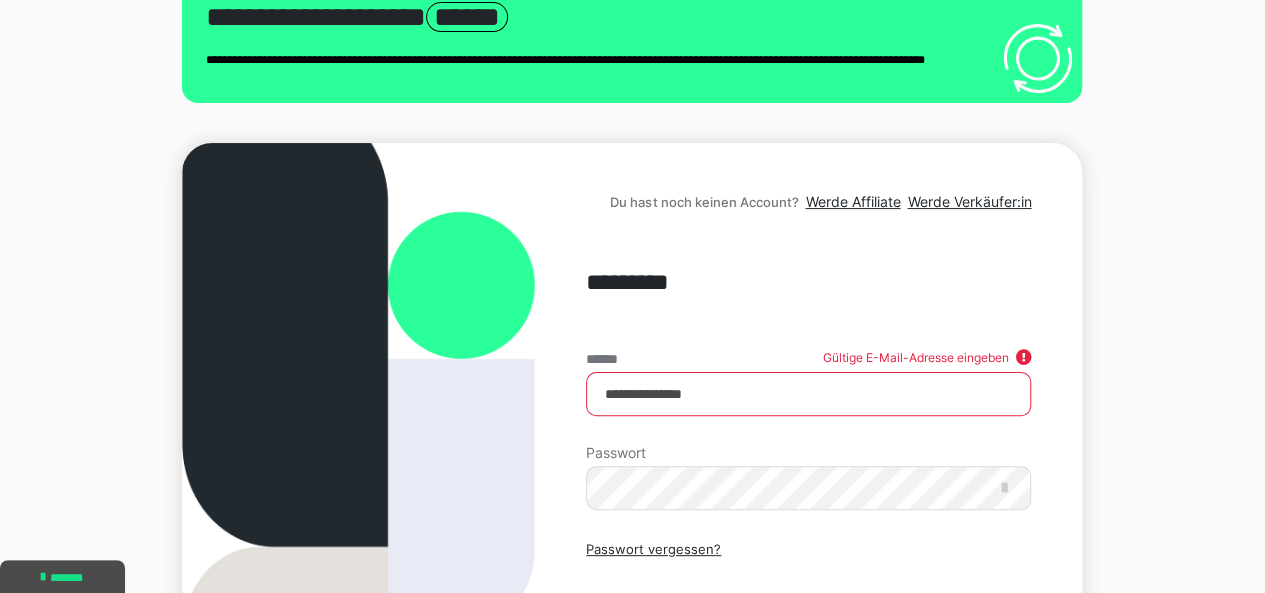 click on "**********" at bounding box center (808, 394) 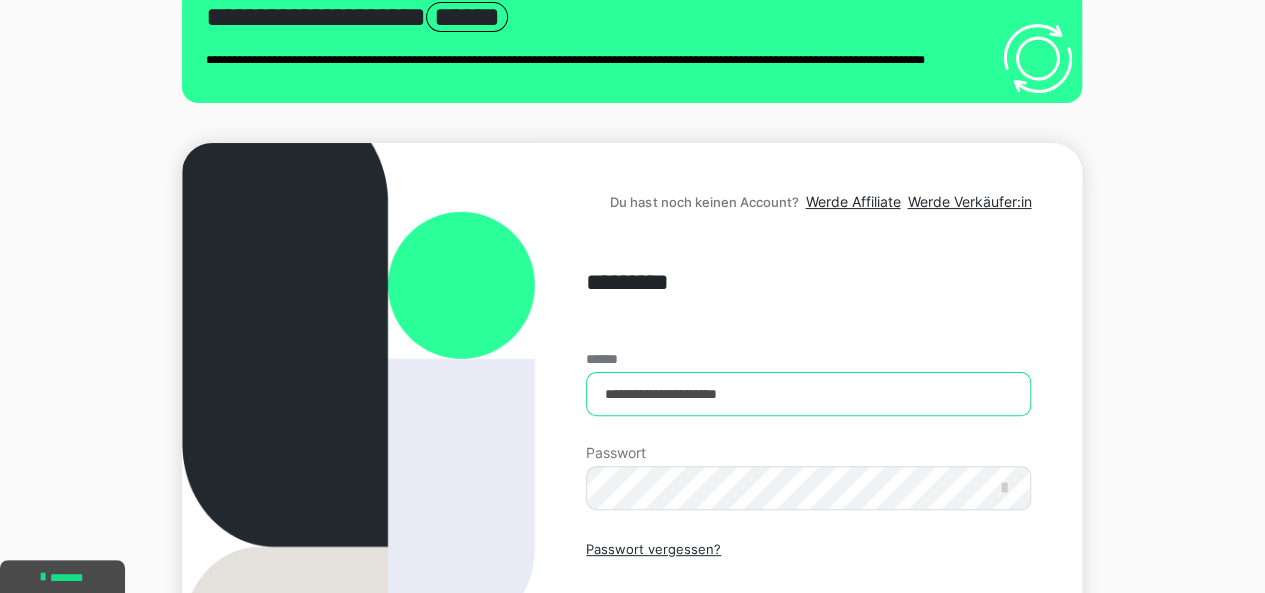 type on "**********" 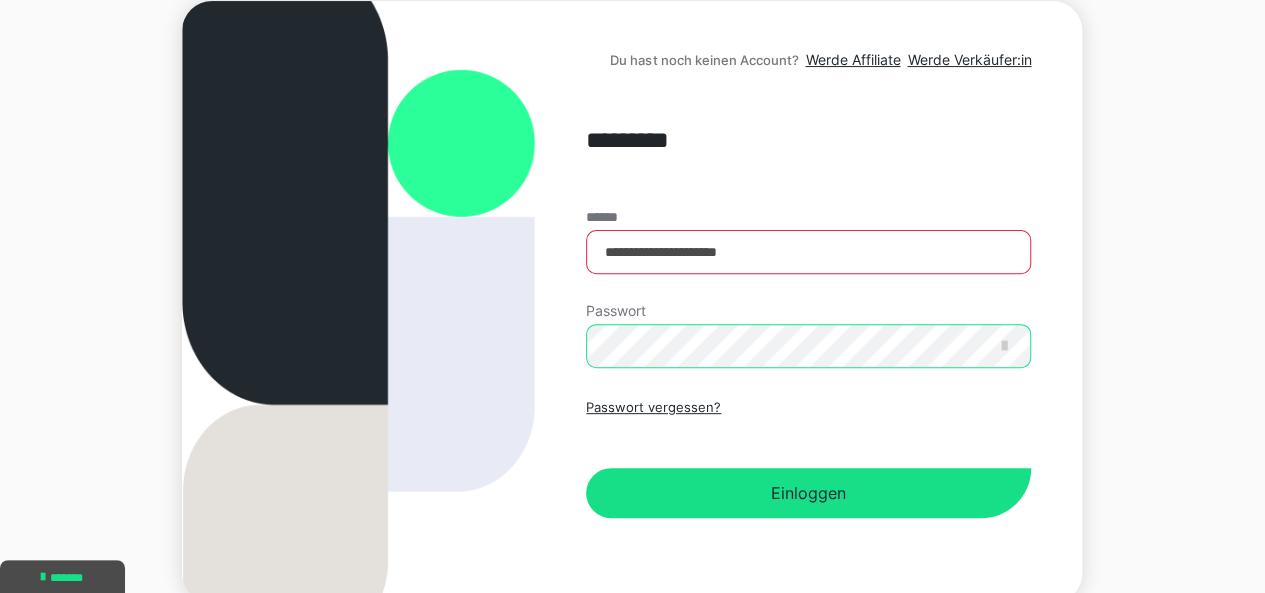 scroll, scrollTop: 225, scrollLeft: 0, axis: vertical 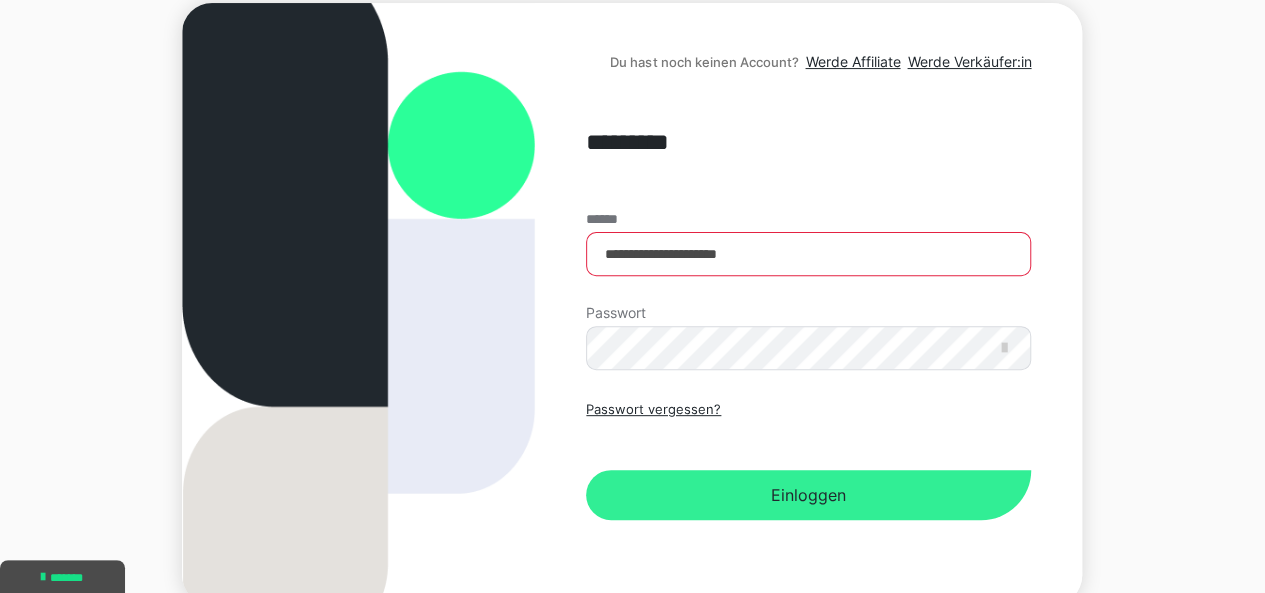 click on "Einloggen" at bounding box center [808, 495] 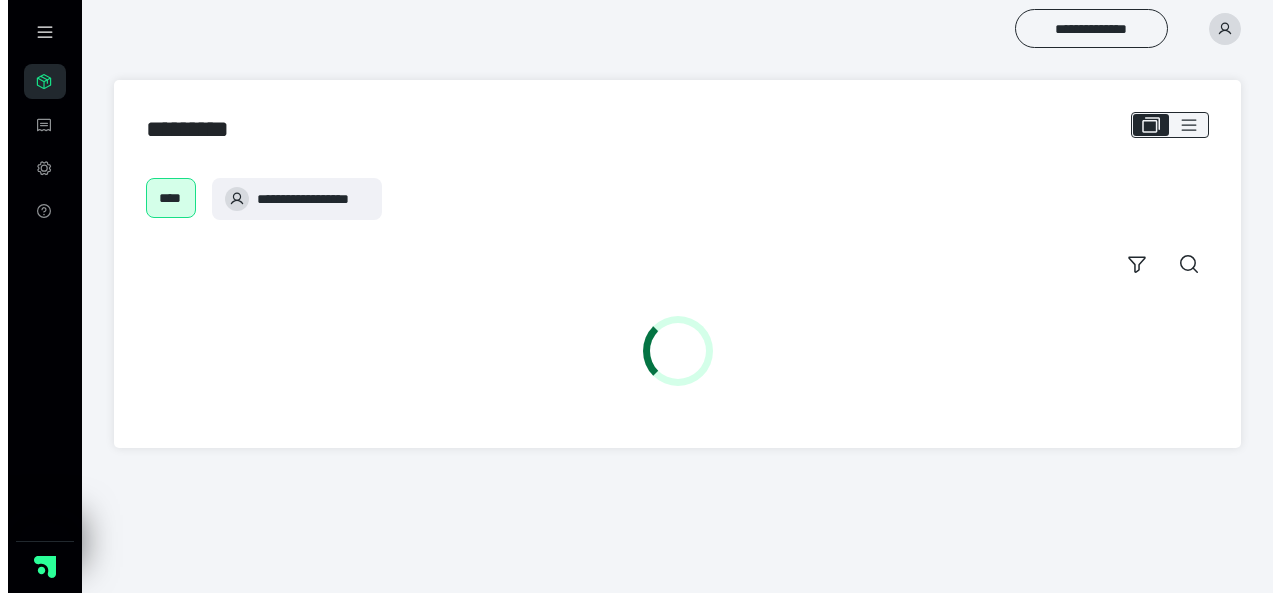 scroll, scrollTop: 0, scrollLeft: 0, axis: both 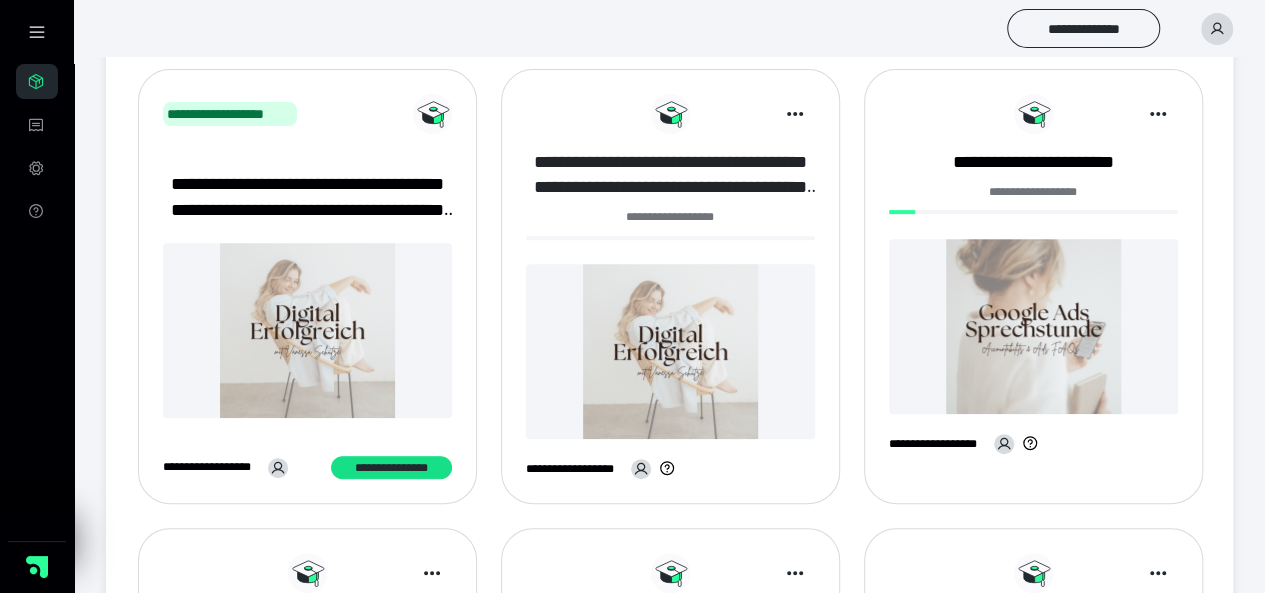 click on "**********" at bounding box center [670, 175] 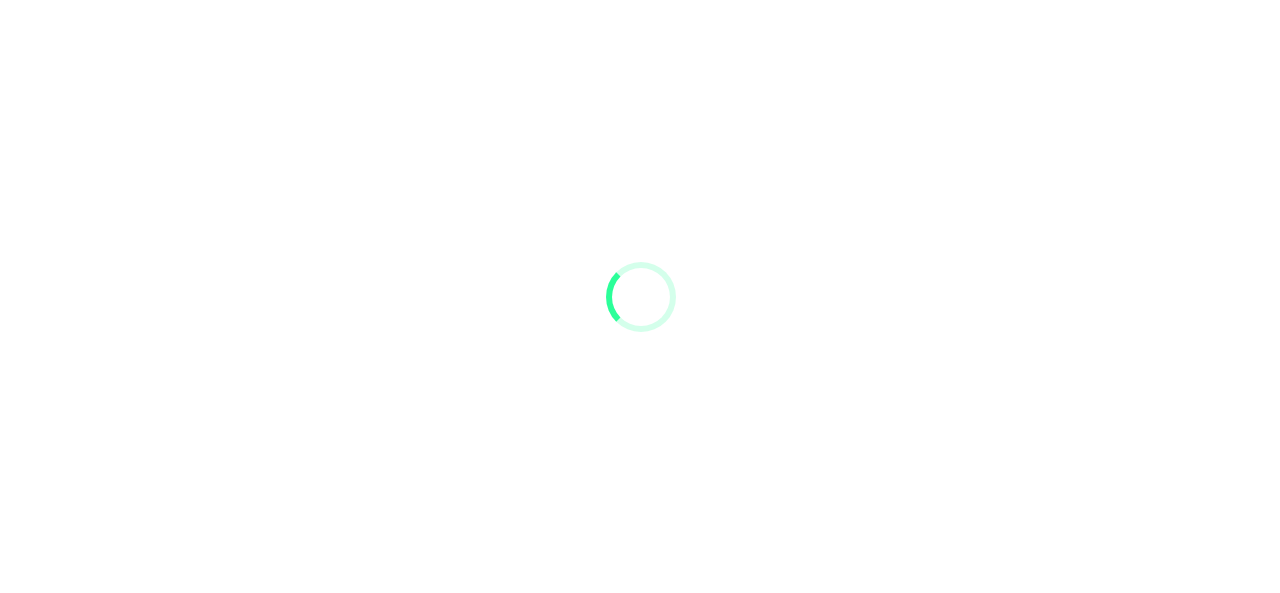 scroll, scrollTop: 0, scrollLeft: 0, axis: both 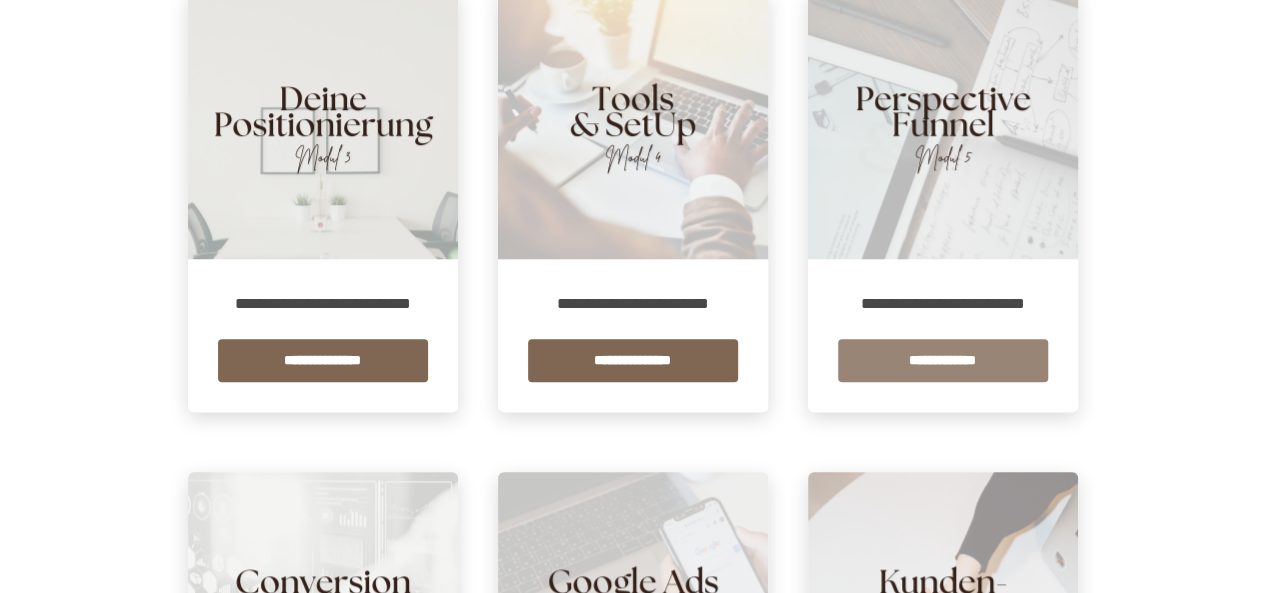 click on "**********" at bounding box center (943, 360) 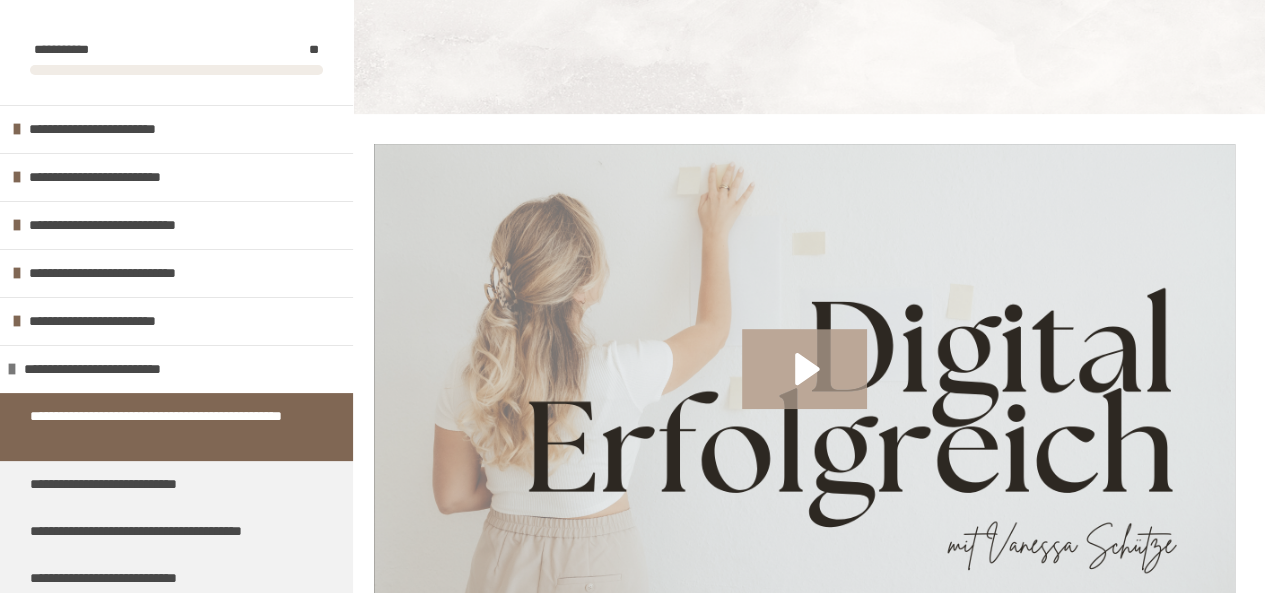 scroll, scrollTop: 436, scrollLeft: 0, axis: vertical 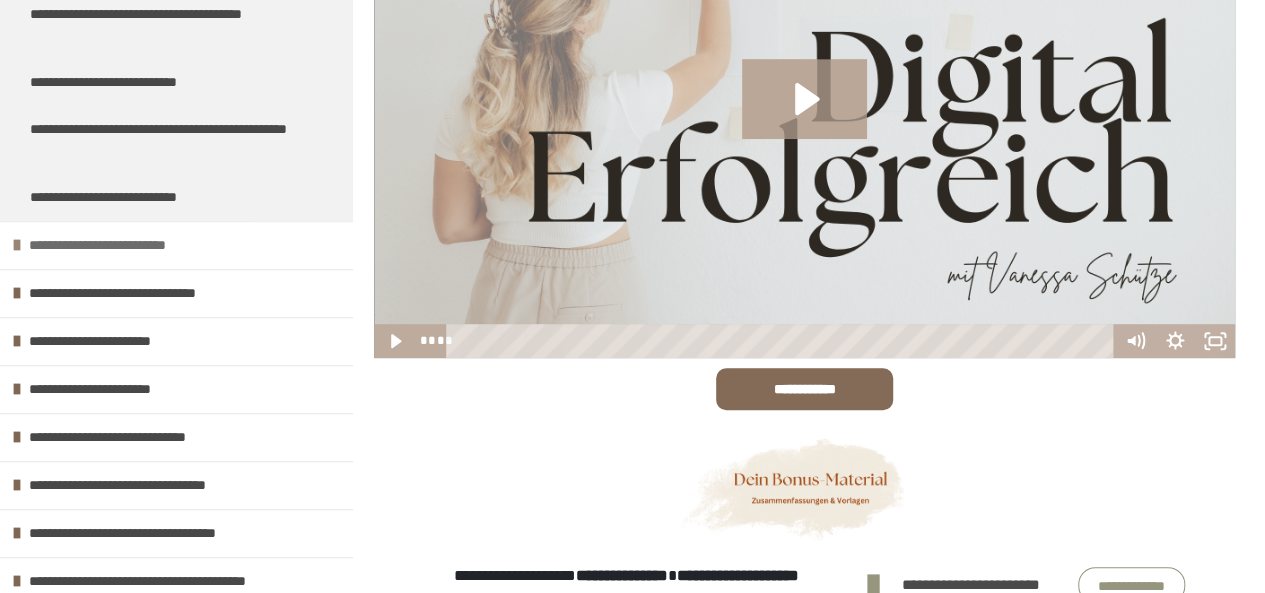click on "**********" at bounding box center (122, 245) 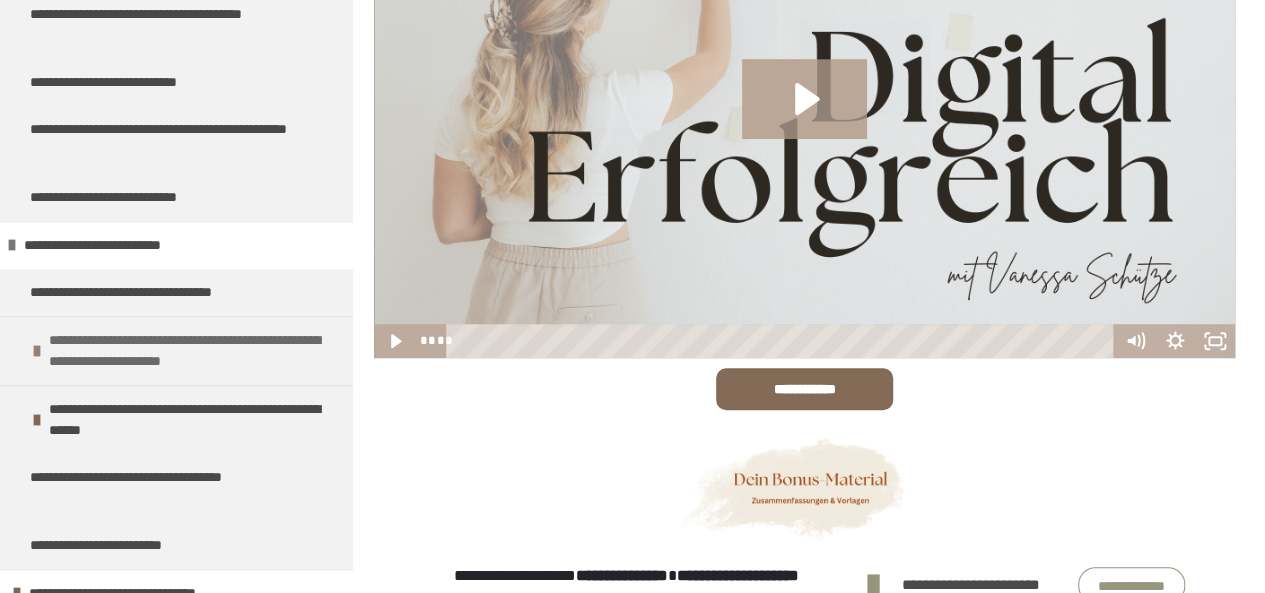 click on "**********" at bounding box center [188, 351] 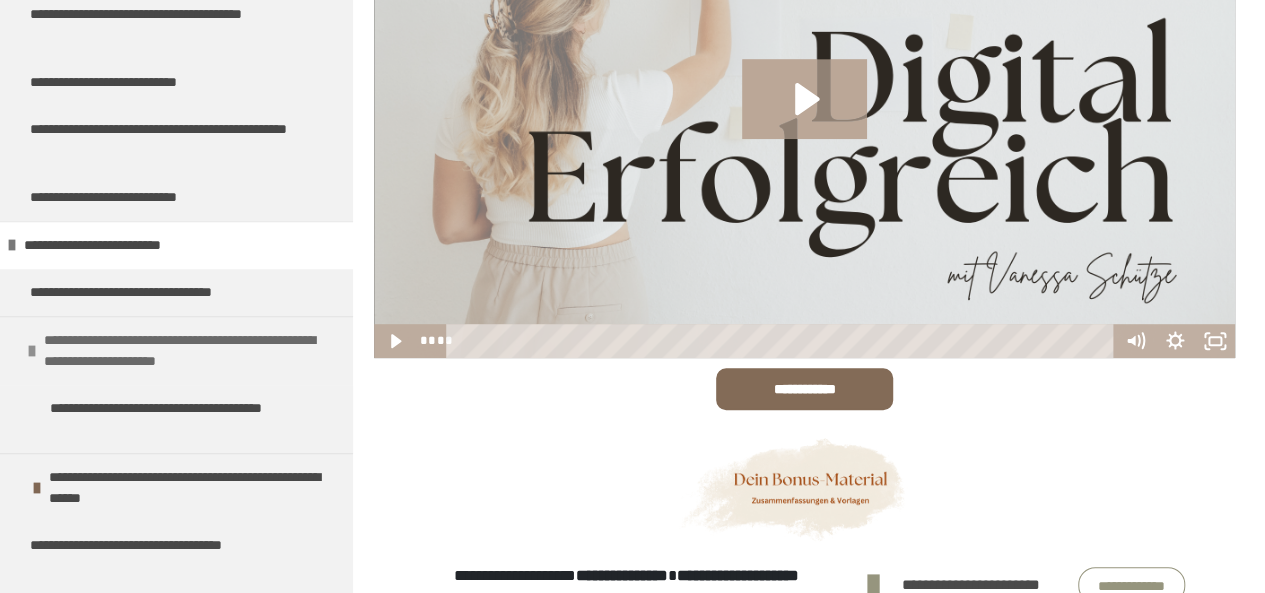 click on "**********" at bounding box center [183, 351] 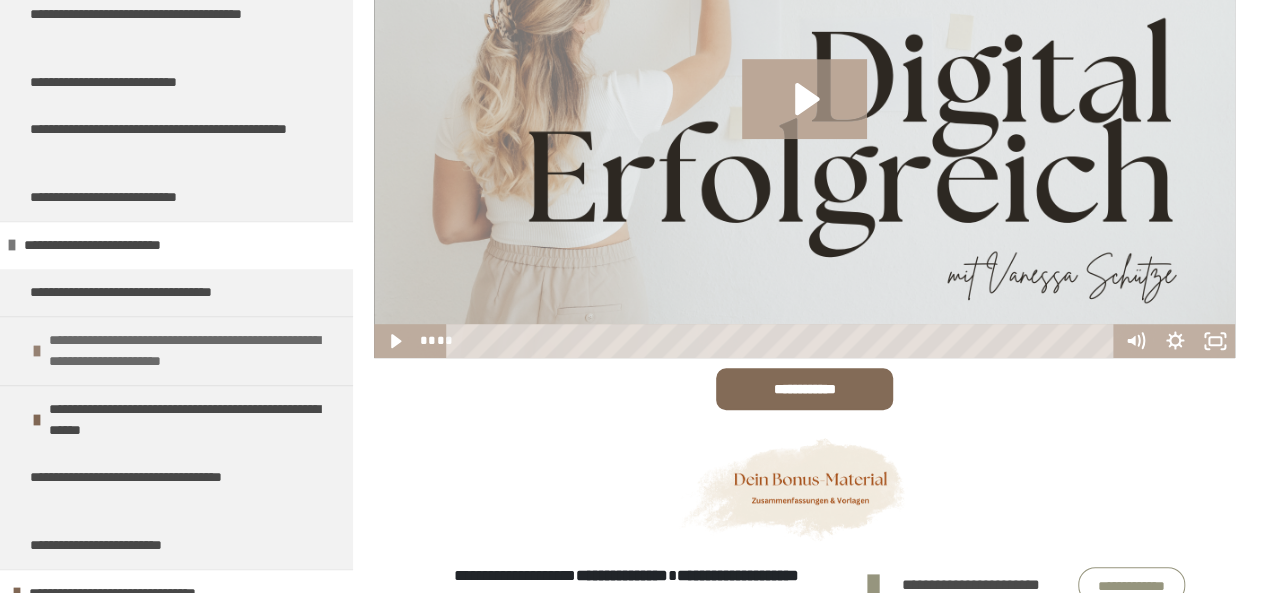 click on "**********" at bounding box center [188, 351] 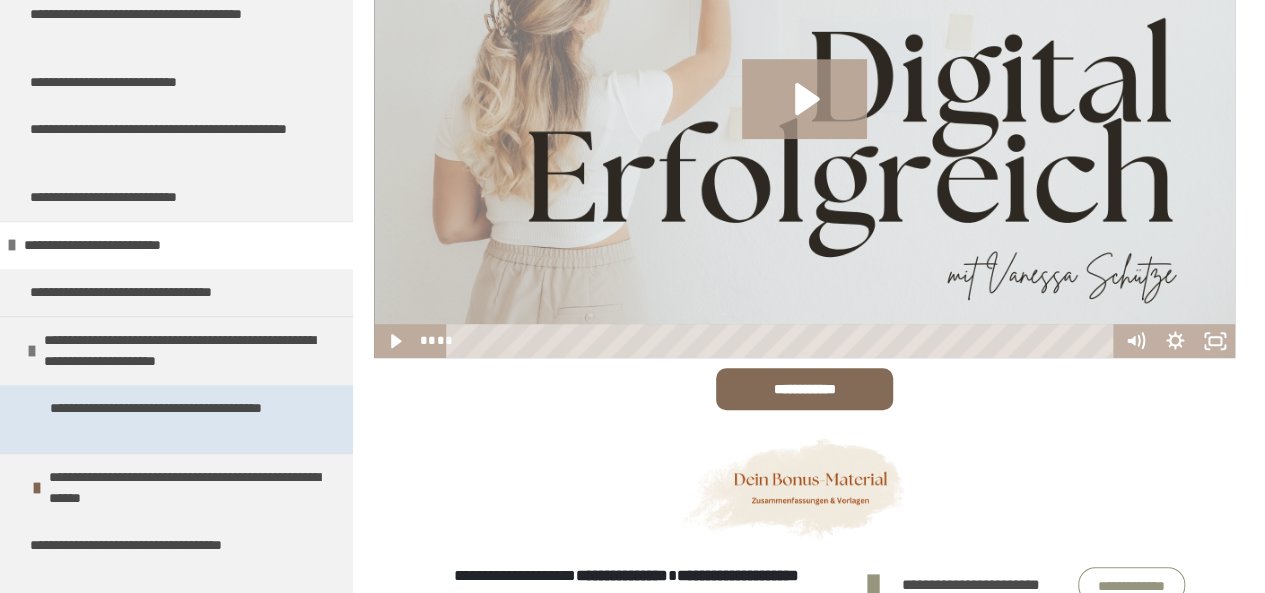 click on "**********" at bounding box center (171, 419) 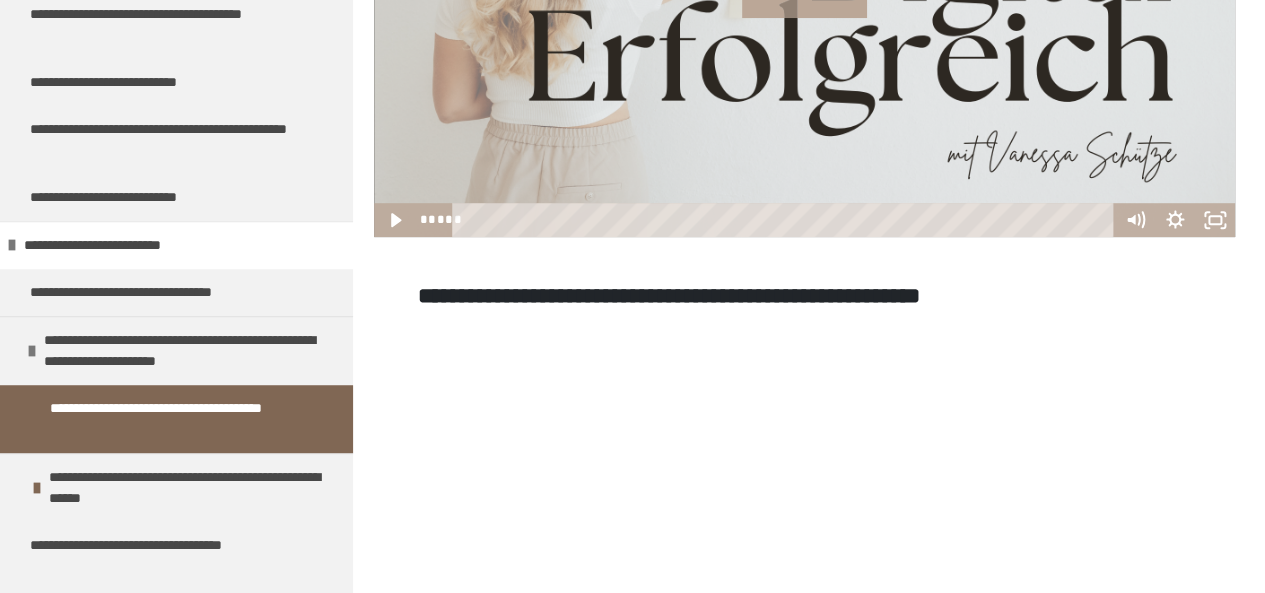 scroll, scrollTop: 450, scrollLeft: 0, axis: vertical 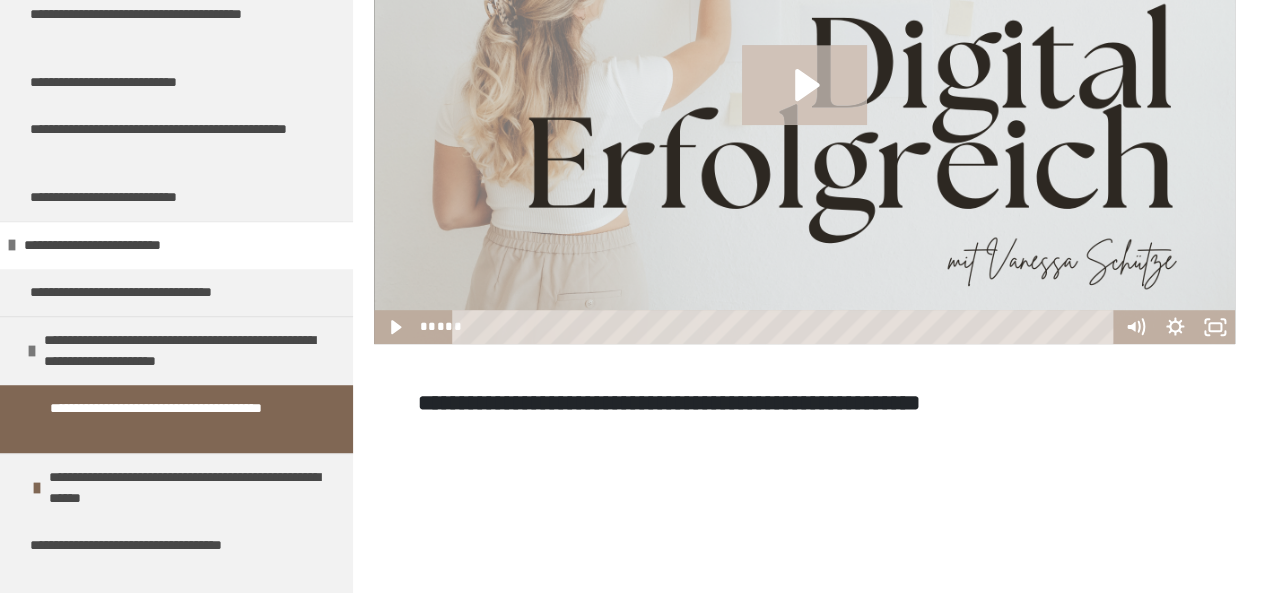 click 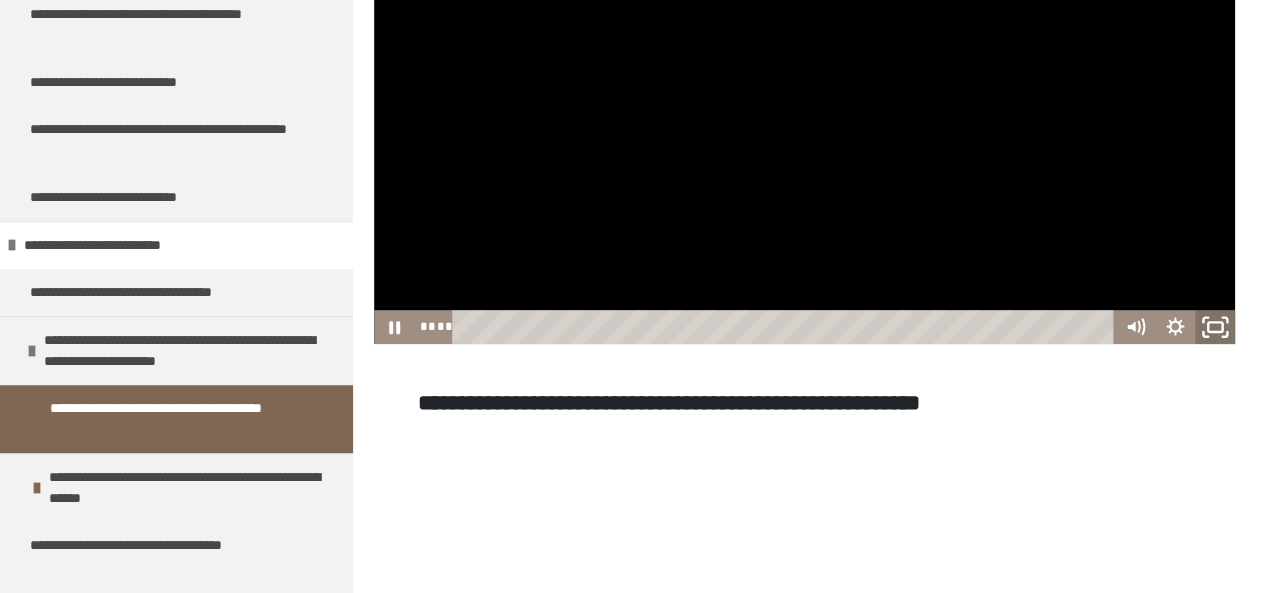 click 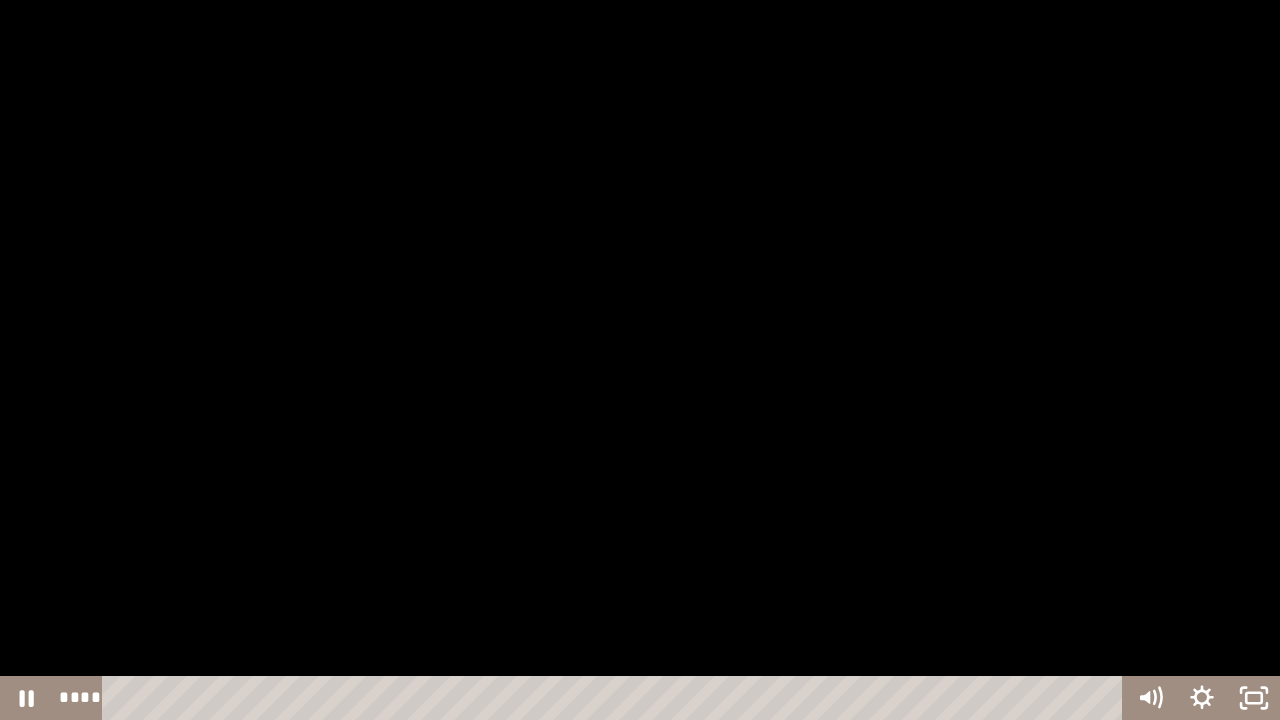 click at bounding box center (640, 360) 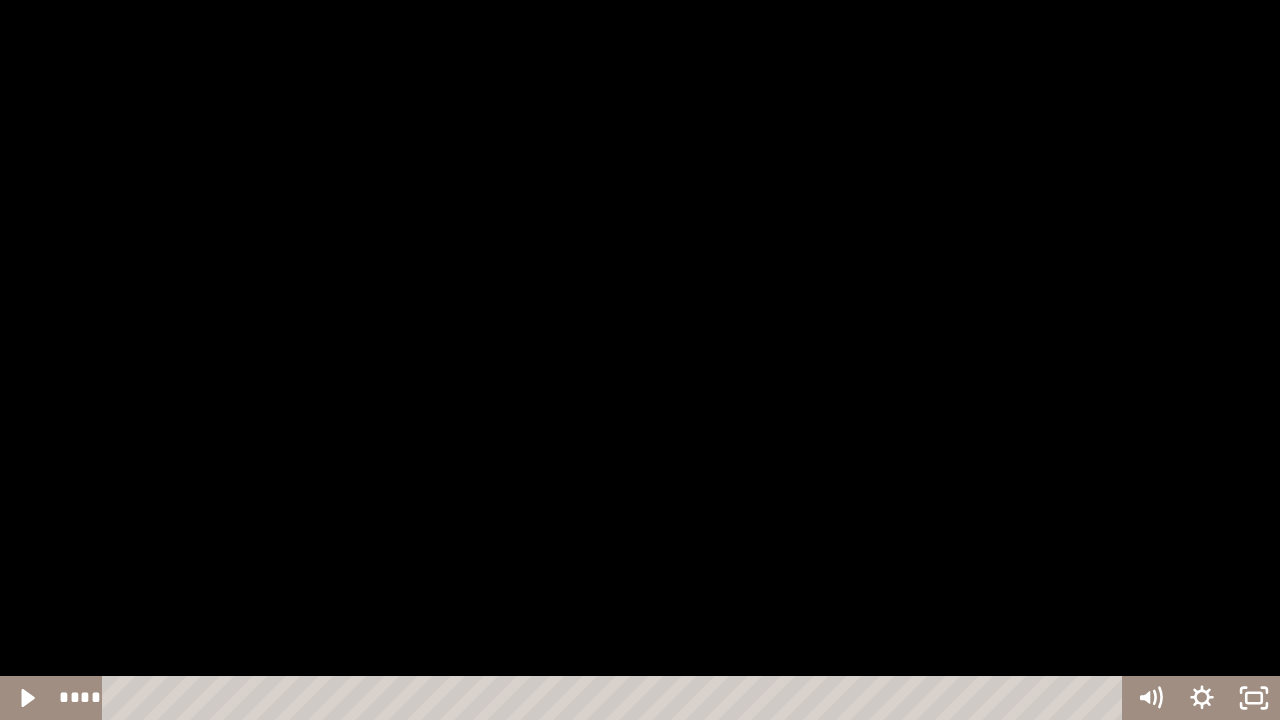 type 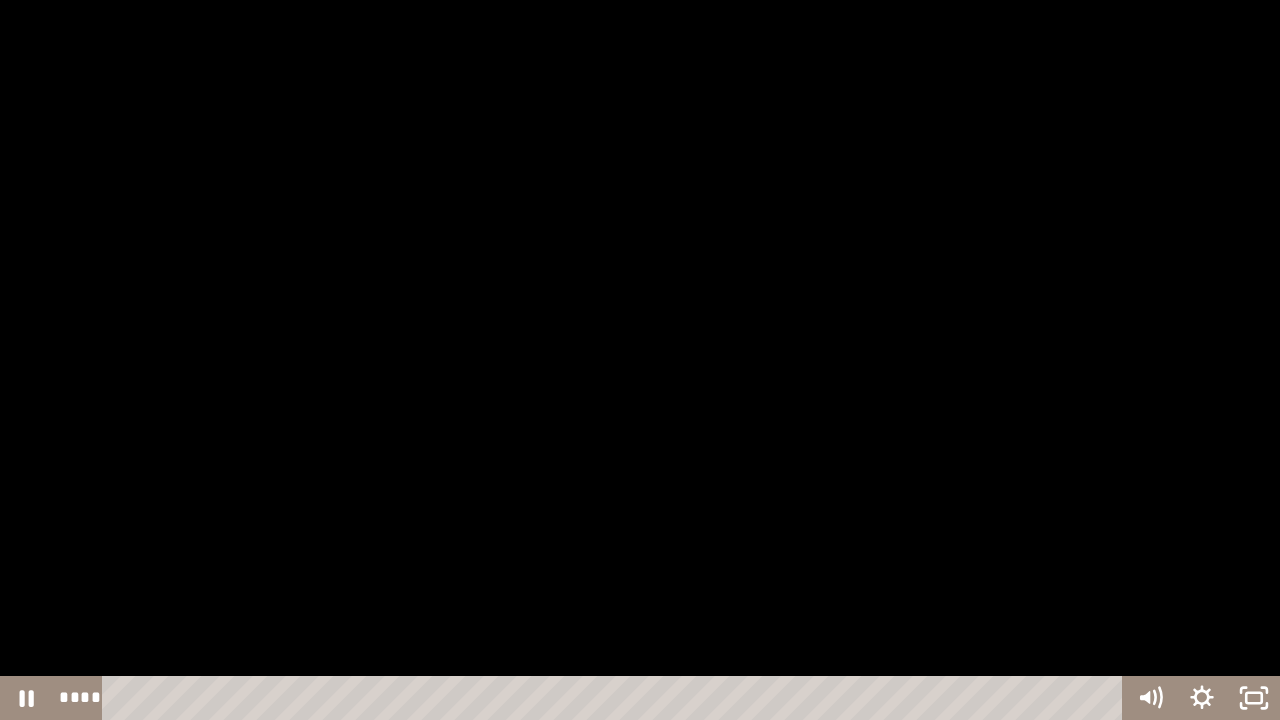 drag, startPoint x: 133, startPoint y: 693, endPoint x: 85, endPoint y: 700, distance: 48.507732 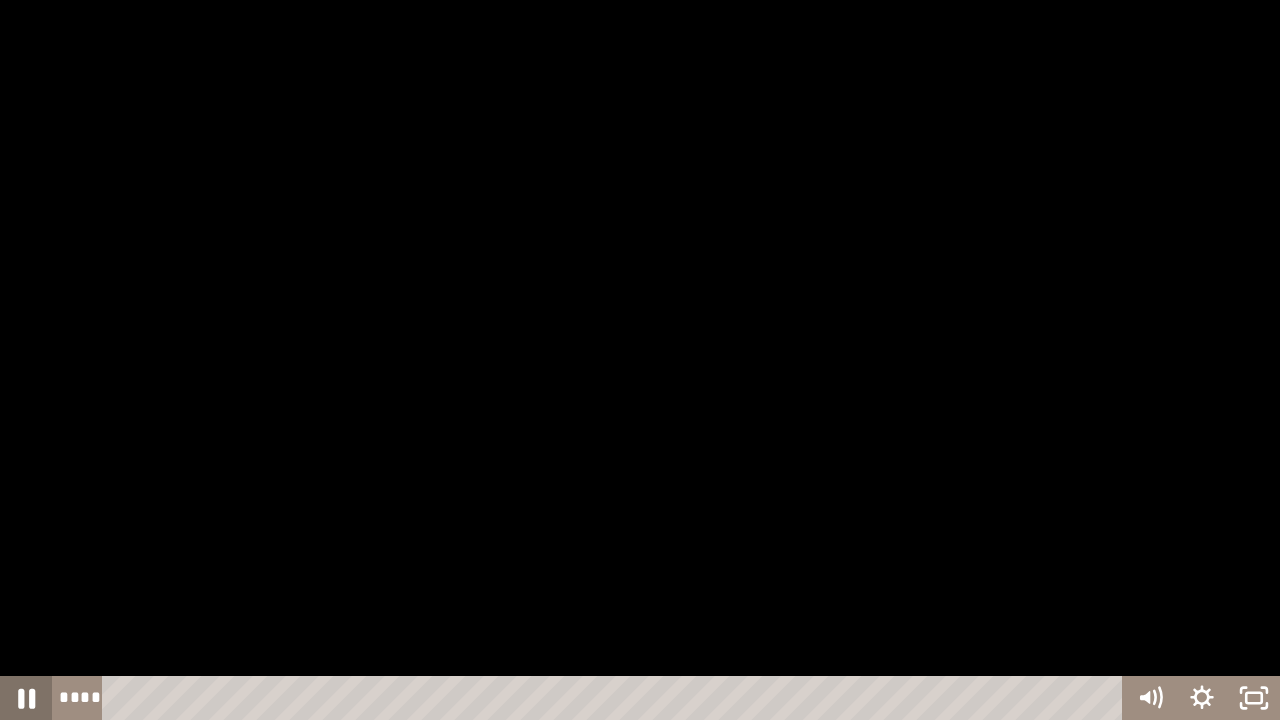 click 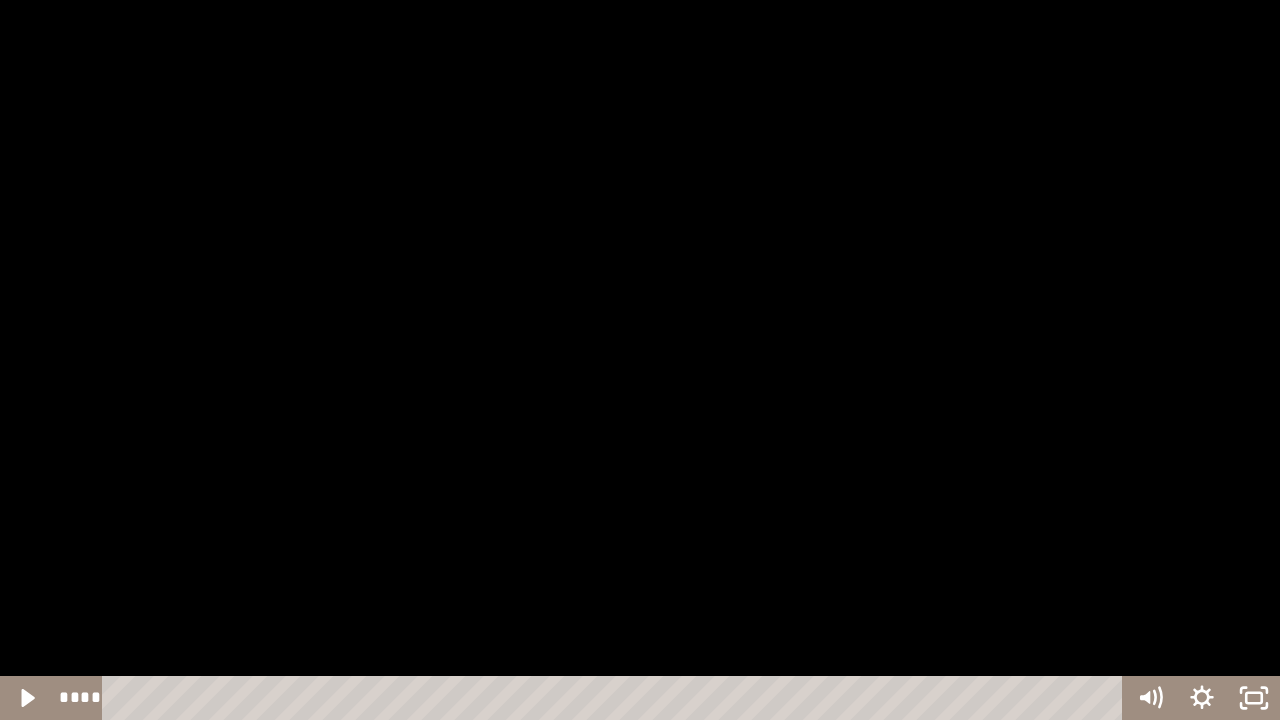 click on "**** ****" at bounding box center (588, 698) 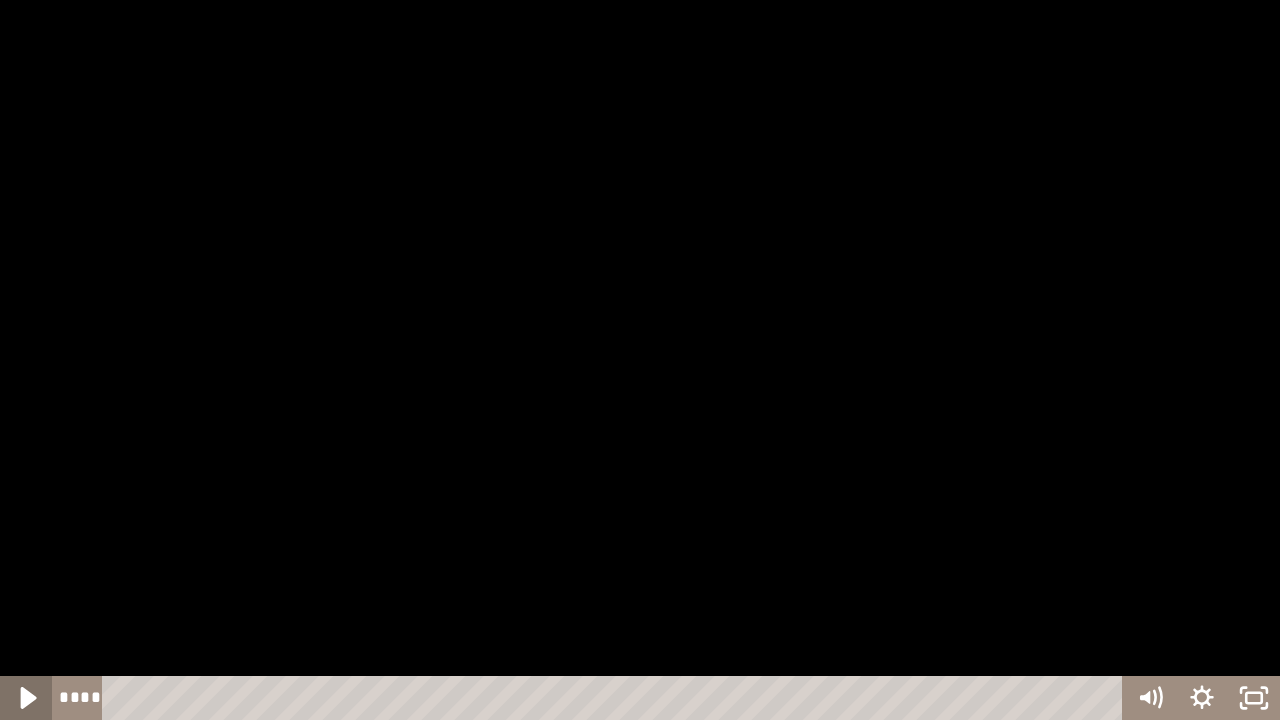 click 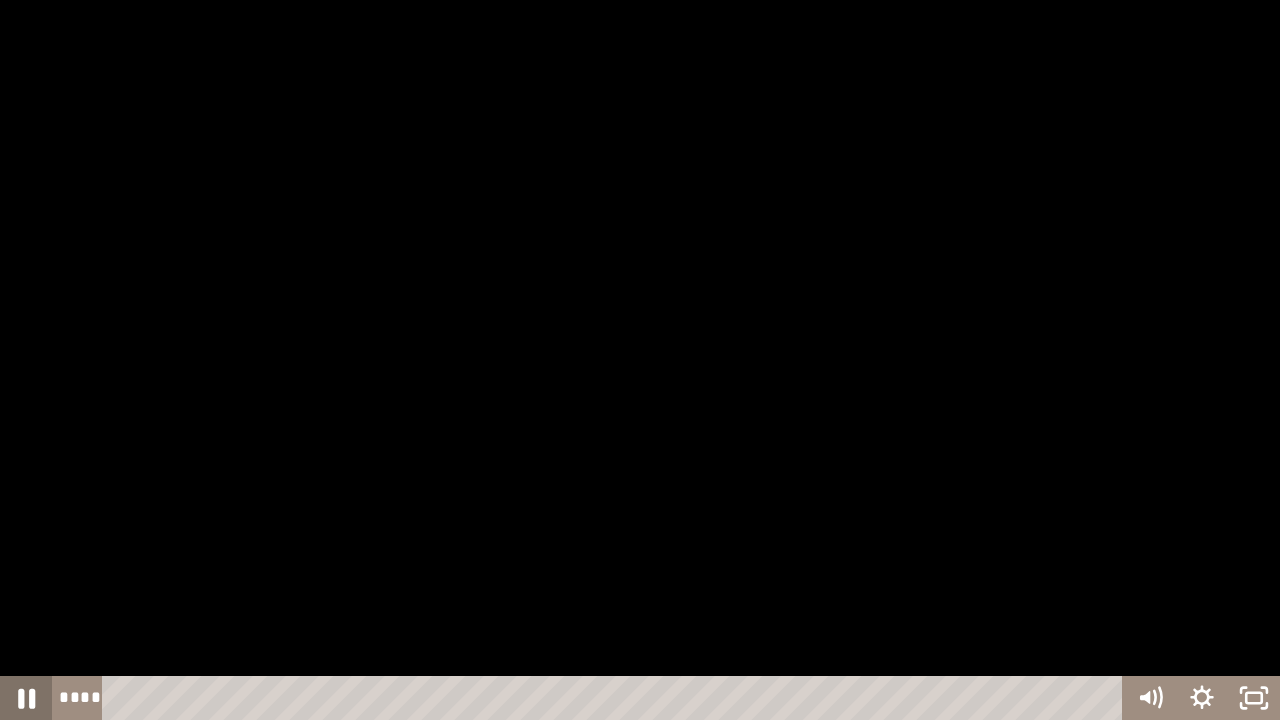 click 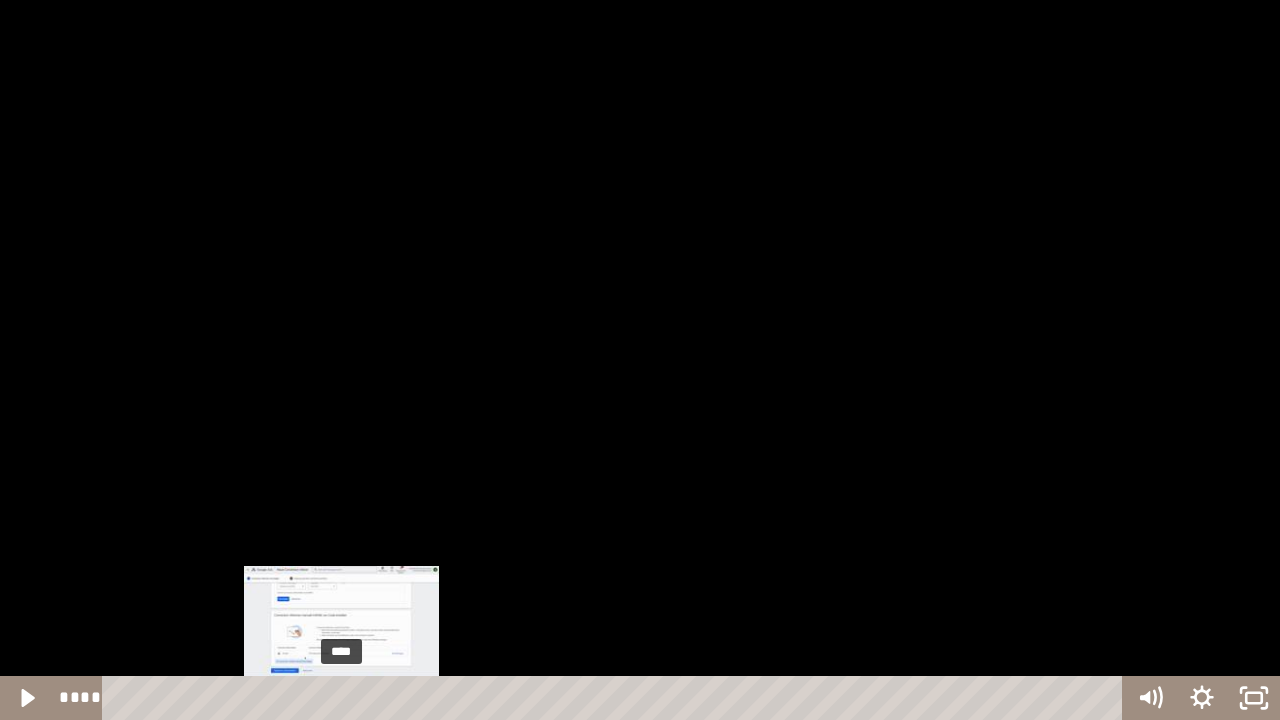 click on "****" at bounding box center [616, 698] 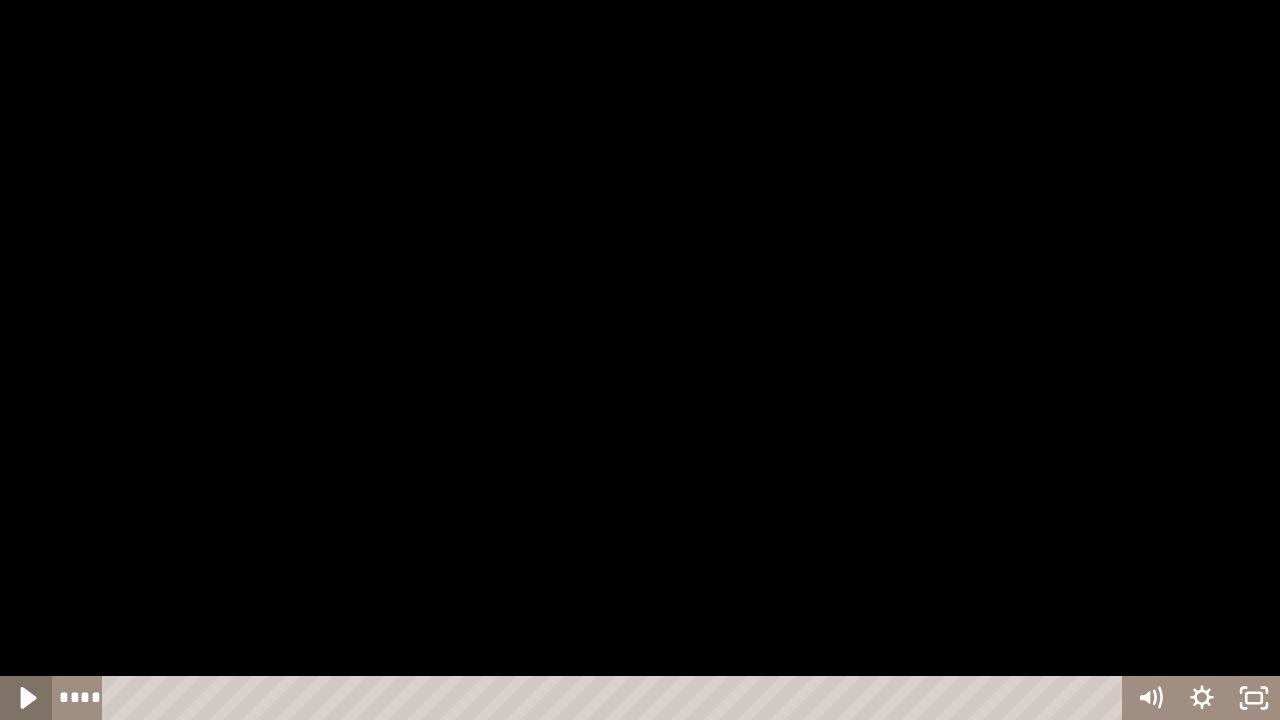 click 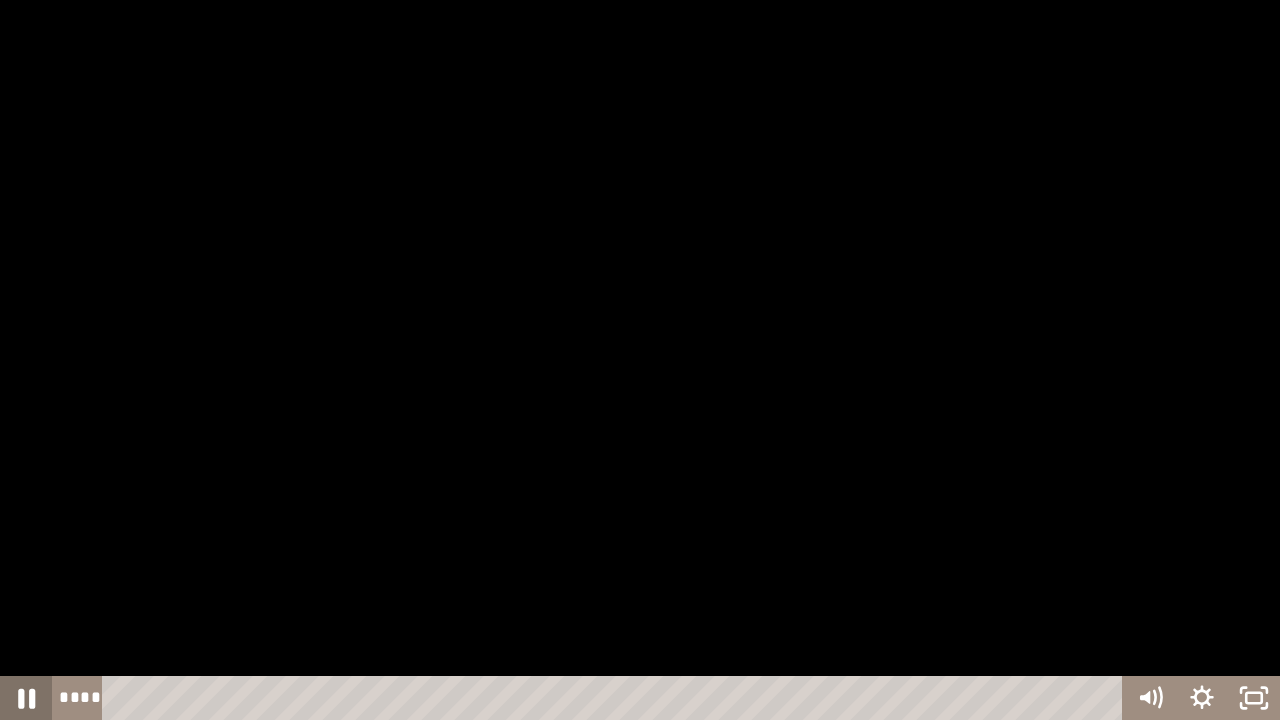 click 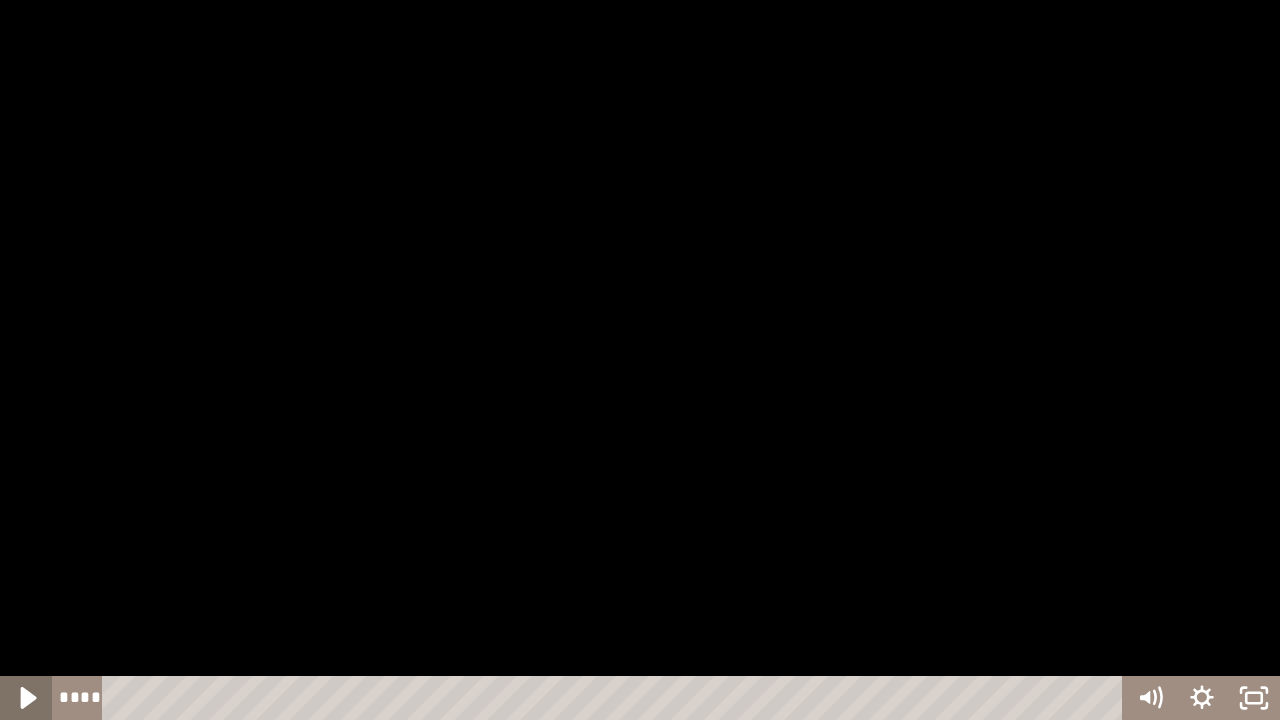click 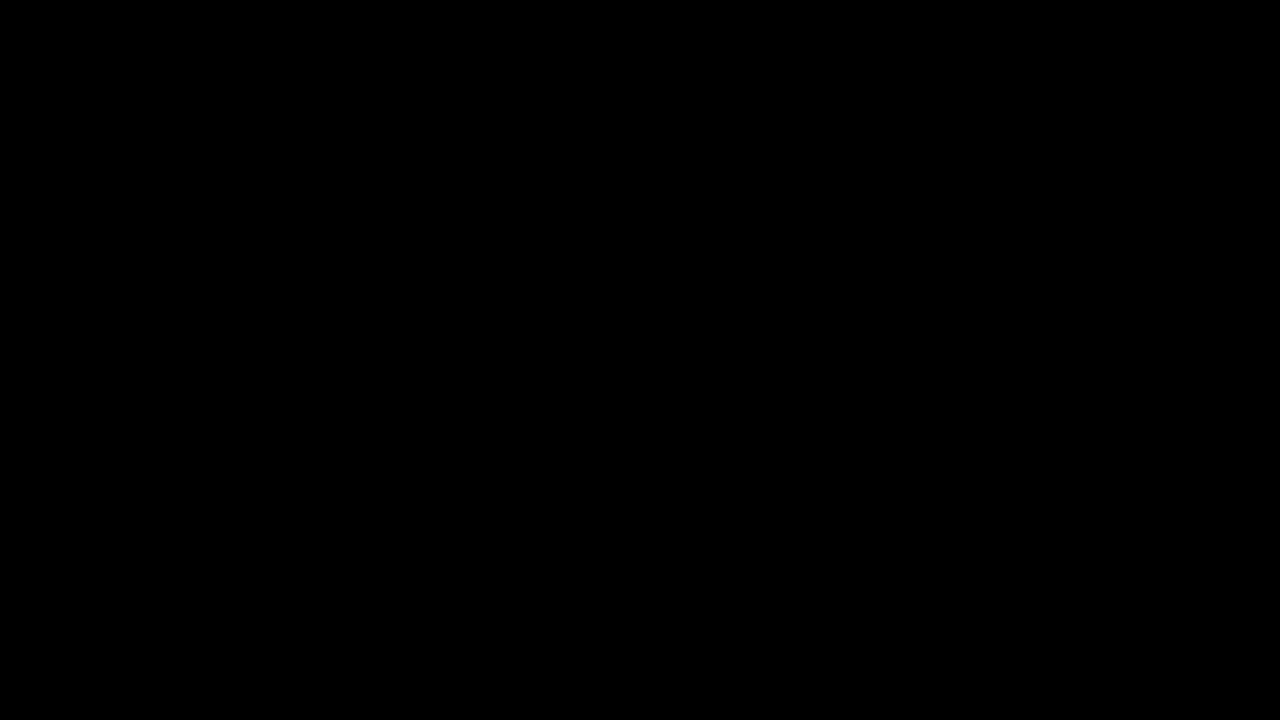 click at bounding box center [640, 360] 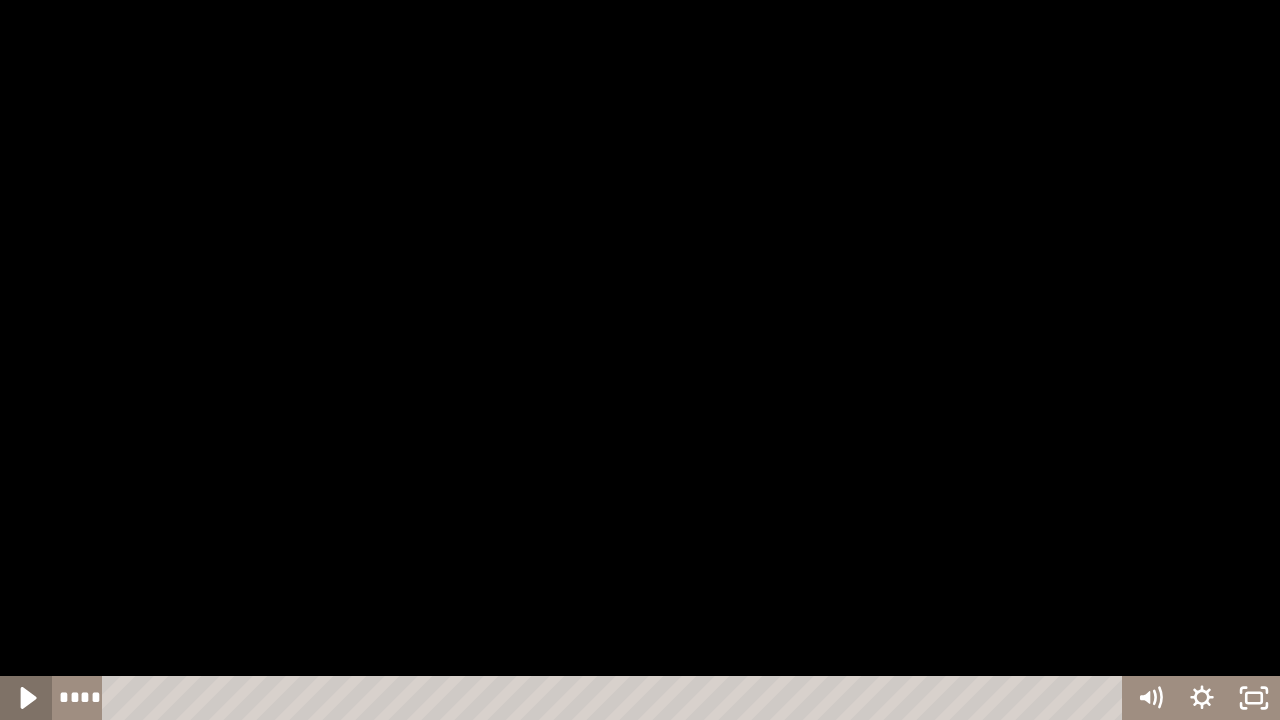 click 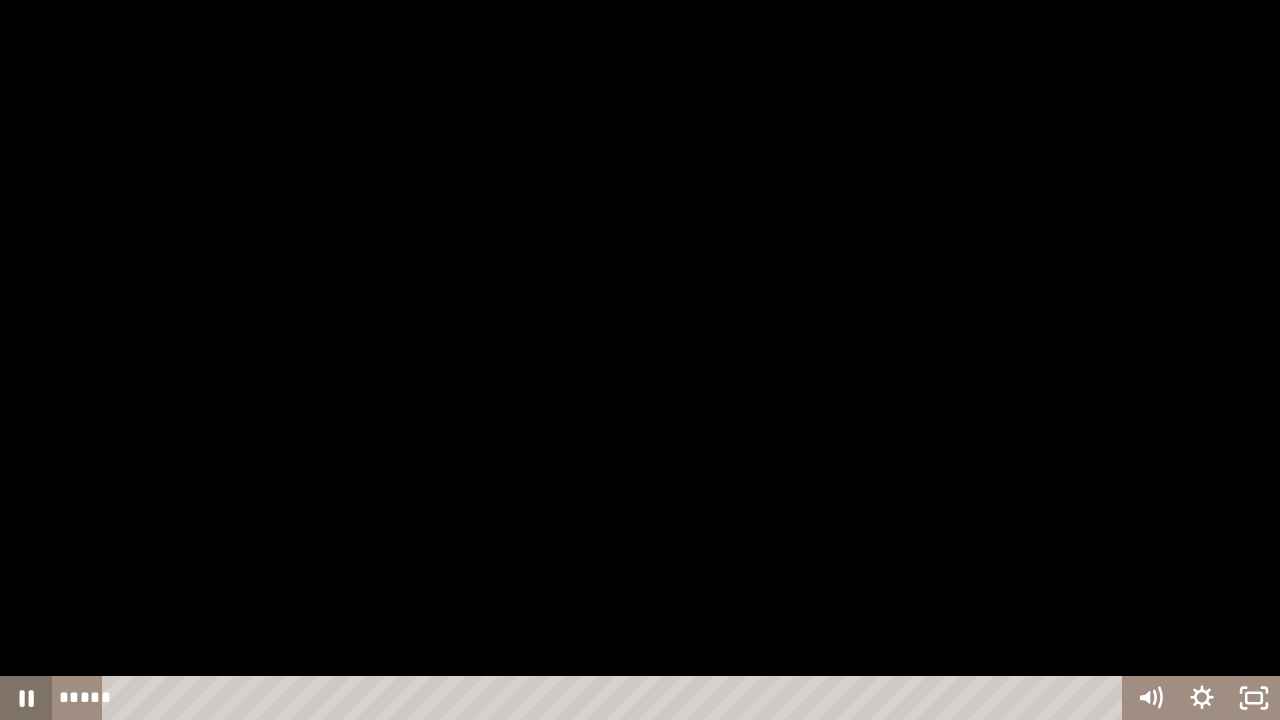 click 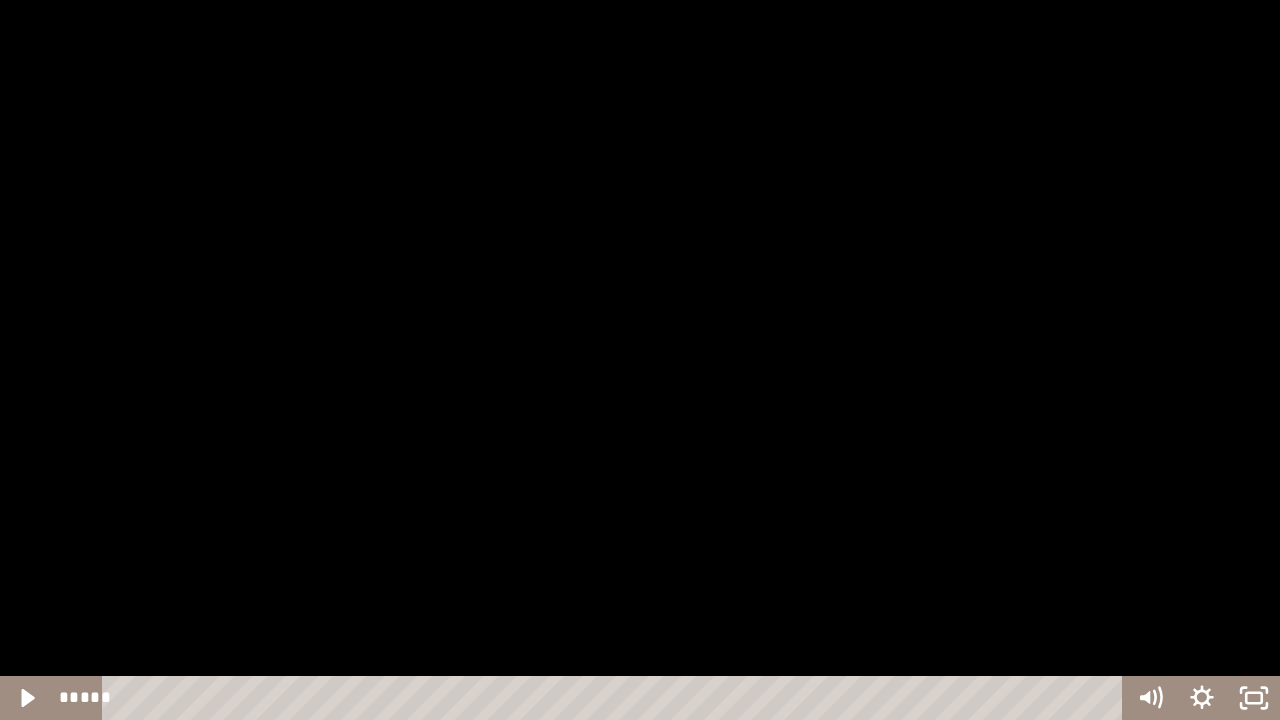 click at bounding box center (640, 360) 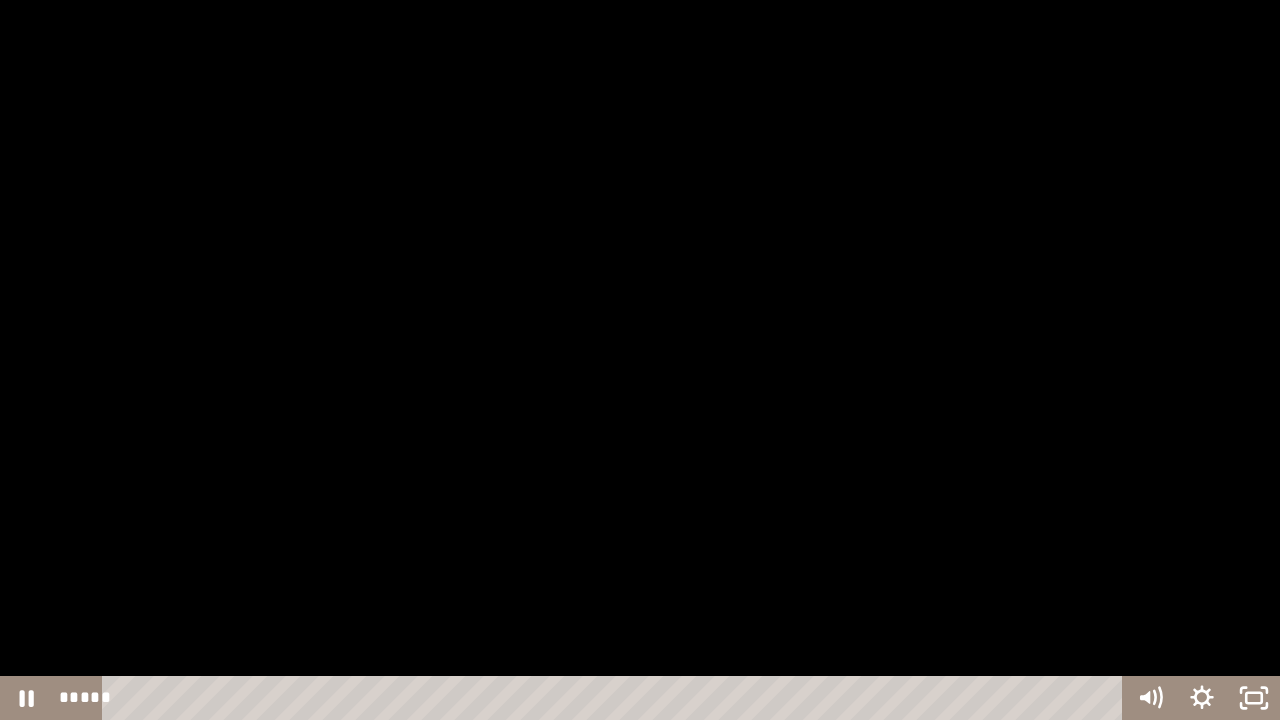 click at bounding box center (640, 360) 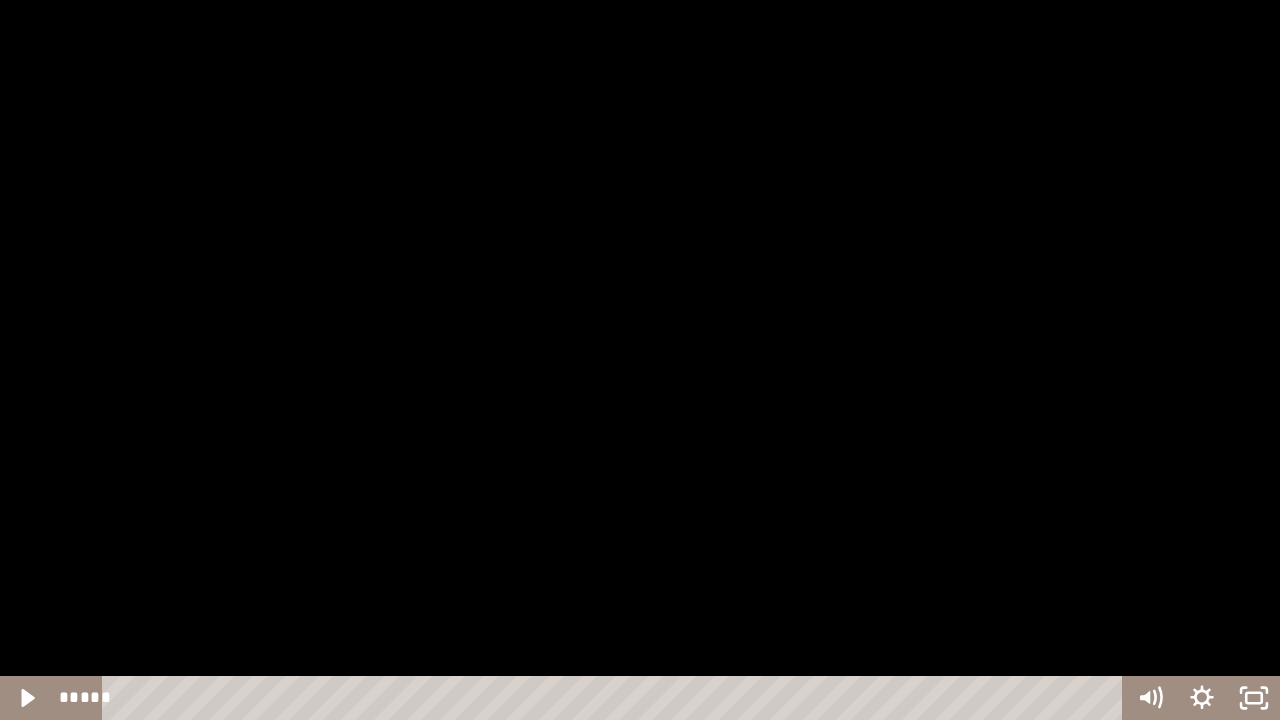 click at bounding box center (640, 360) 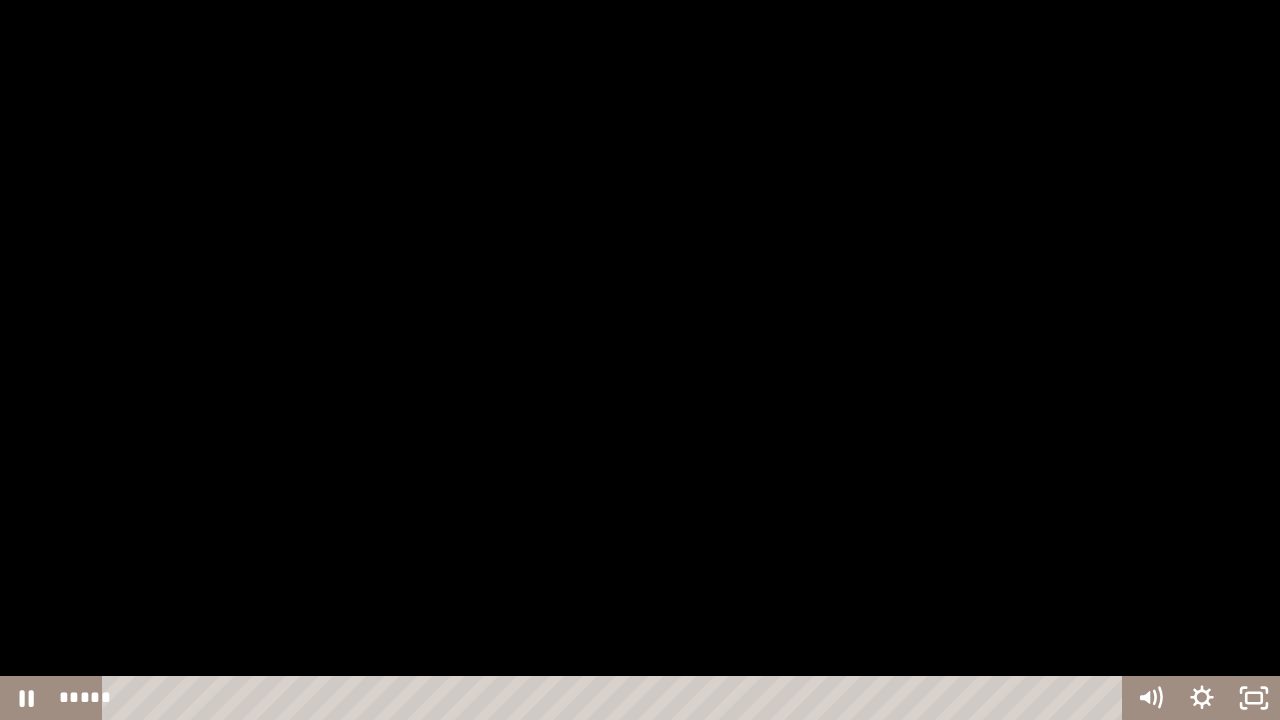 click at bounding box center [640, 360] 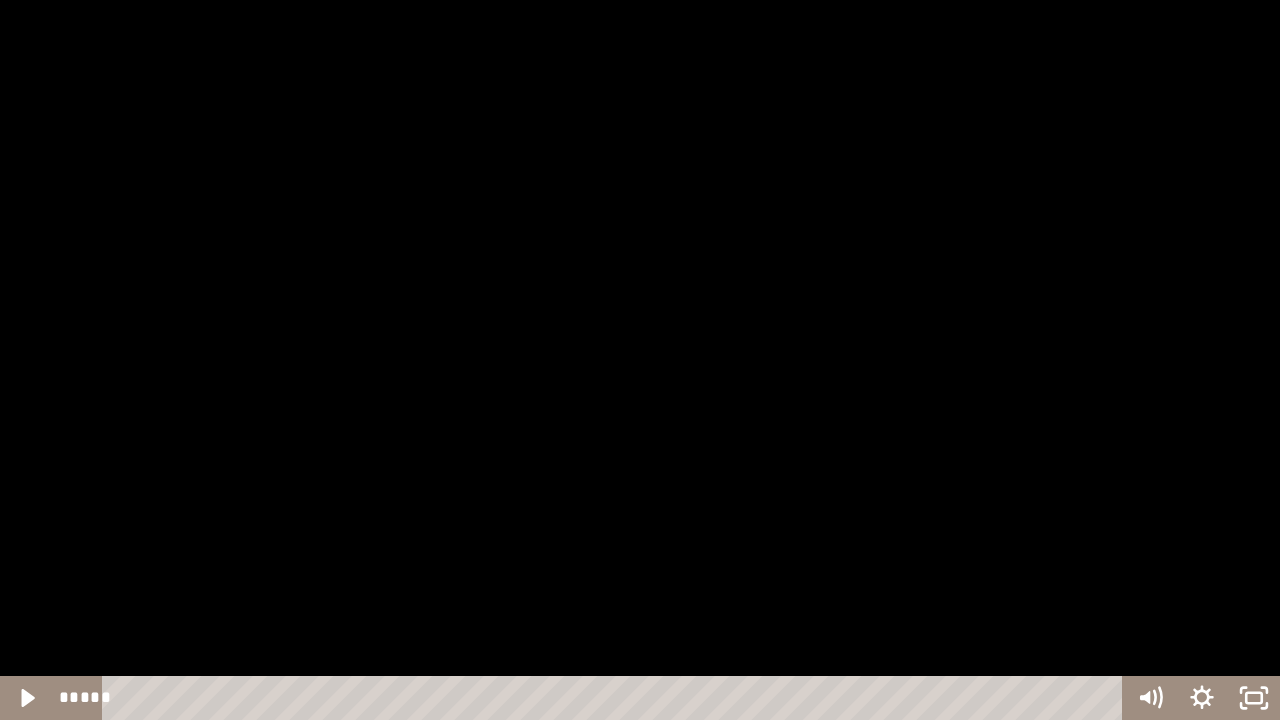 click at bounding box center (640, 360) 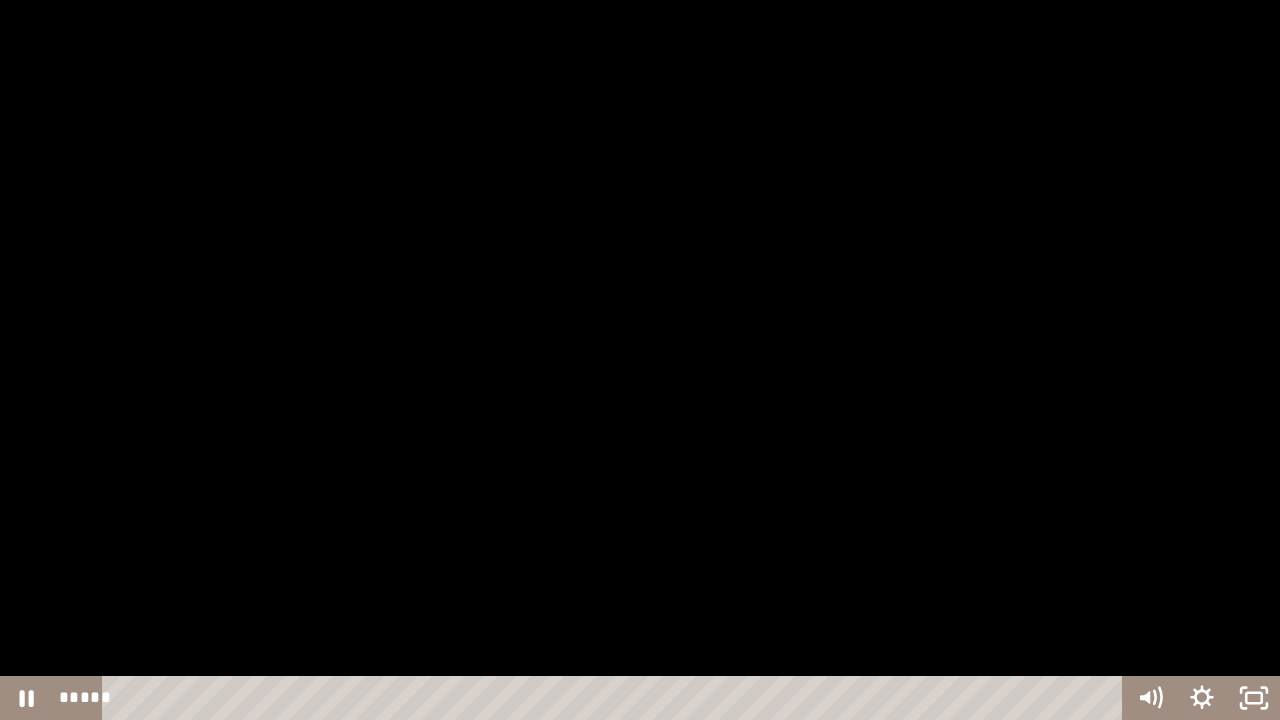 click at bounding box center (640, 360) 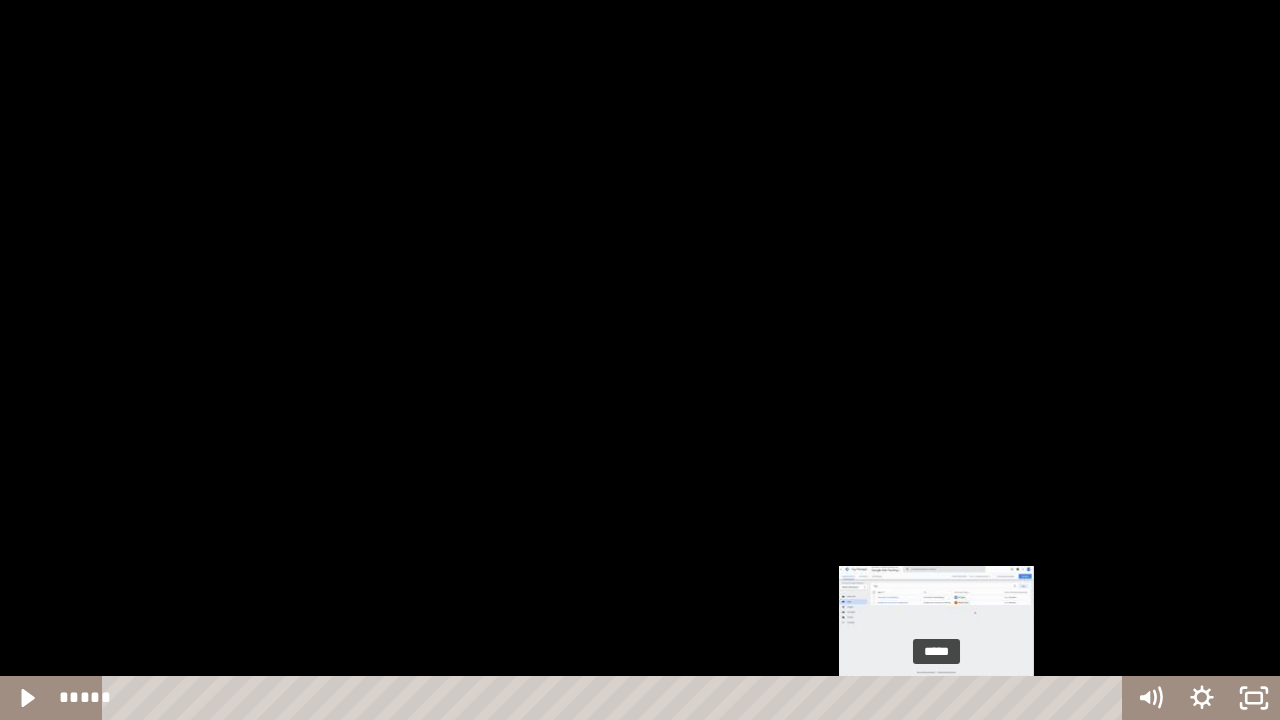 click at bounding box center [936, 698] 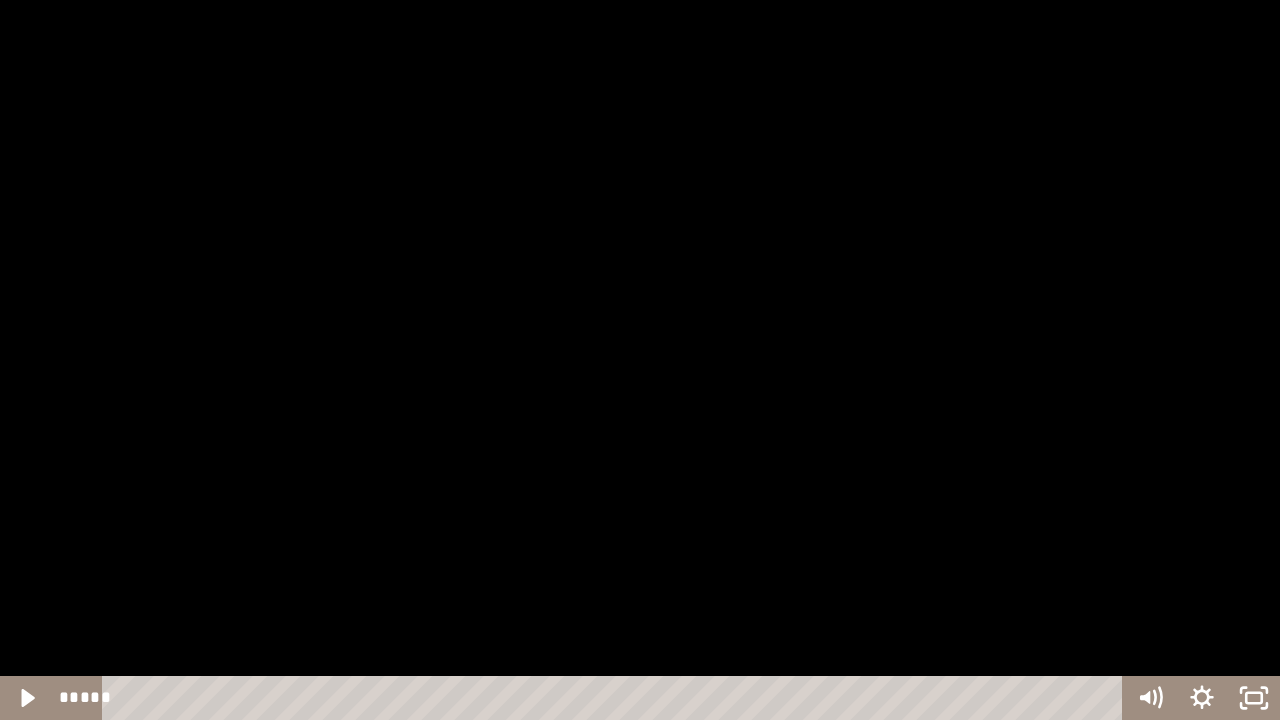 click at bounding box center [640, 360] 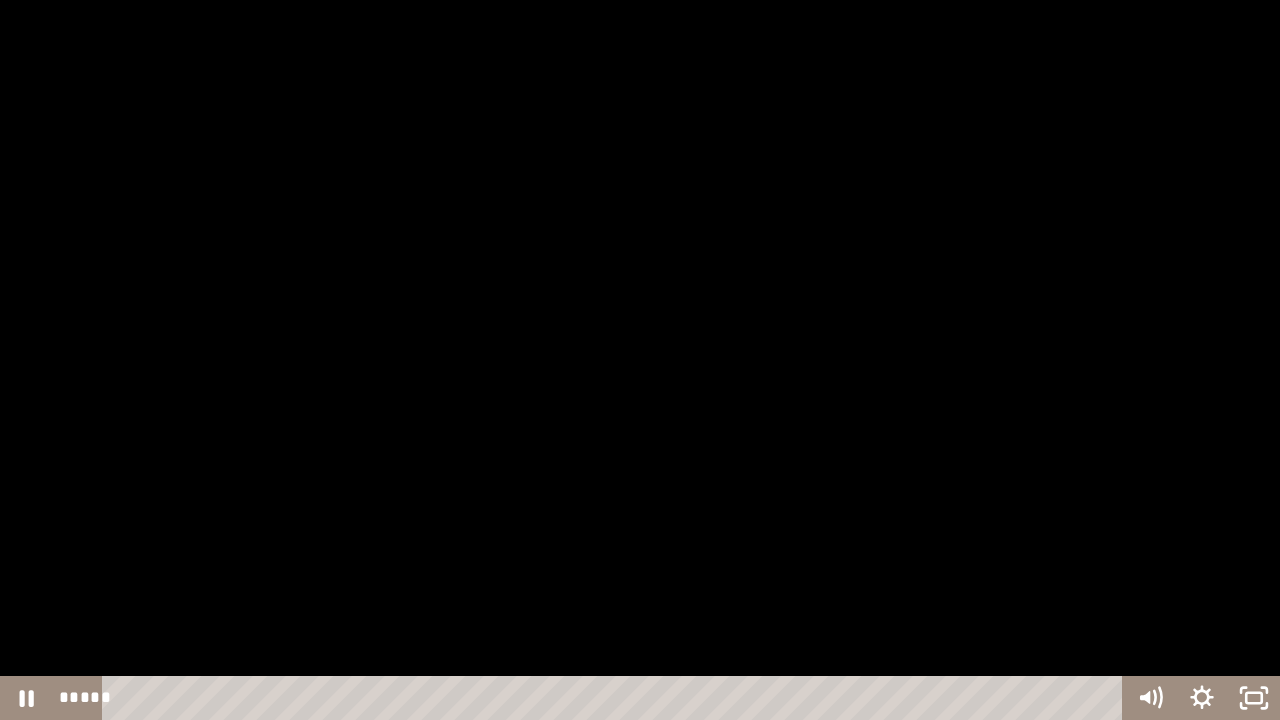click at bounding box center (640, 360) 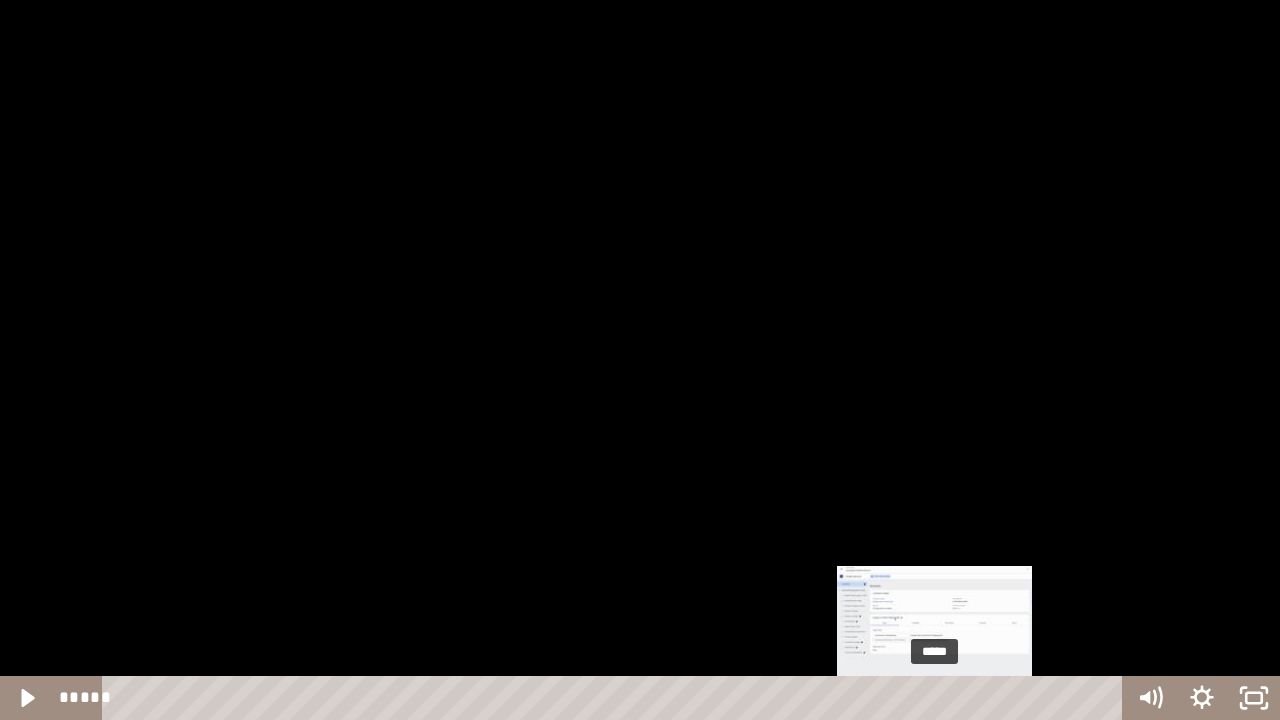 click at bounding box center (940, 698) 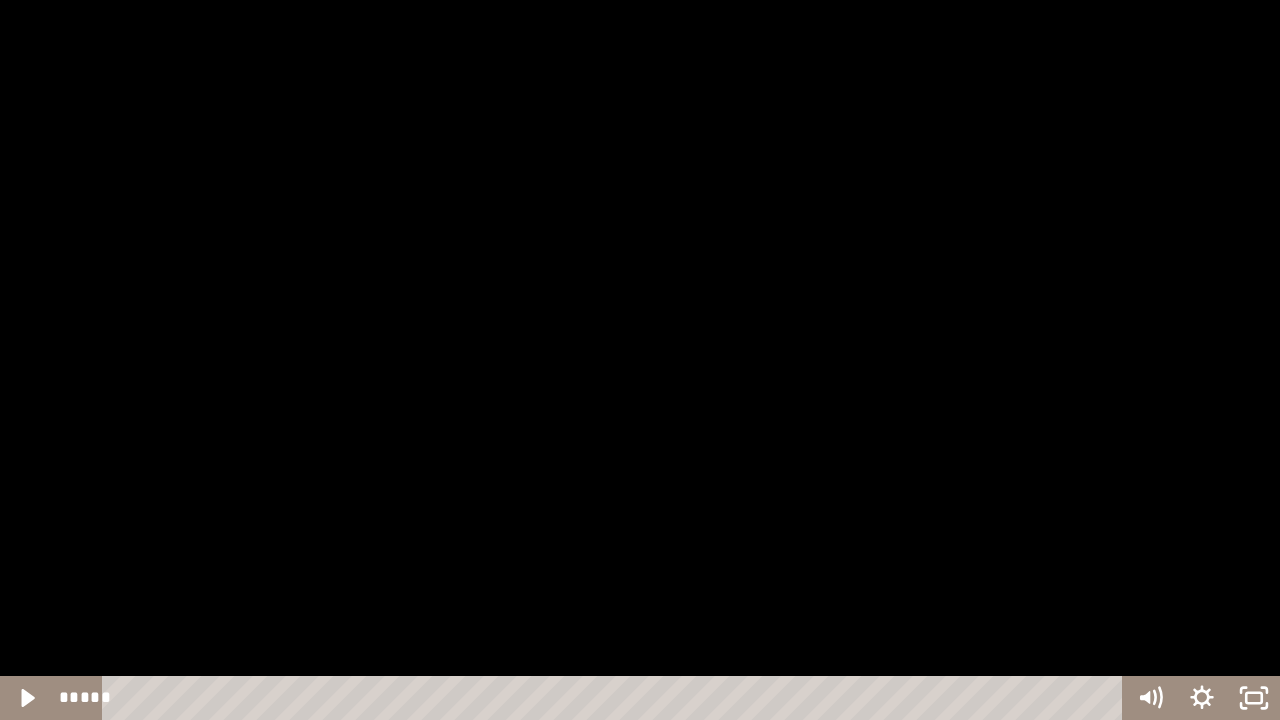 click at bounding box center (640, 360) 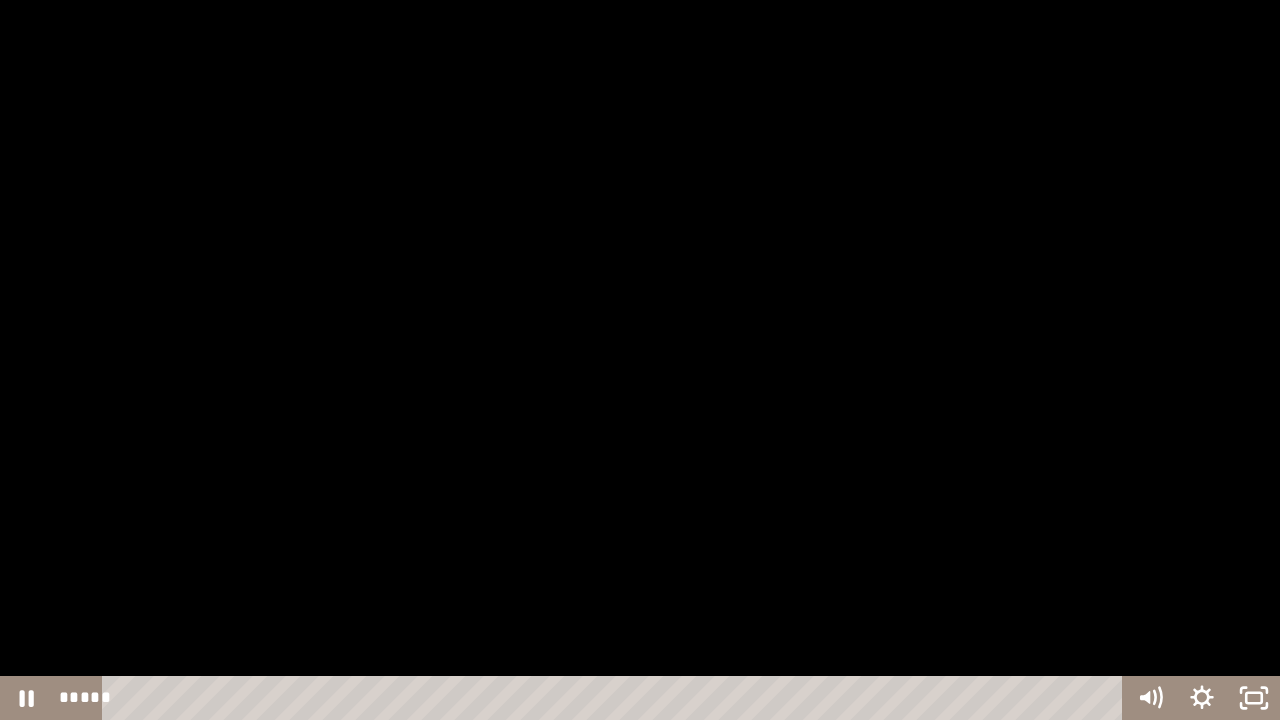 click at bounding box center (640, 360) 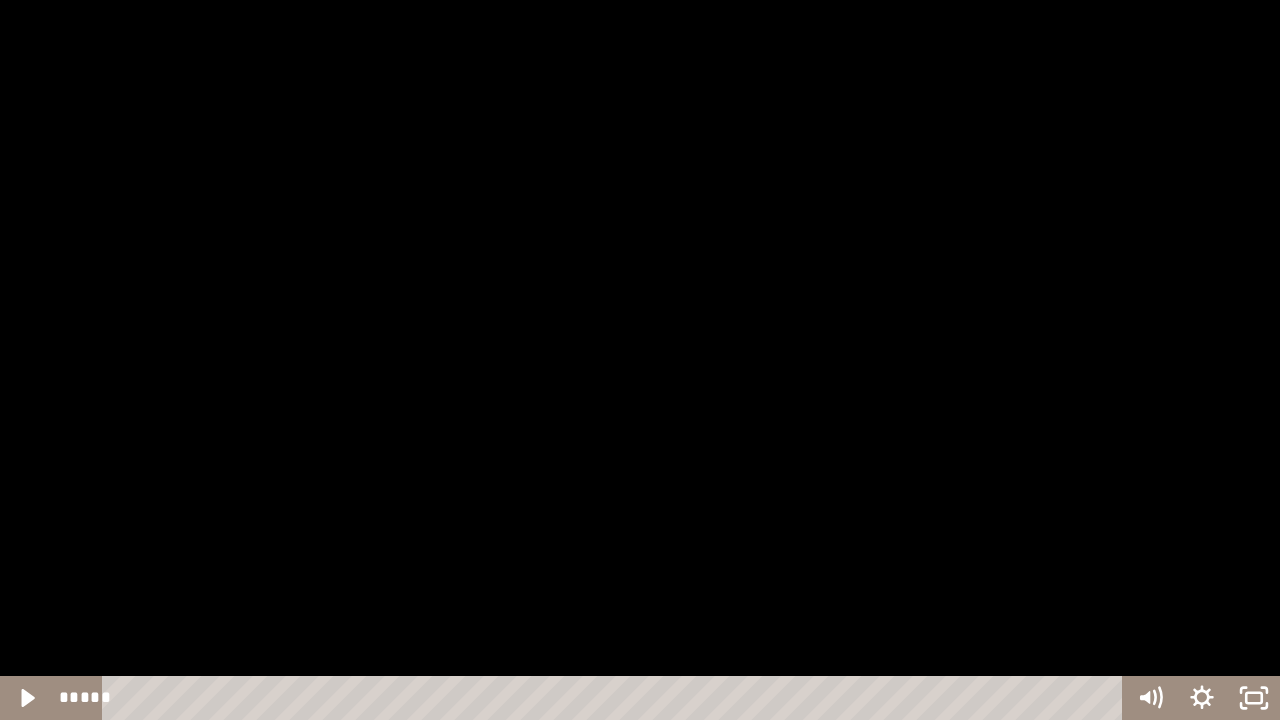 click at bounding box center (640, 360) 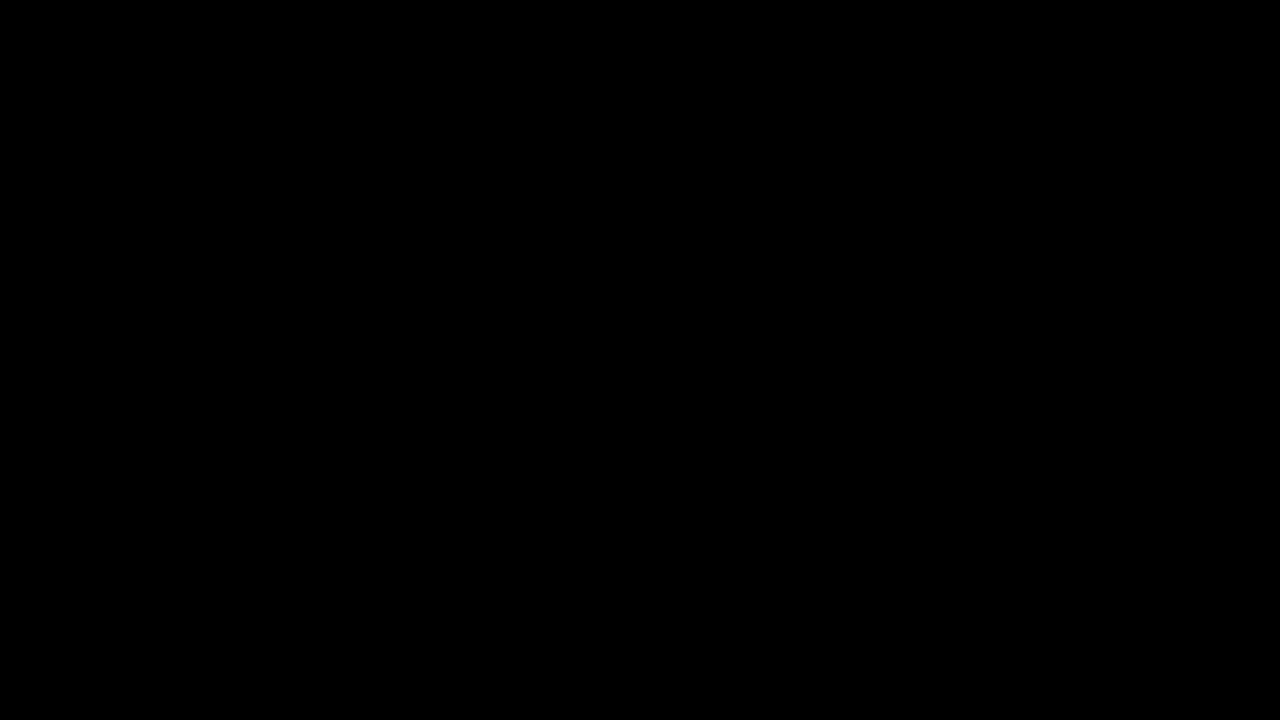 click at bounding box center [640, 360] 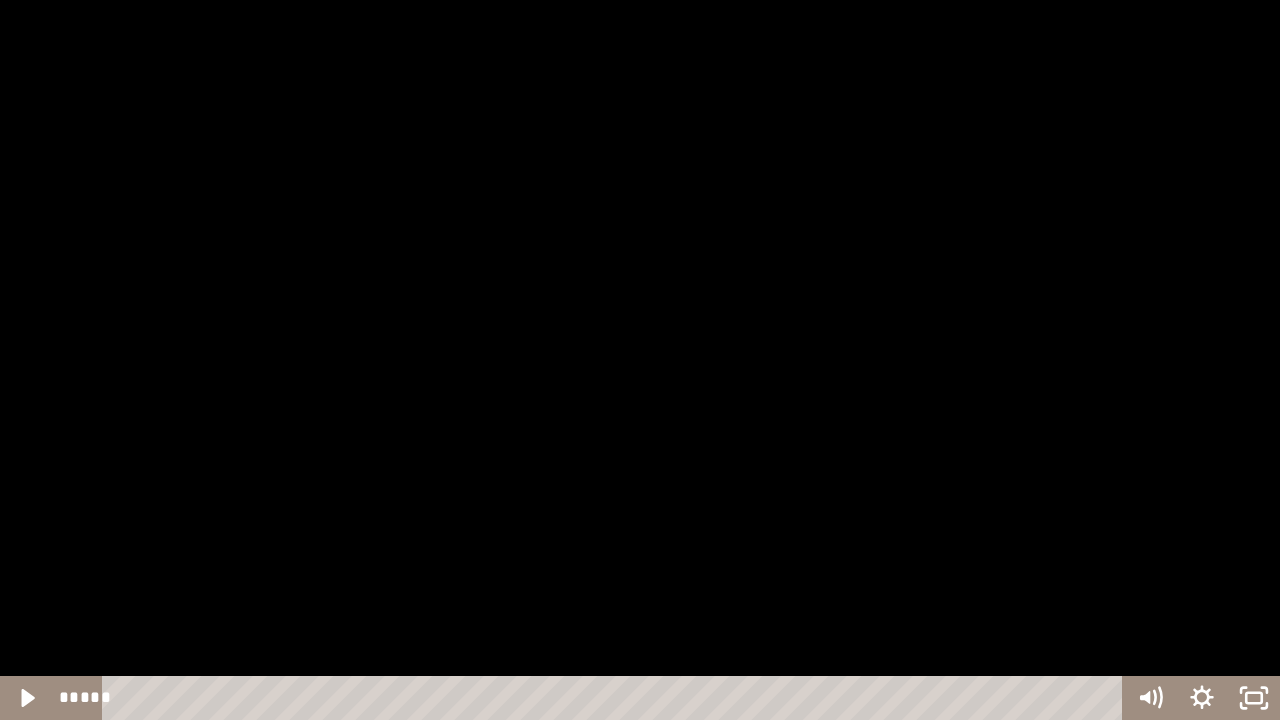 click at bounding box center [640, 360] 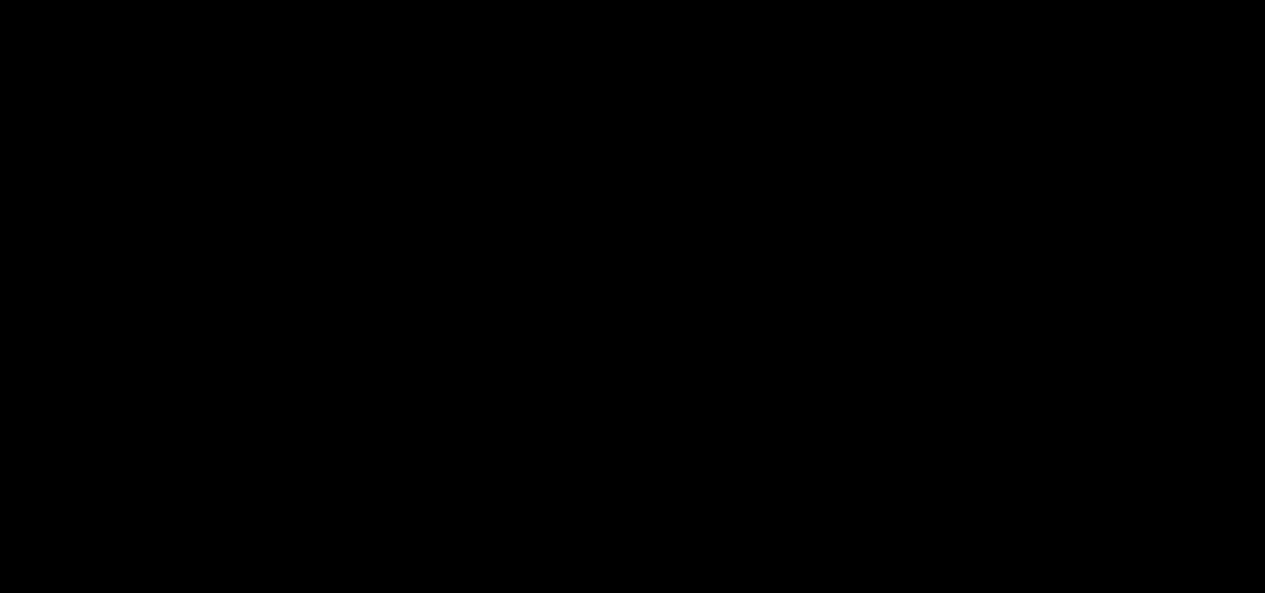 scroll, scrollTop: 659, scrollLeft: 0, axis: vertical 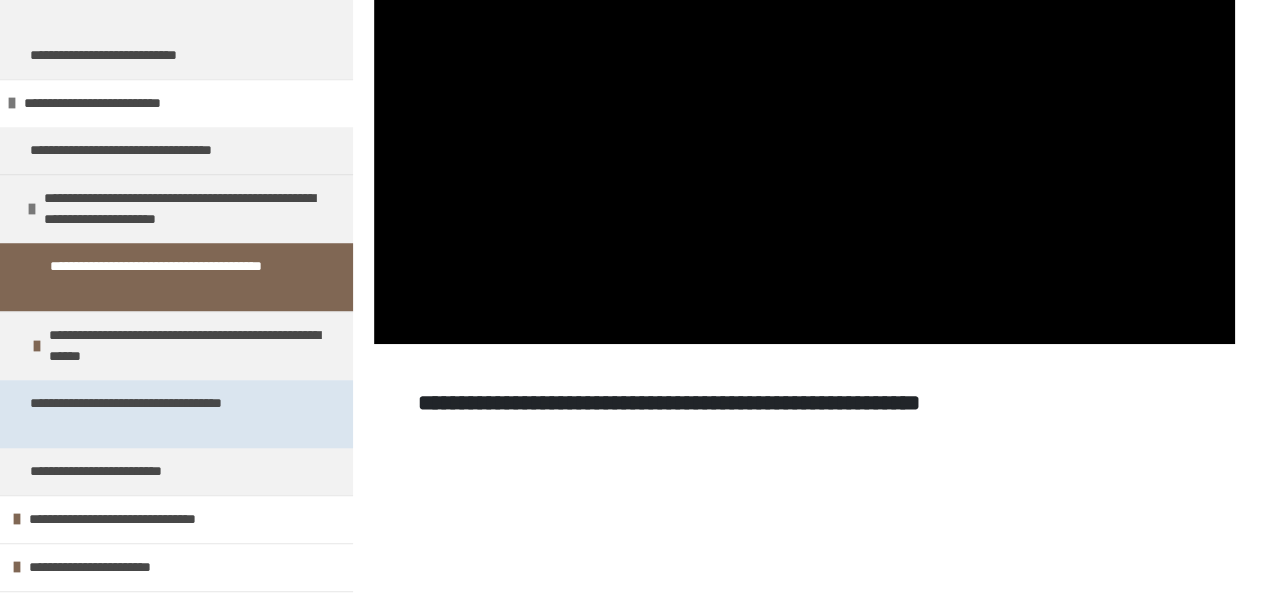 click on "**********" at bounding box center [176, 414] 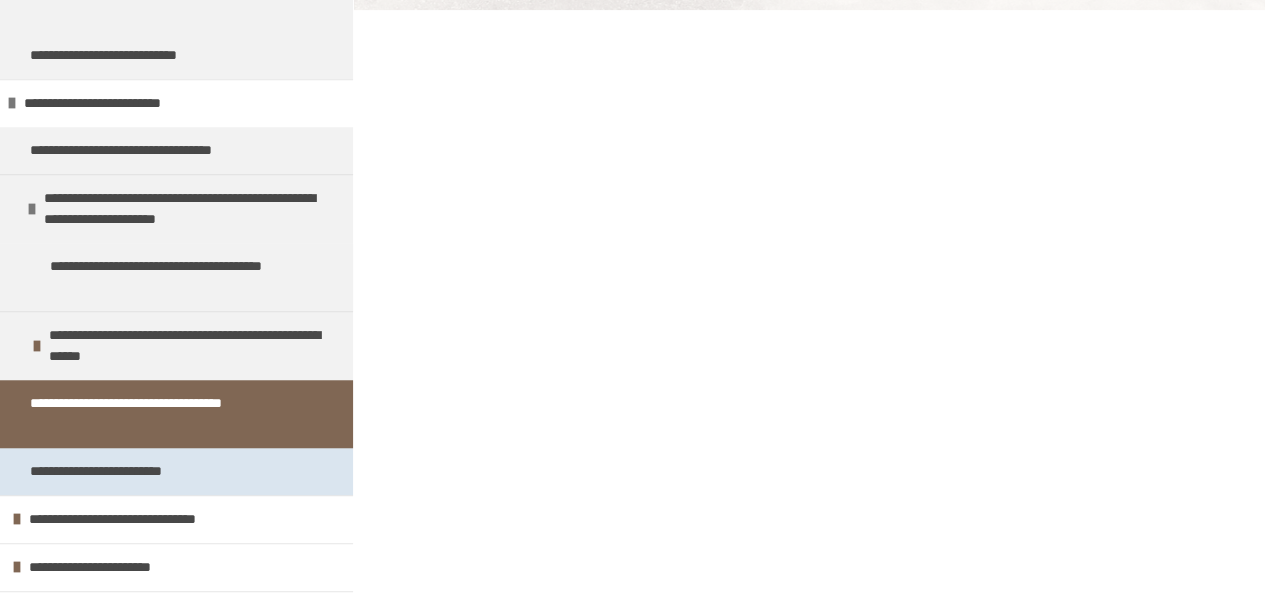 click on "**********" at bounding box center (121, 471) 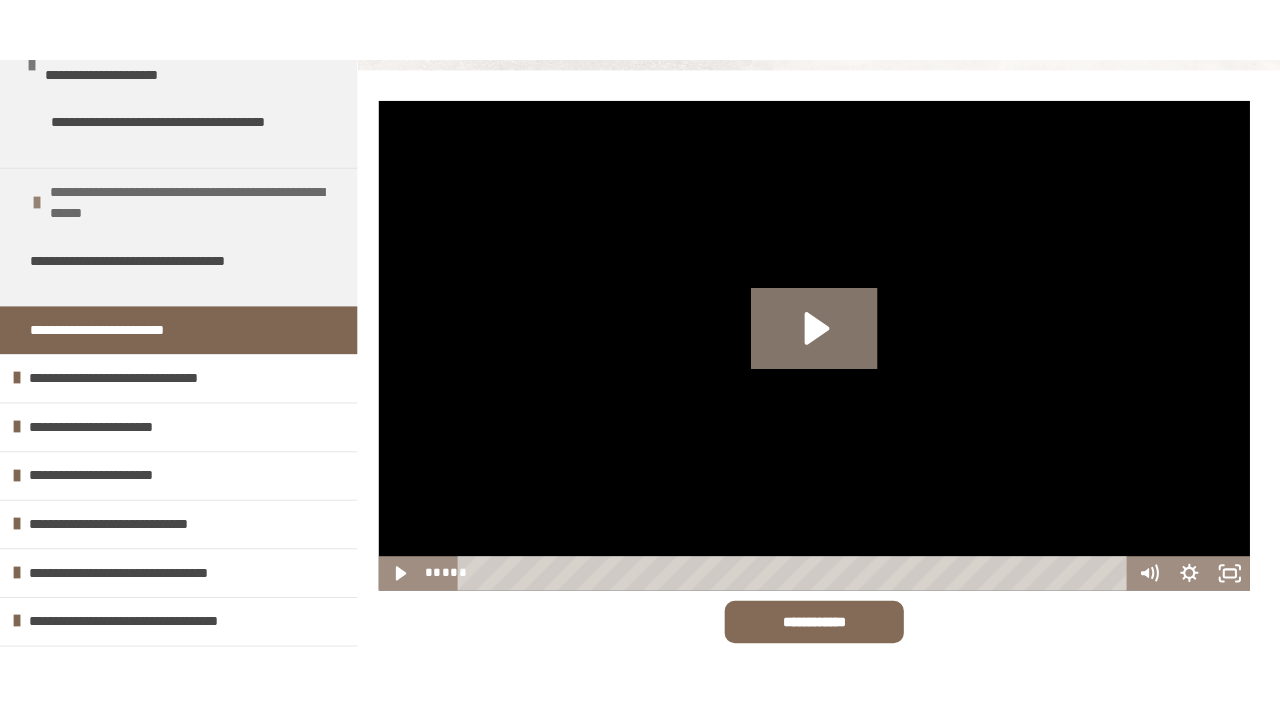 scroll, scrollTop: 863, scrollLeft: 0, axis: vertical 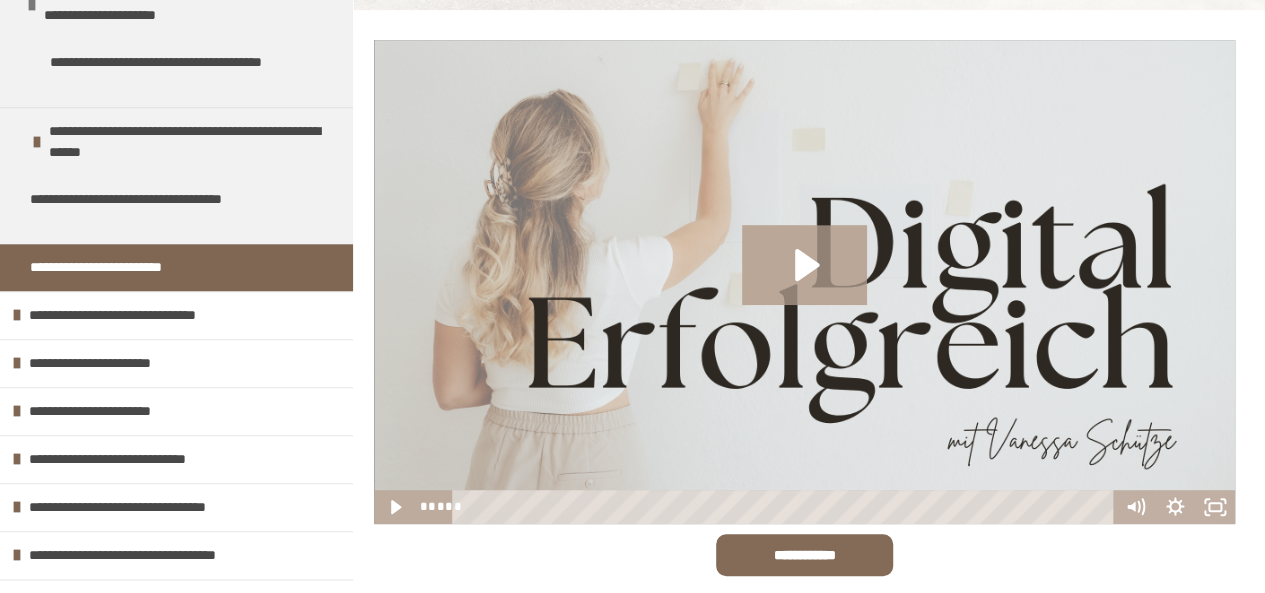 click at bounding box center [804, 282] 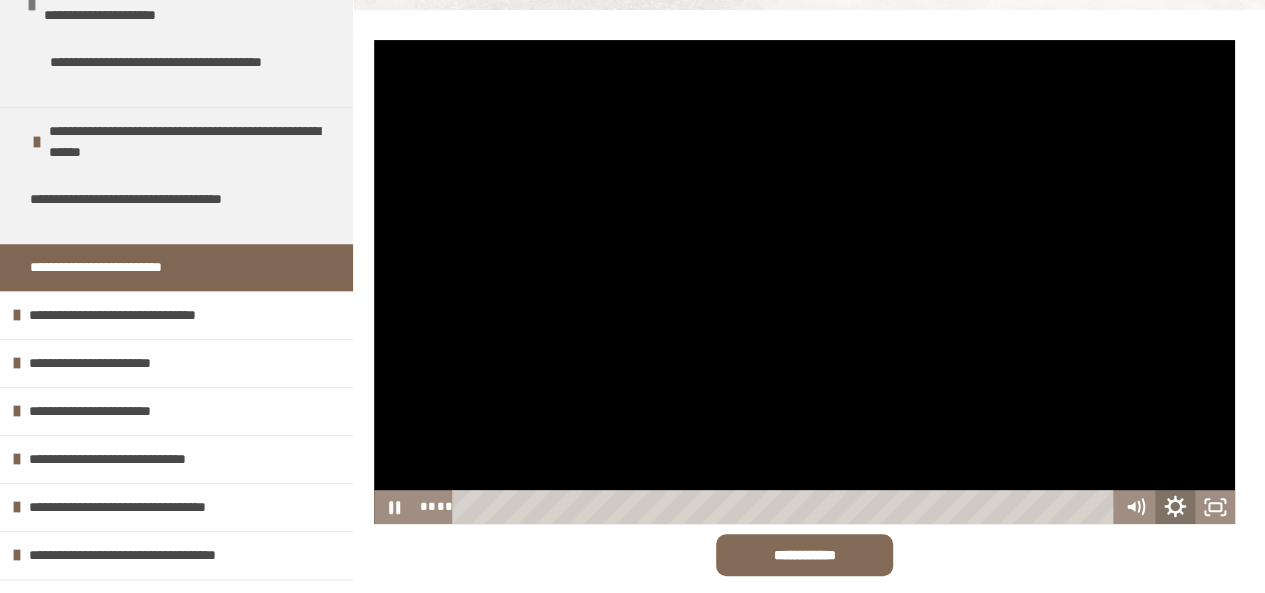 click 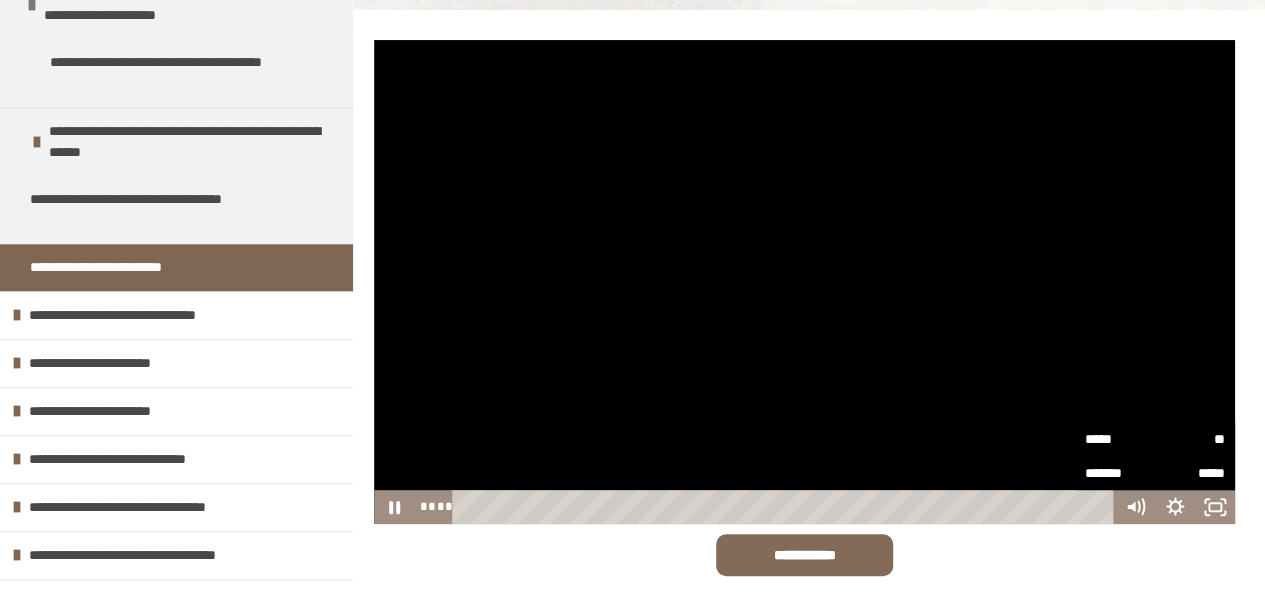 click on "**" at bounding box center (1190, 439) 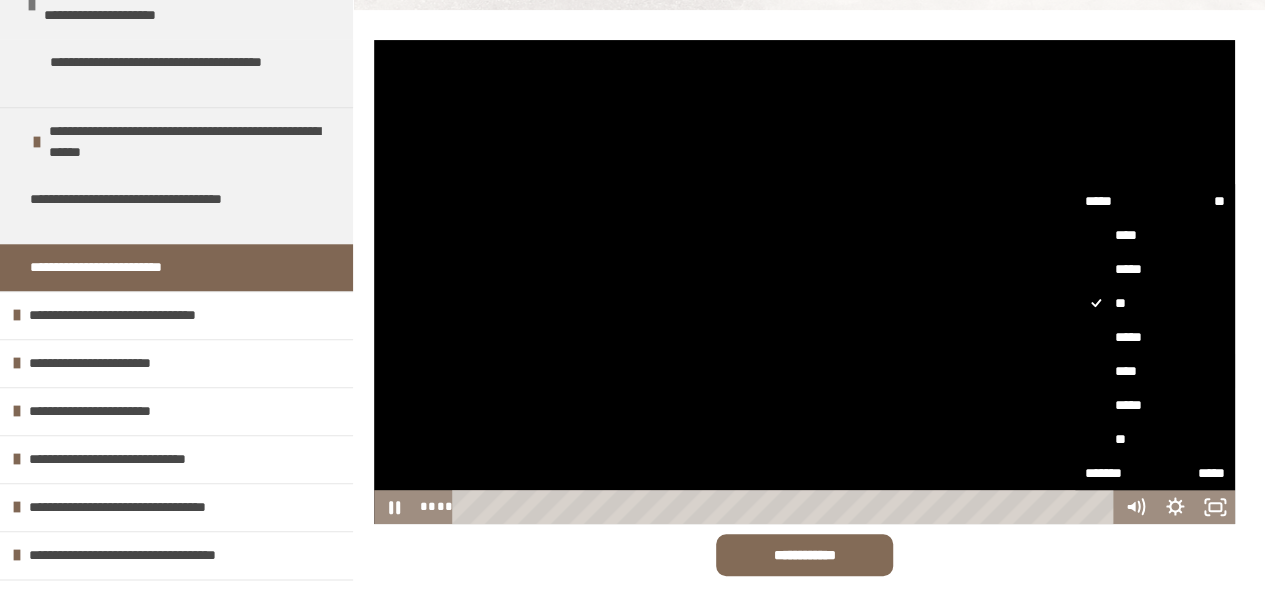 click on "****" at bounding box center (1155, 371) 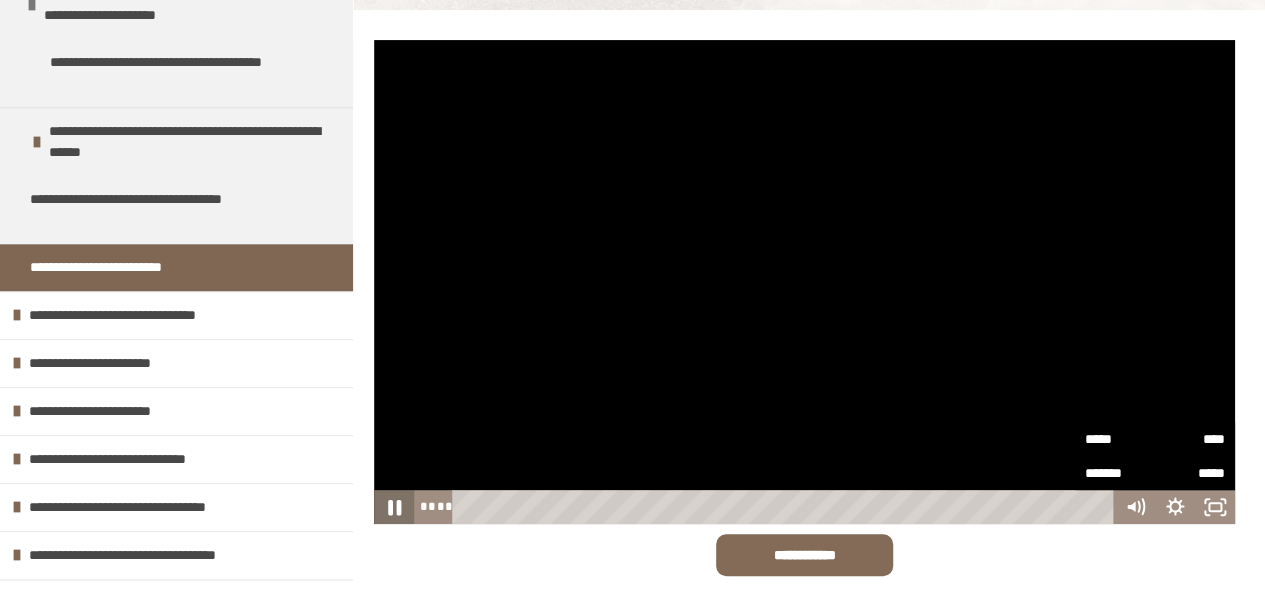 click 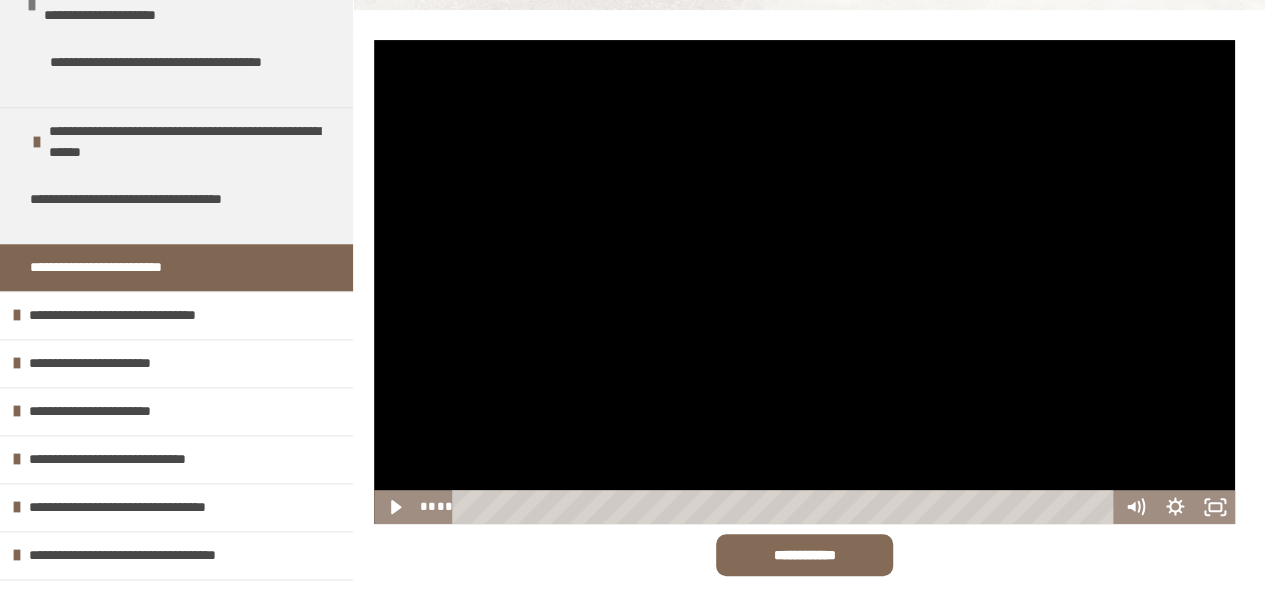 click at bounding box center (804, 282) 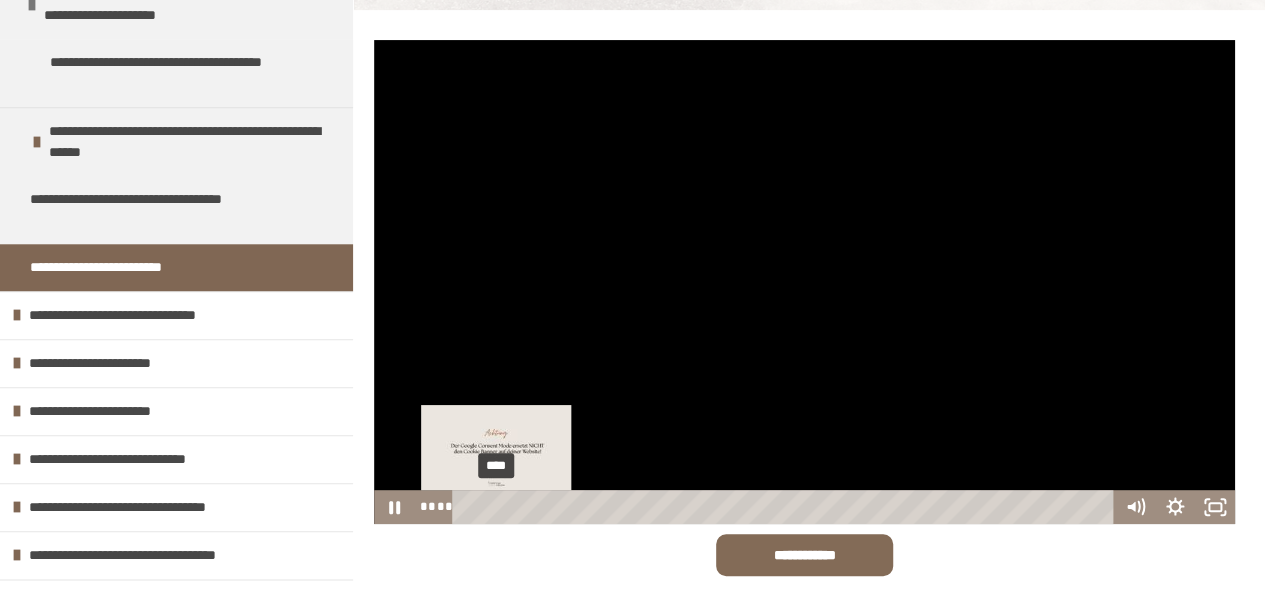 click on "****" at bounding box center (786, 507) 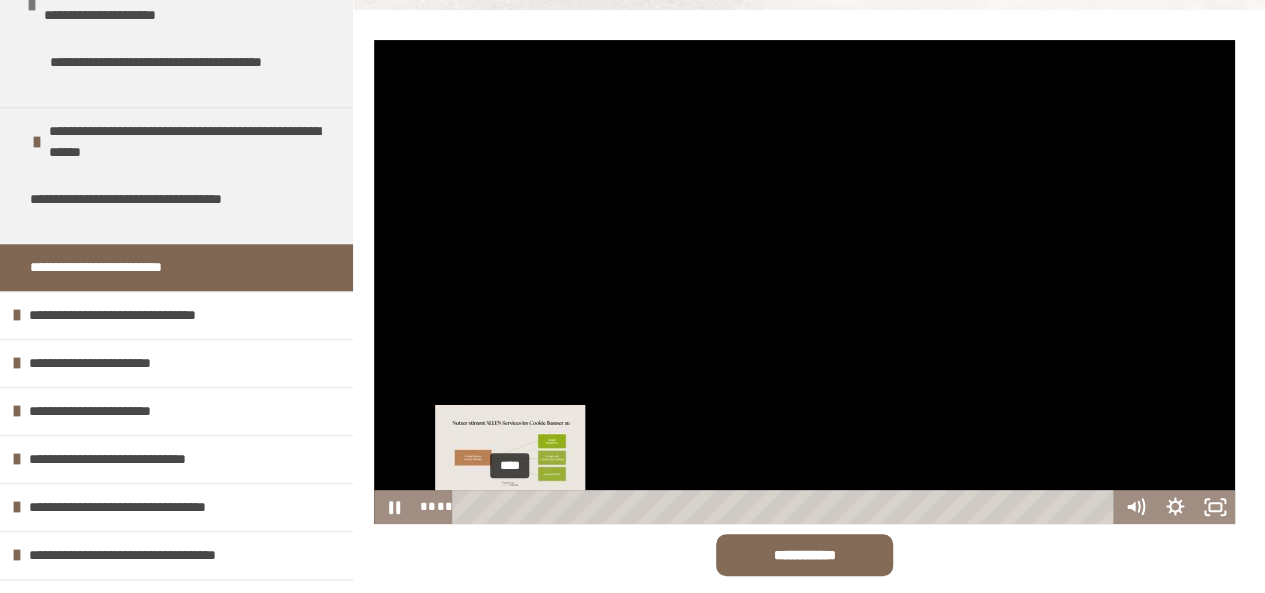 click on "****" at bounding box center [786, 507] 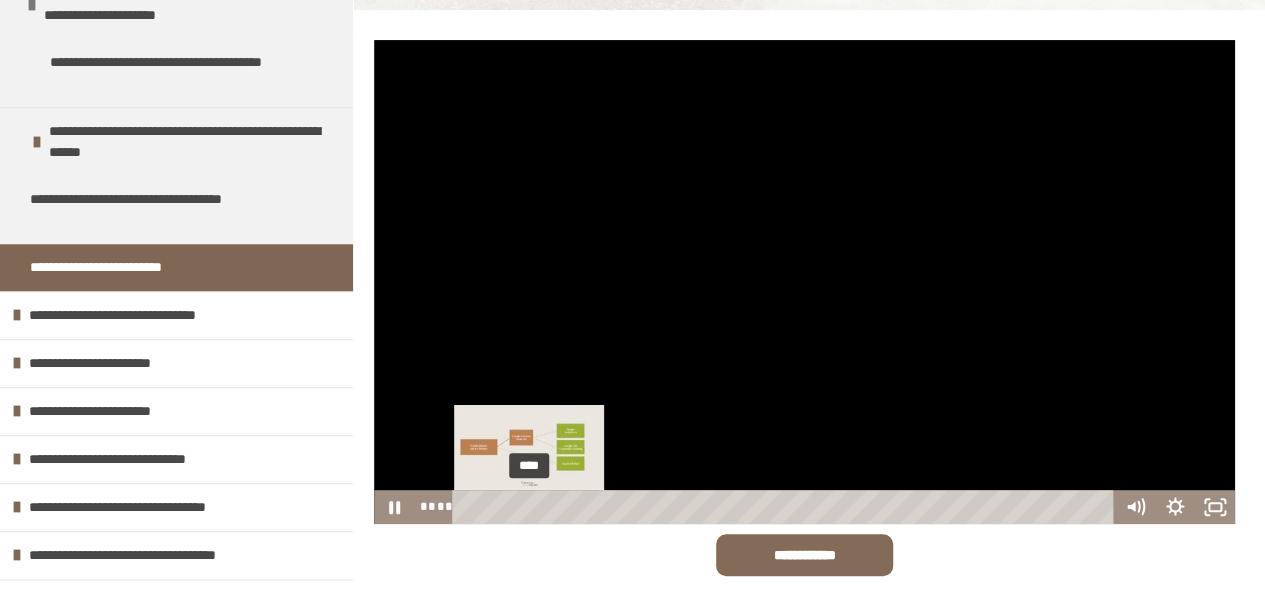 click on "****" at bounding box center [786, 507] 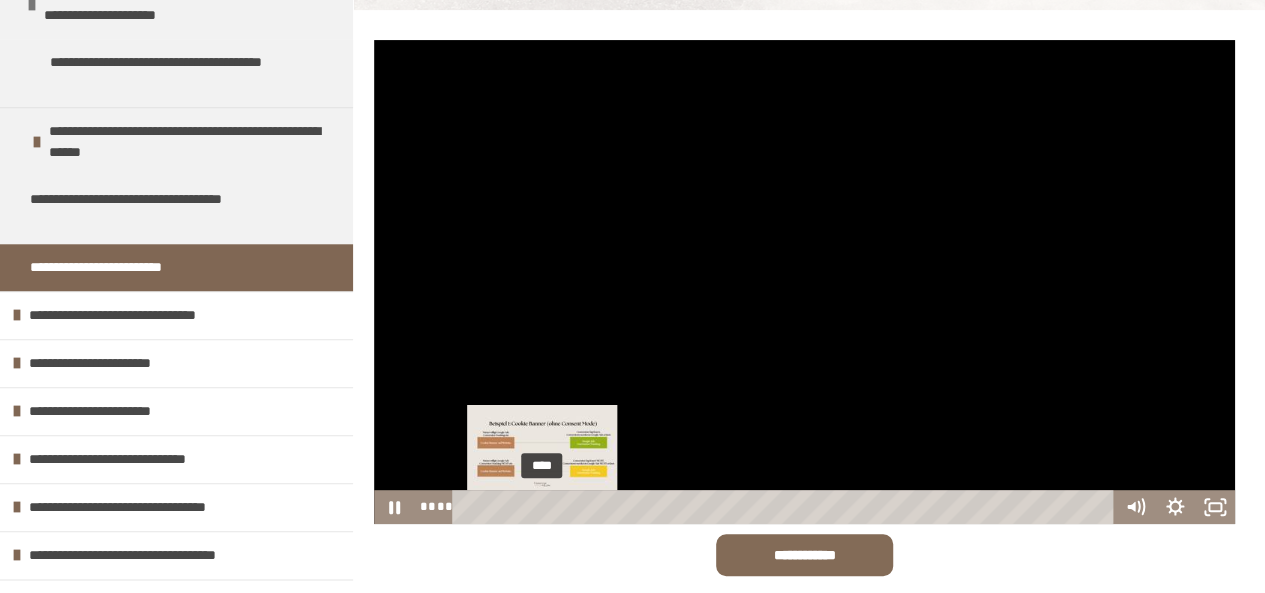 click on "****" at bounding box center (786, 507) 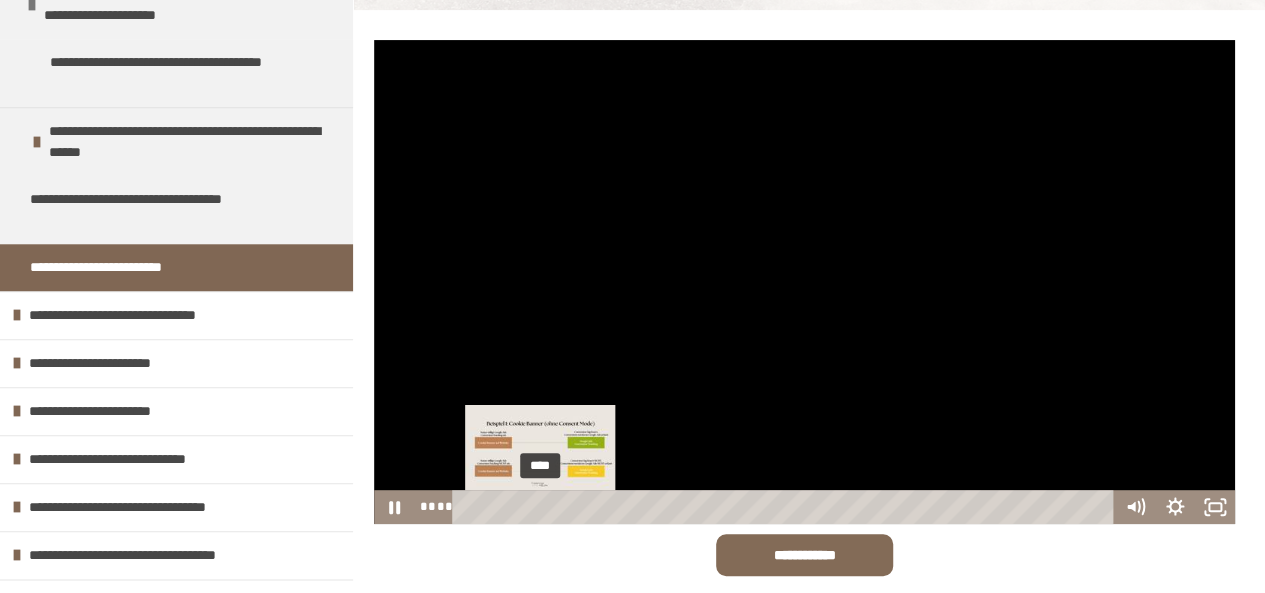 click on "****" at bounding box center (786, 507) 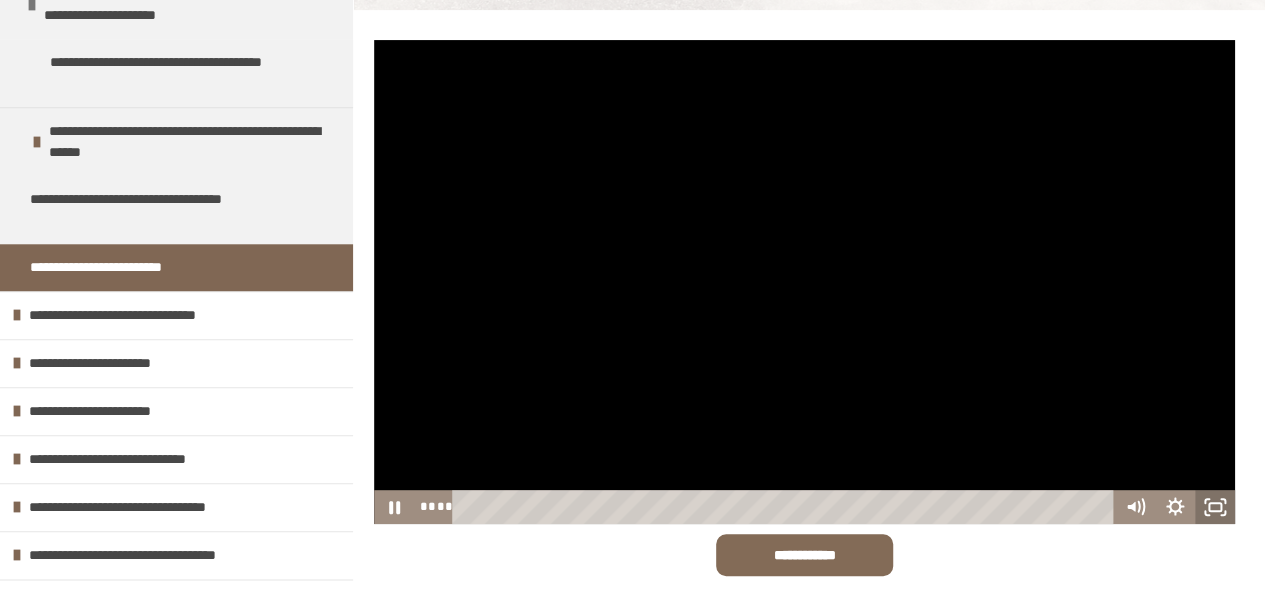 click 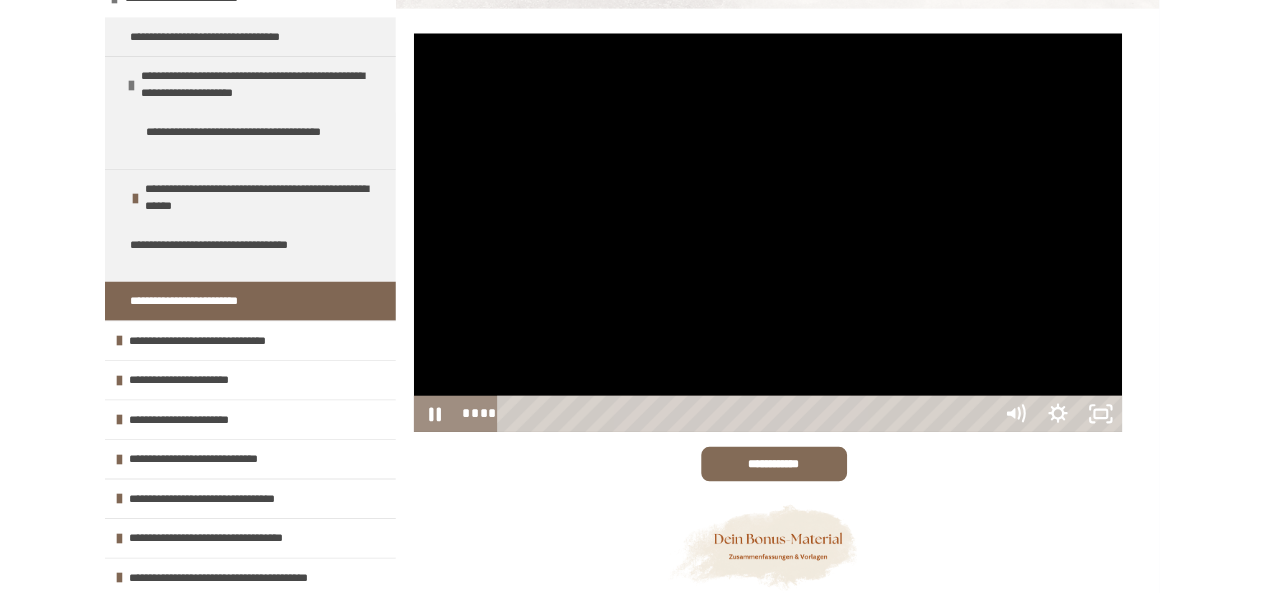 scroll, scrollTop: 758, scrollLeft: 0, axis: vertical 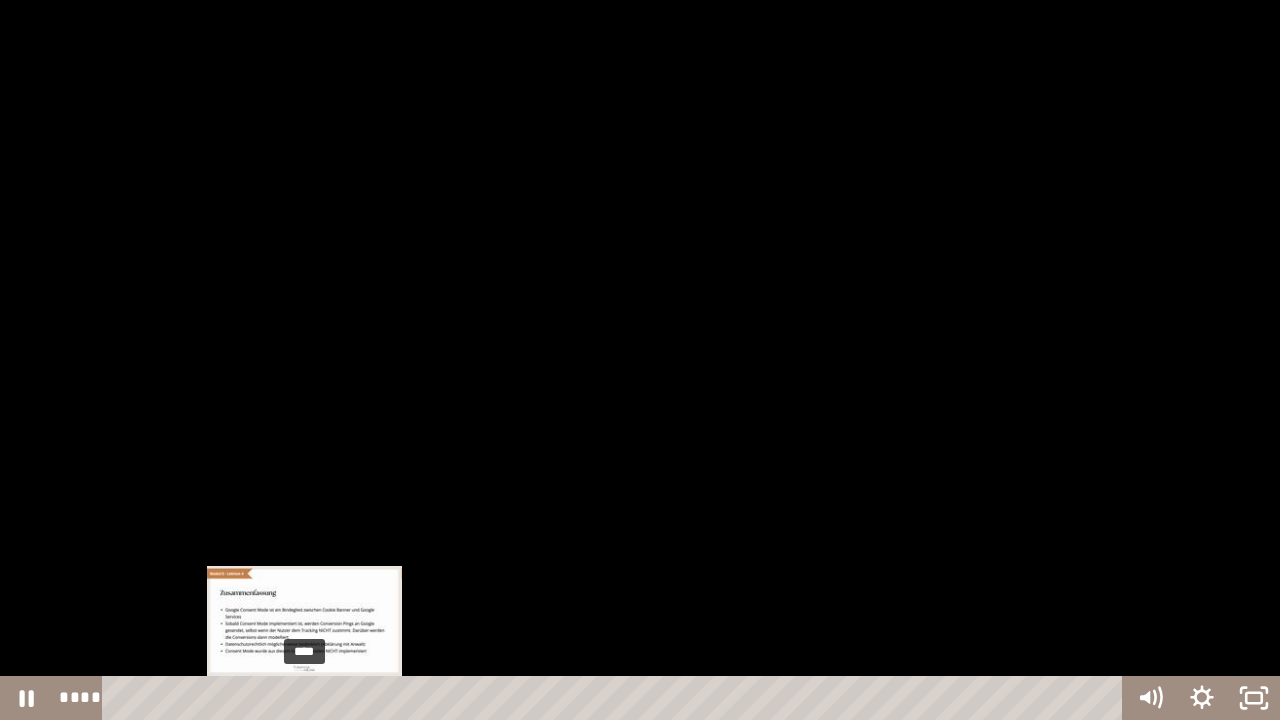 click on "****" at bounding box center [616, 698] 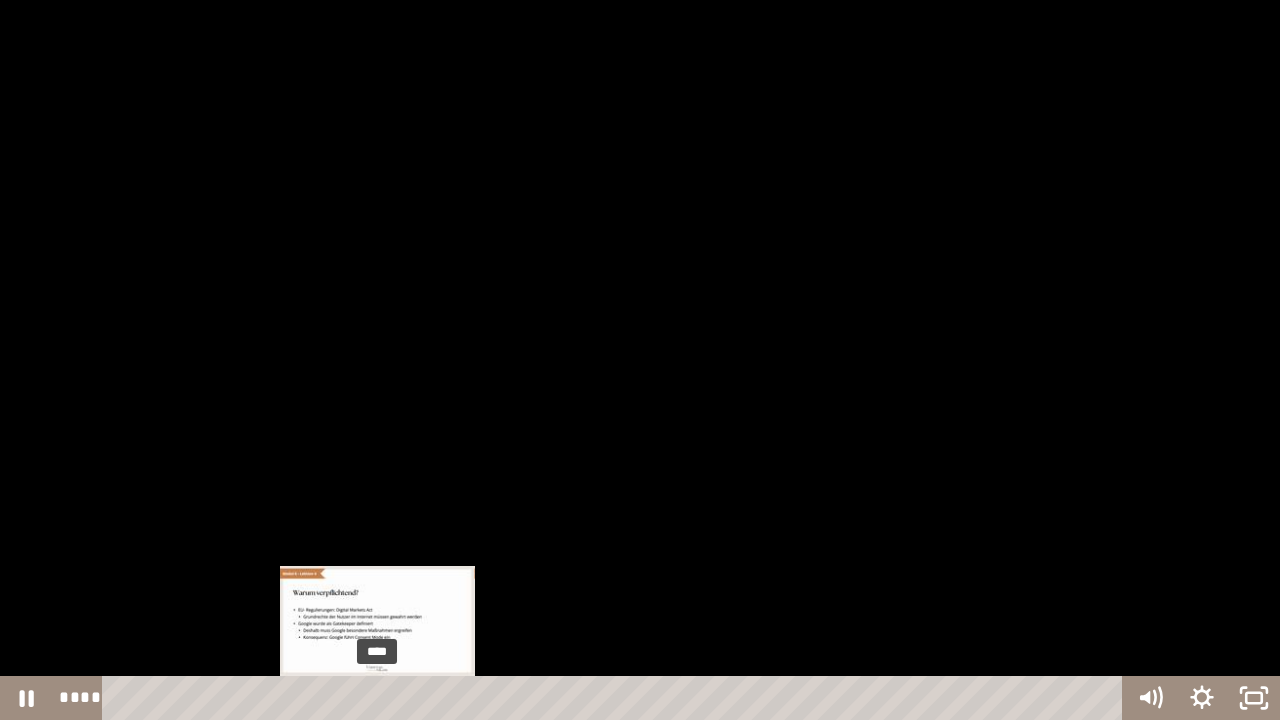 click on "****" at bounding box center [616, 698] 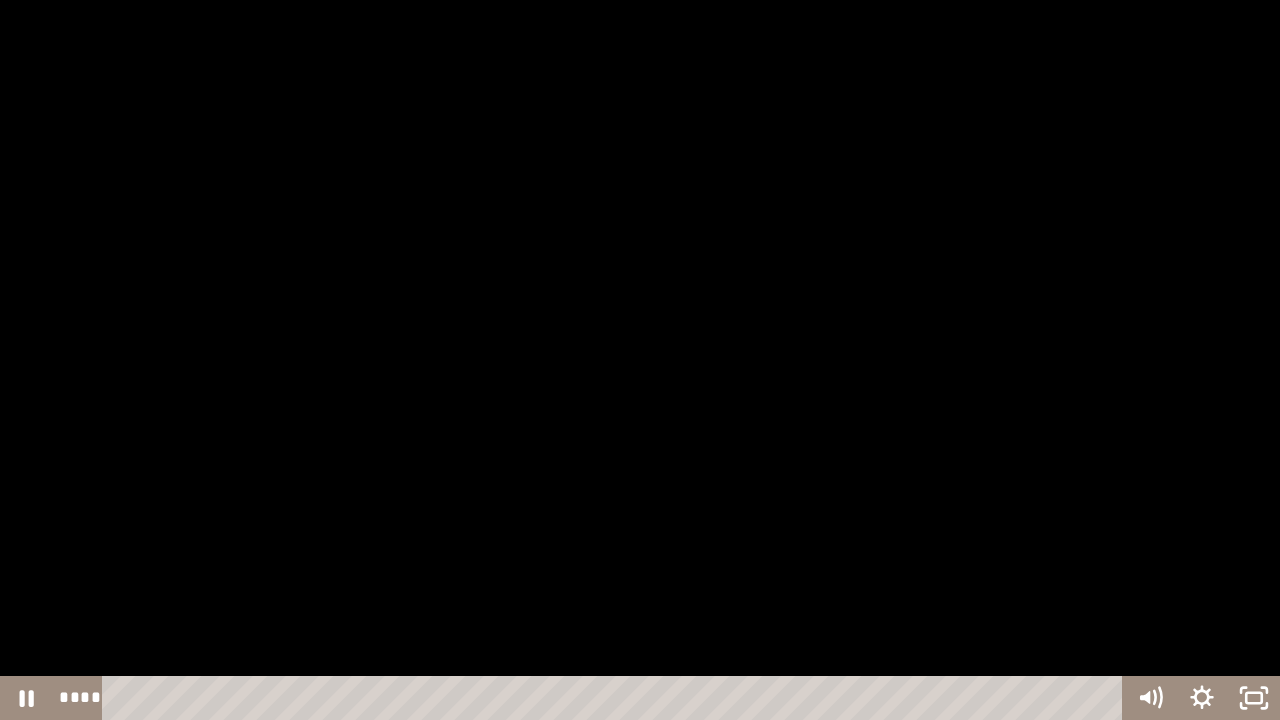 click at bounding box center [640, 360] 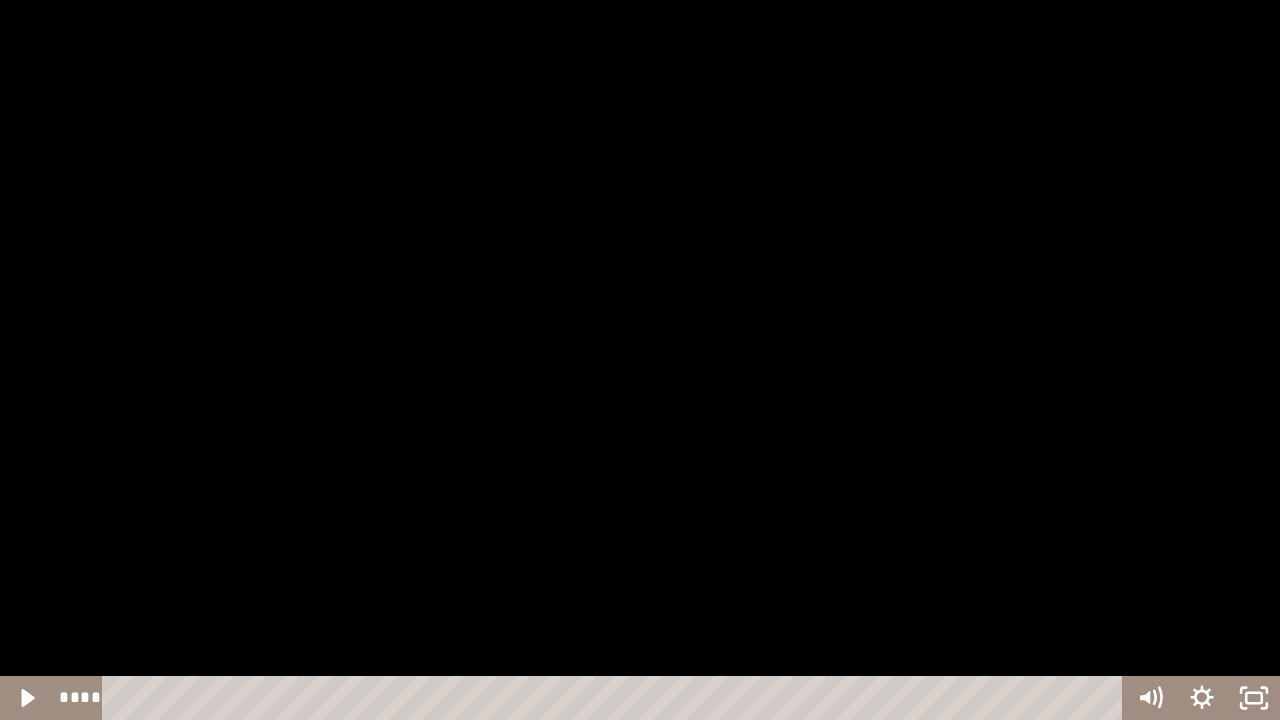 click at bounding box center [640, 360] 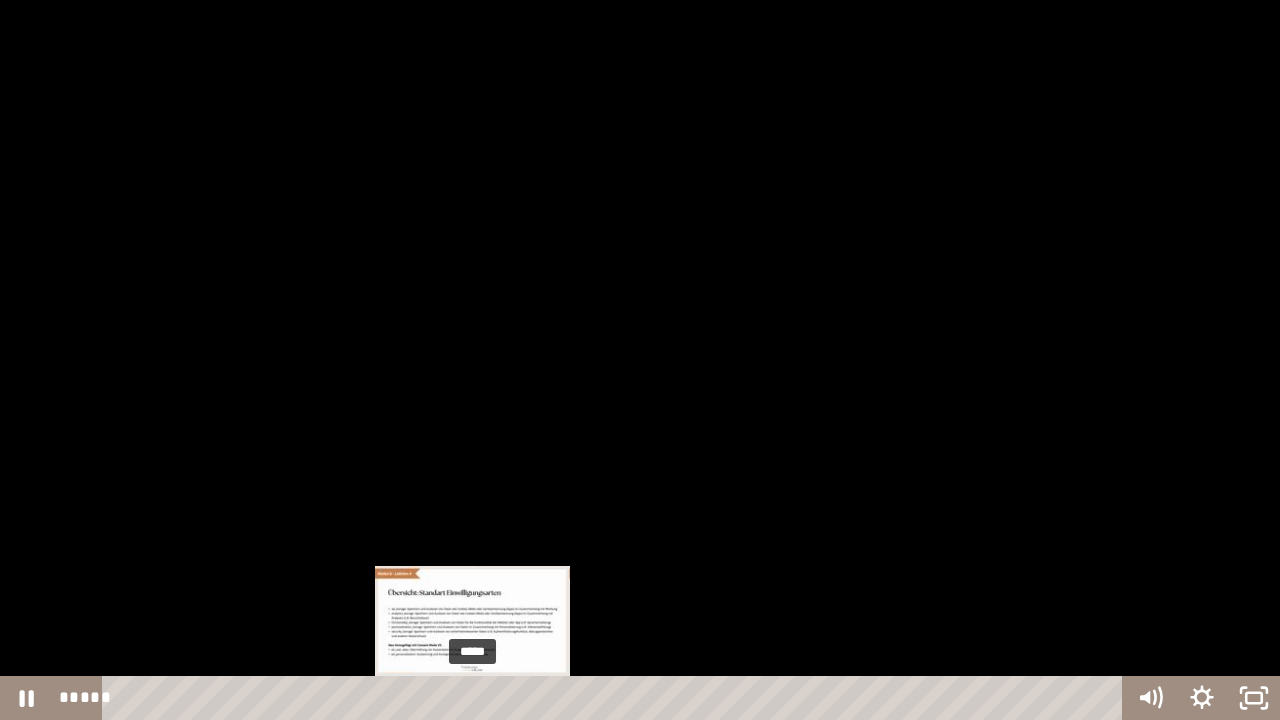 click on "*****" at bounding box center [616, 698] 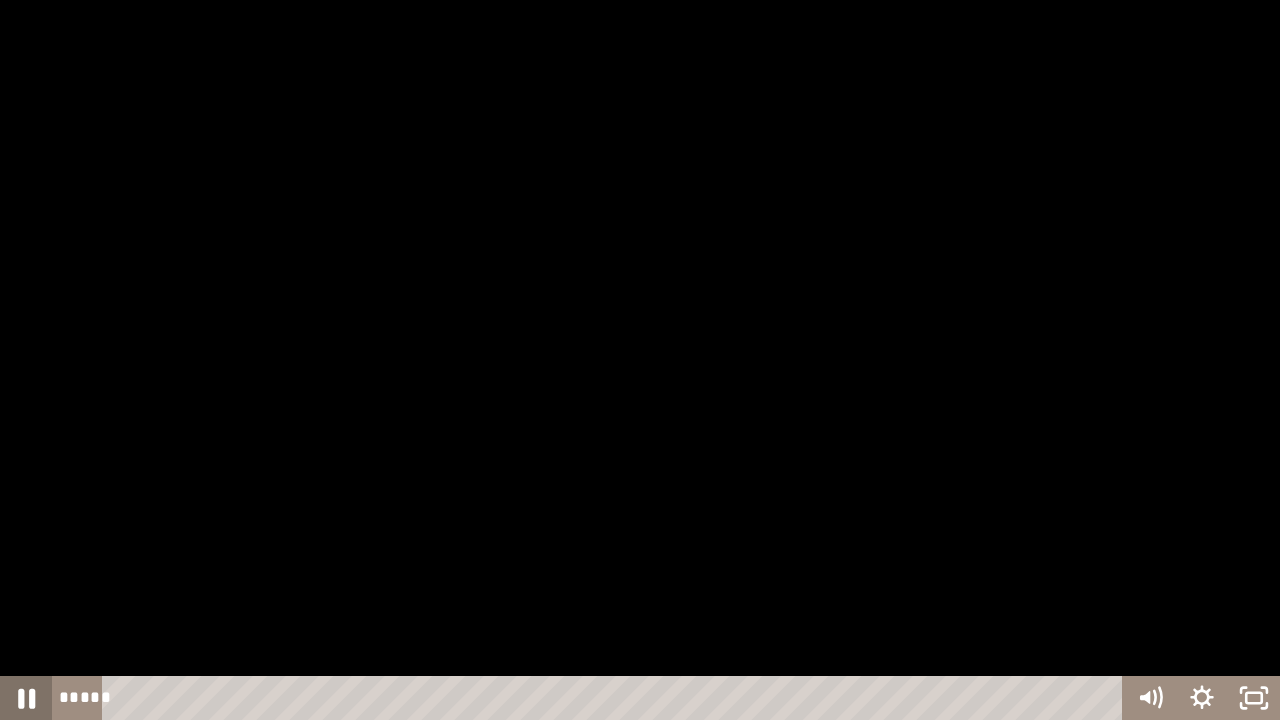 click 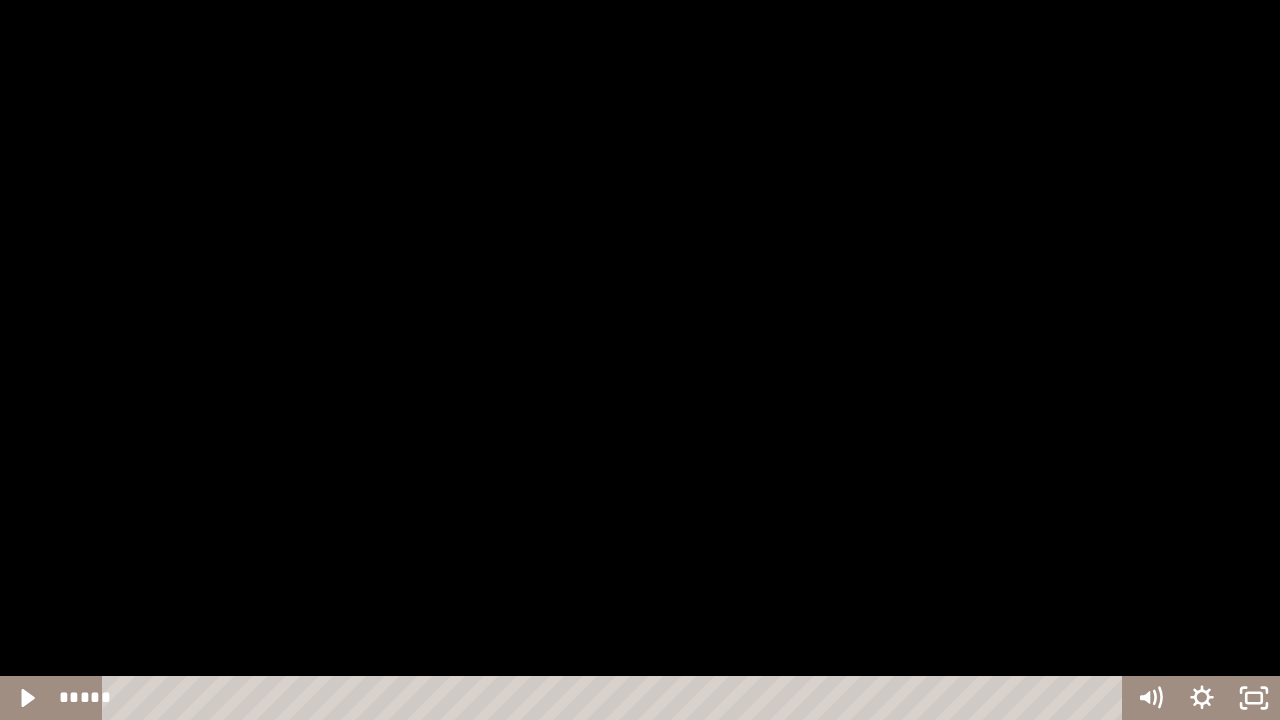 click at bounding box center (640, 360) 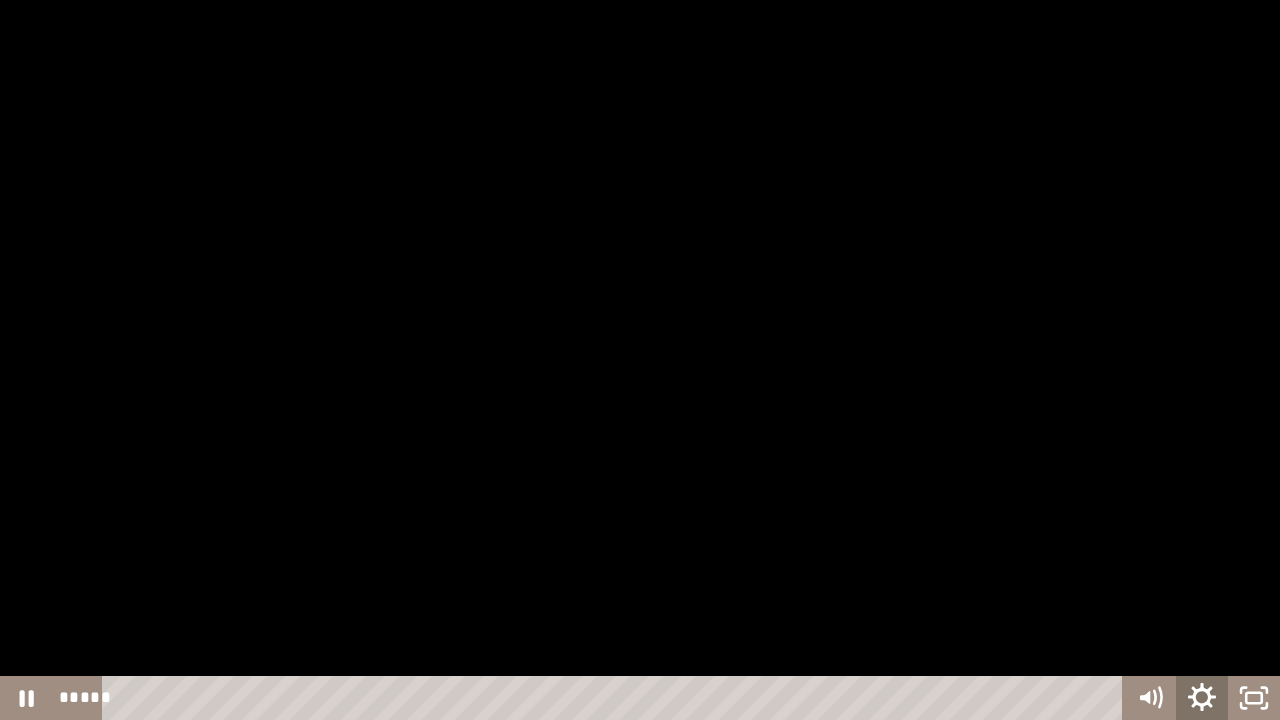 click 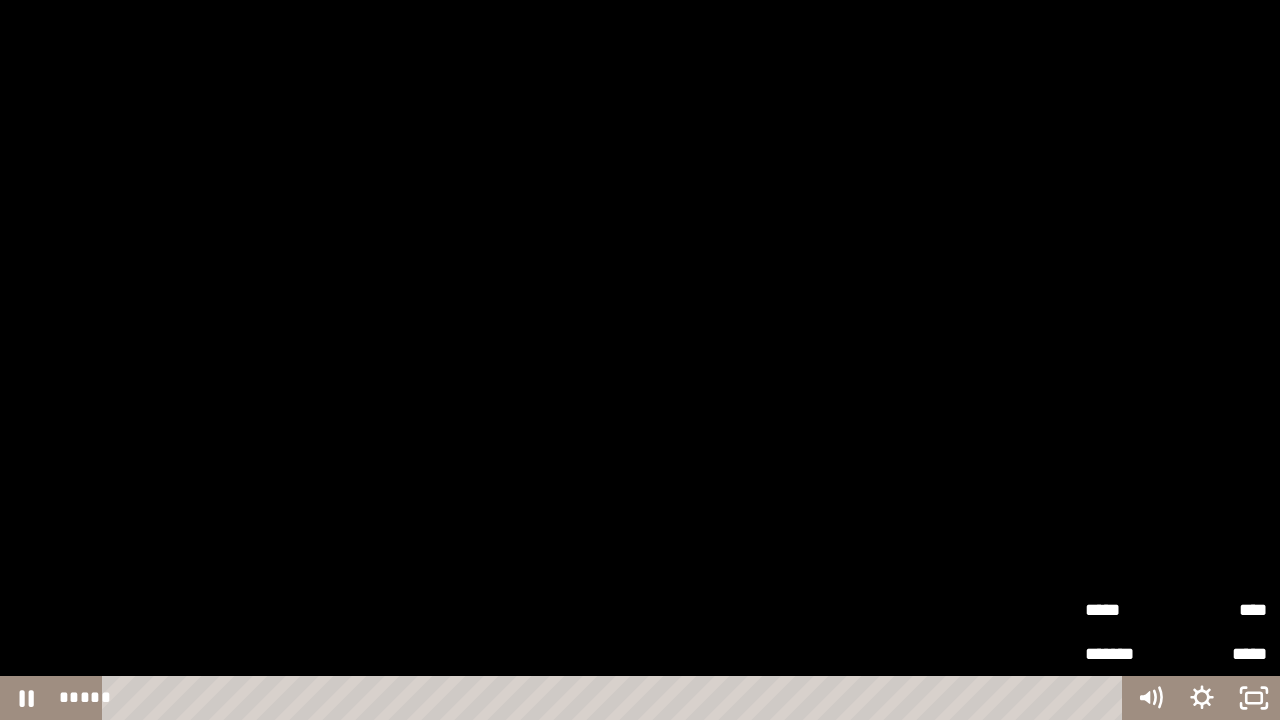 click on "****" at bounding box center (1221, 610) 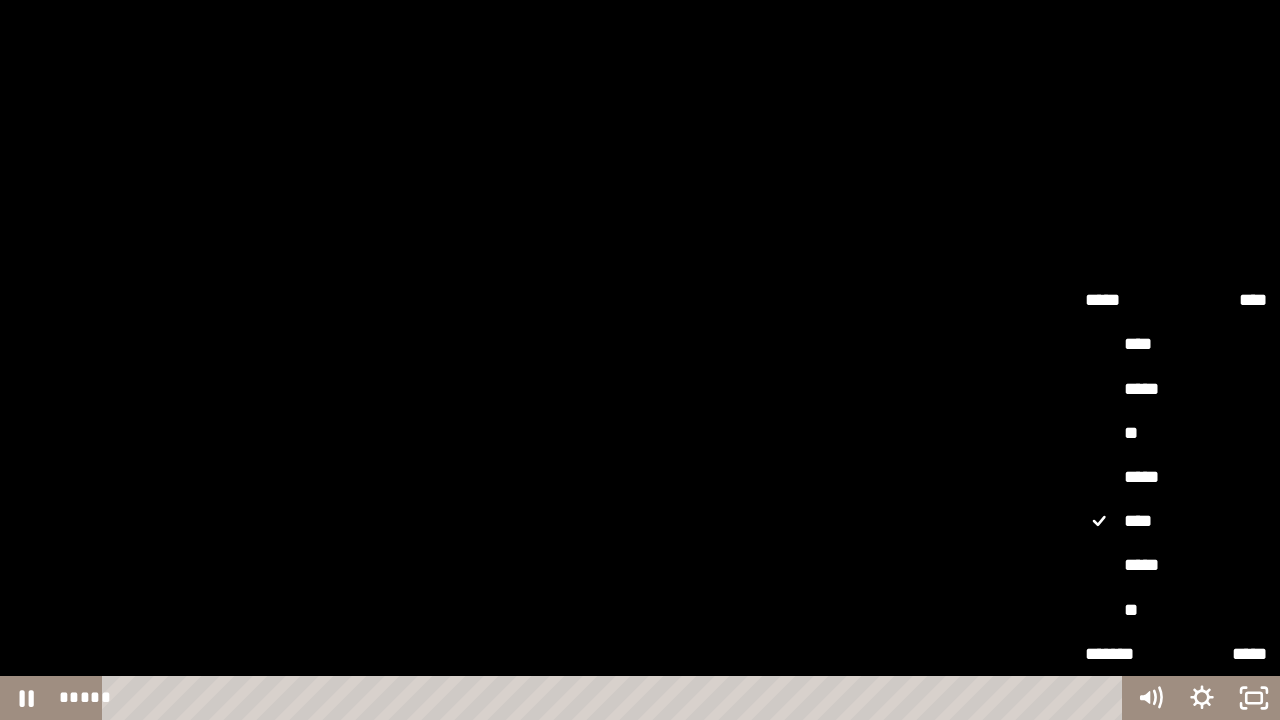 click on "*****" at bounding box center (1176, 565) 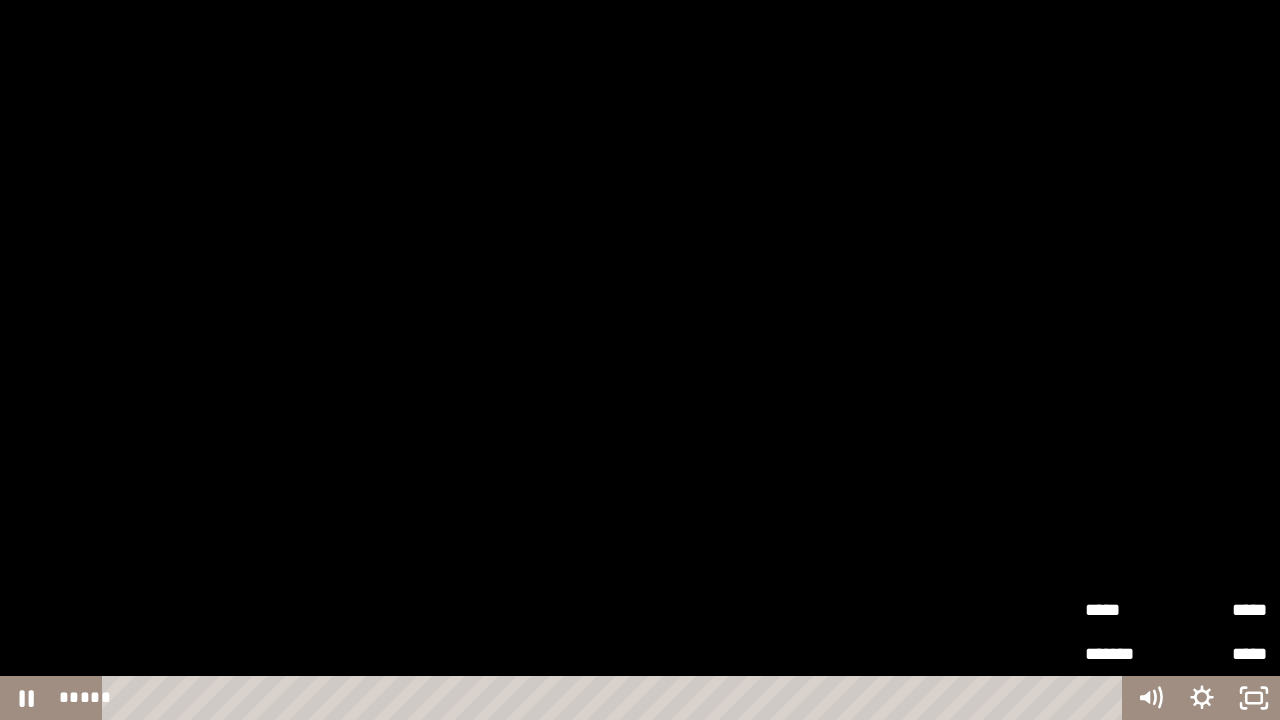 click on "*****" at bounding box center [1221, 610] 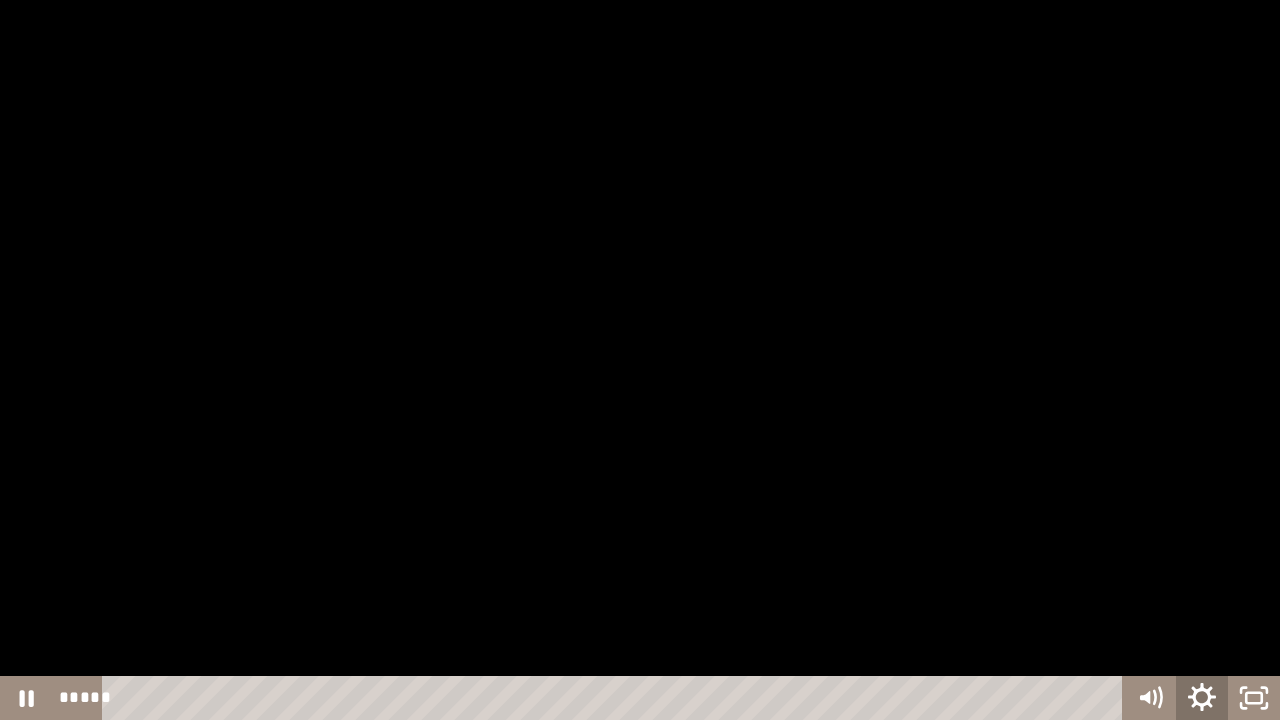 click 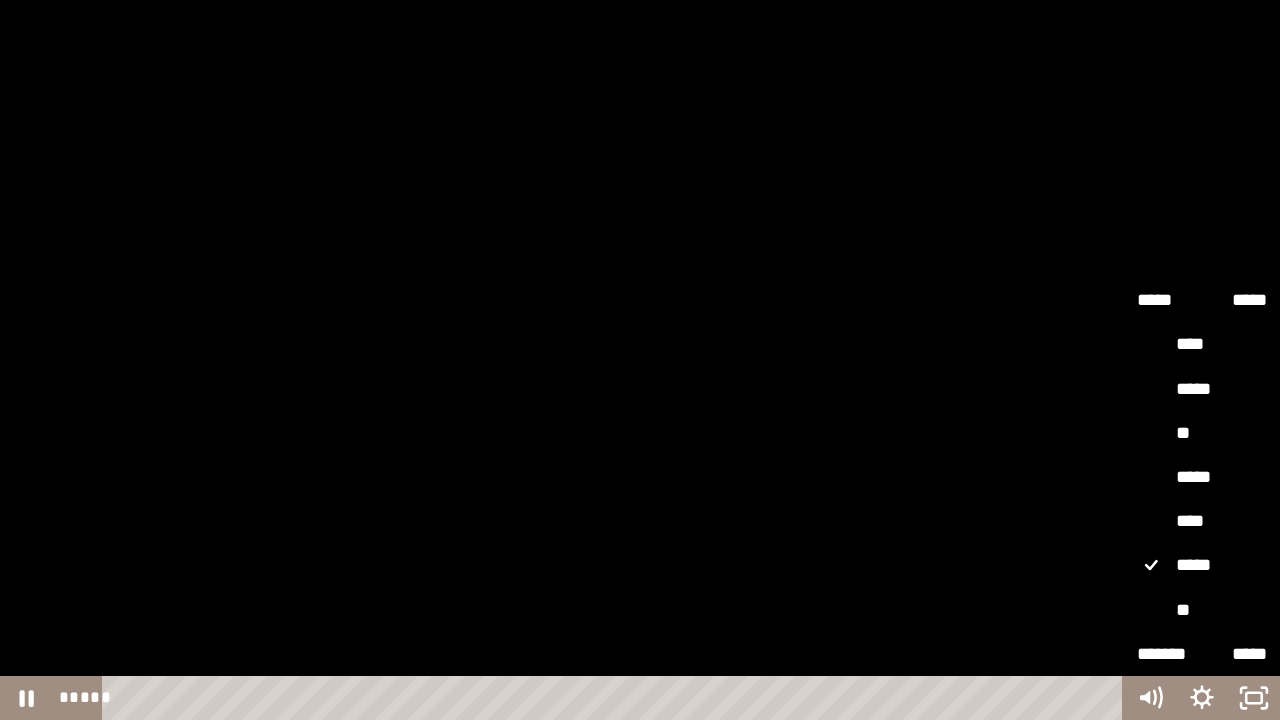 click on "**" at bounding box center (1202, 610) 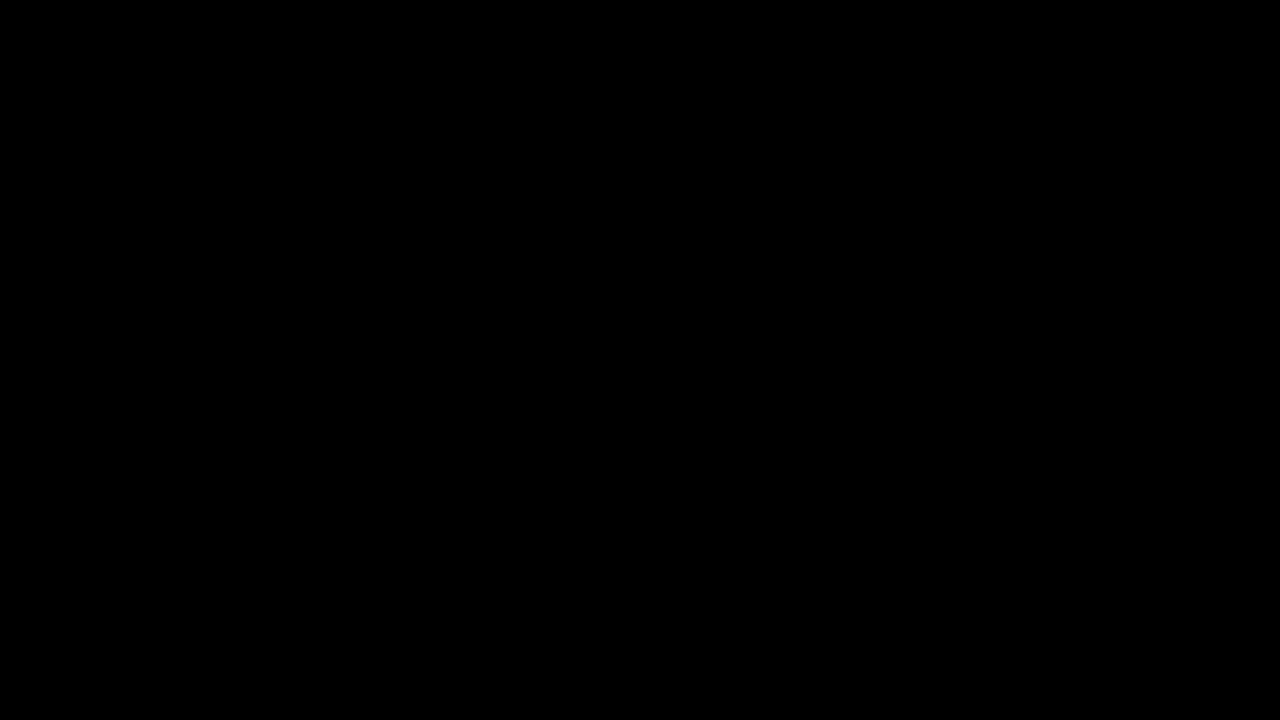 click at bounding box center [640, 360] 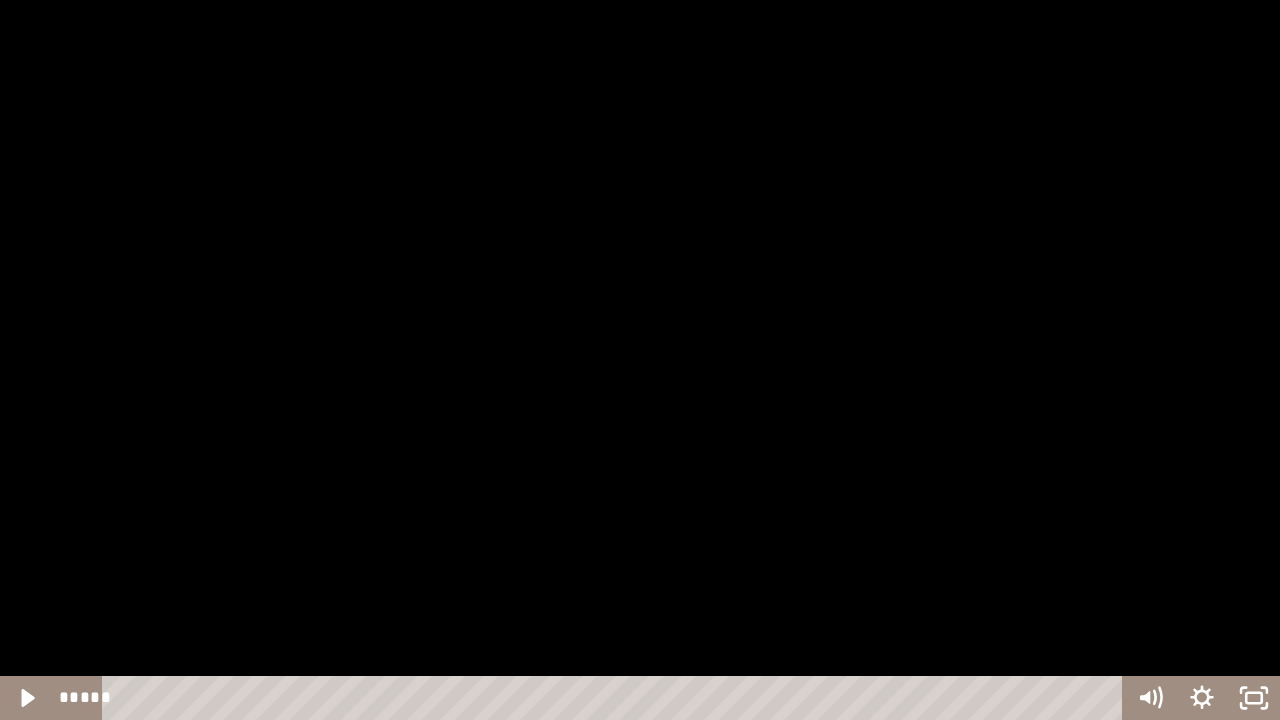 click at bounding box center (640, 360) 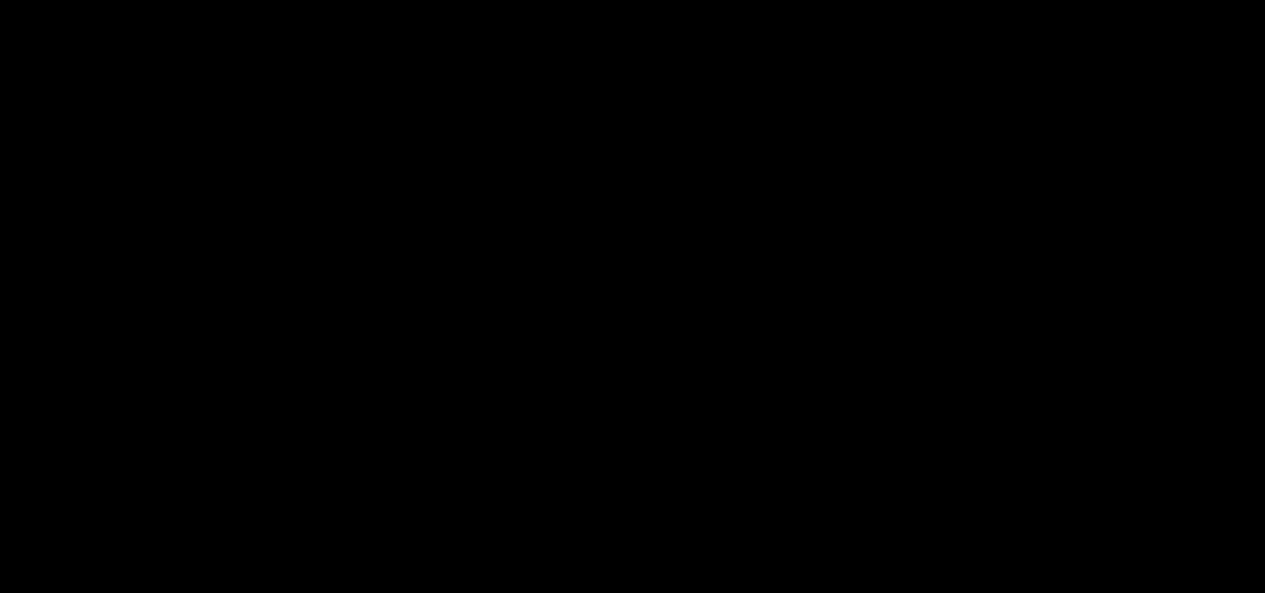 scroll, scrollTop: 863, scrollLeft: 0, axis: vertical 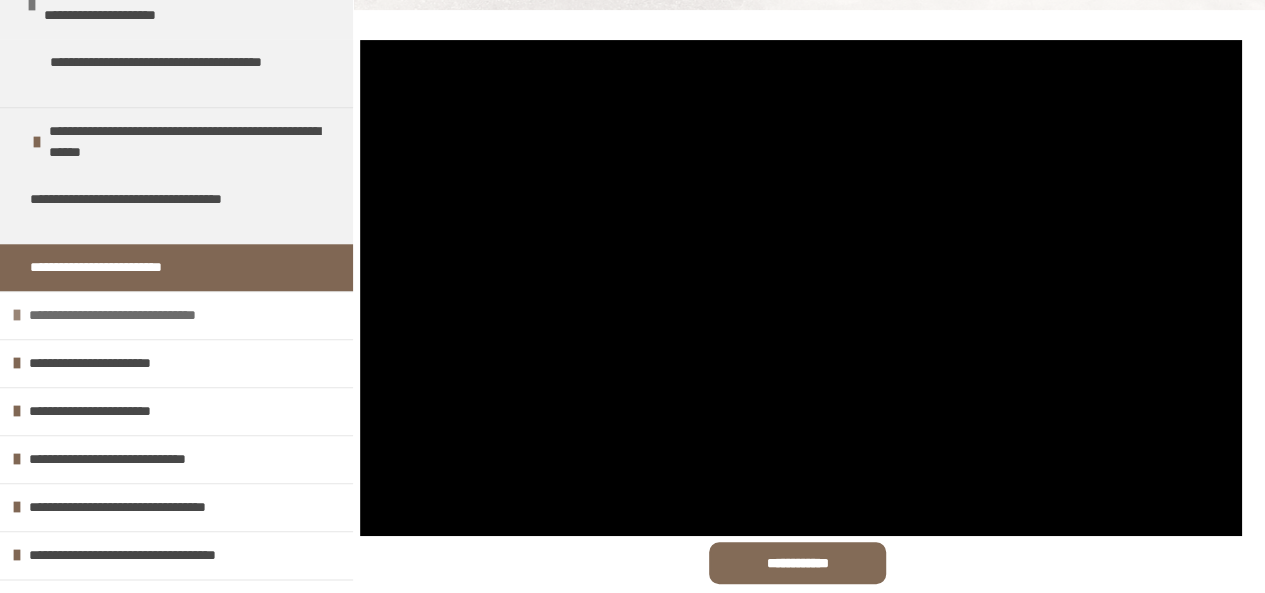 click on "**********" at bounding box center (152, 315) 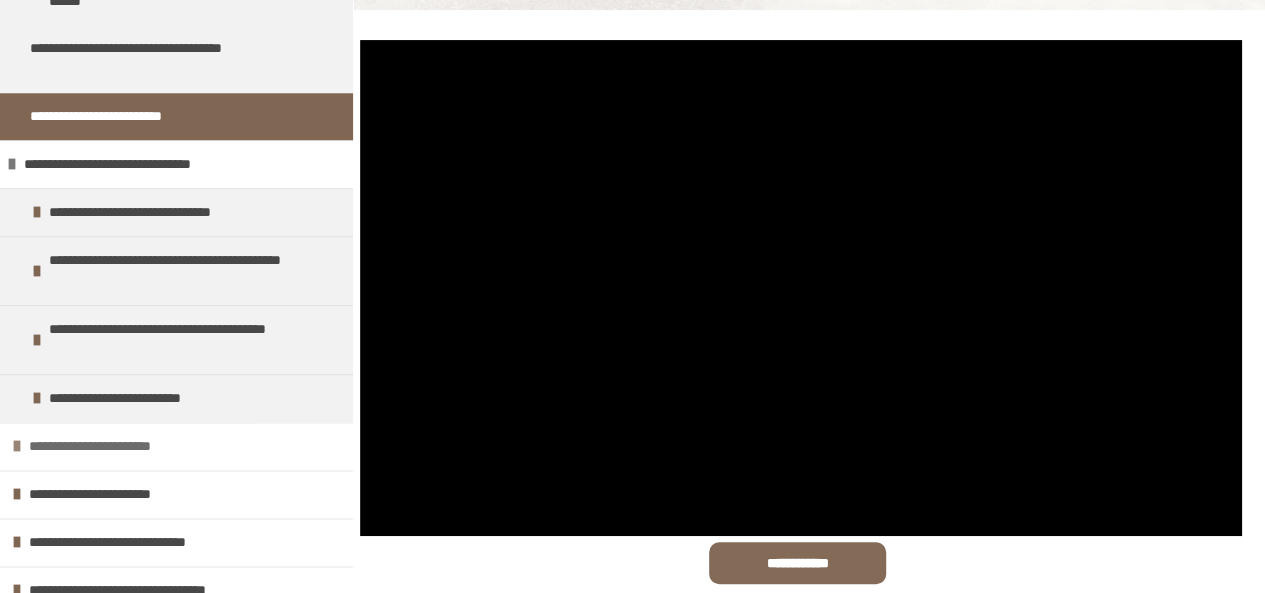 scroll, scrollTop: 987, scrollLeft: 0, axis: vertical 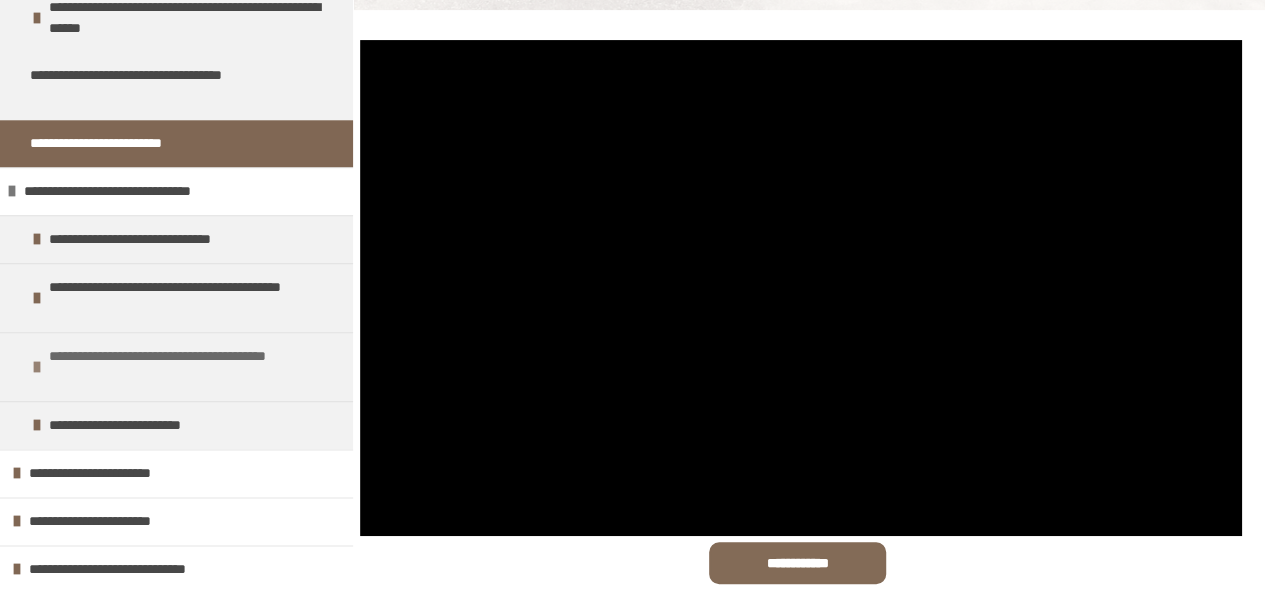 click on "**********" at bounding box center (188, 367) 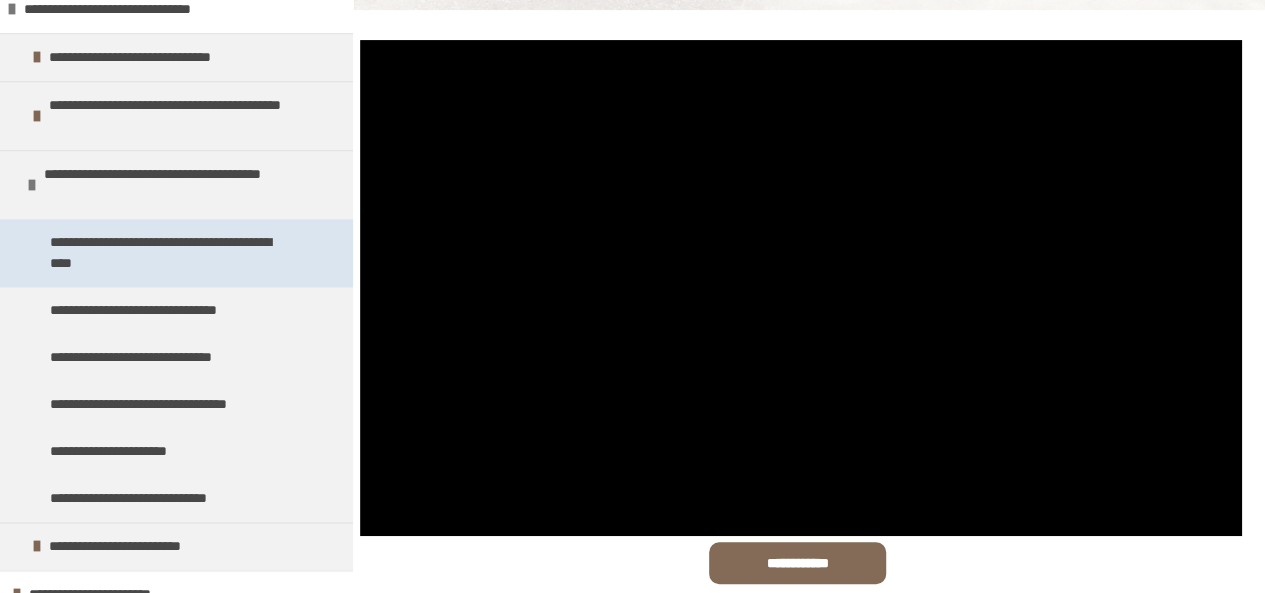 scroll, scrollTop: 1168, scrollLeft: 0, axis: vertical 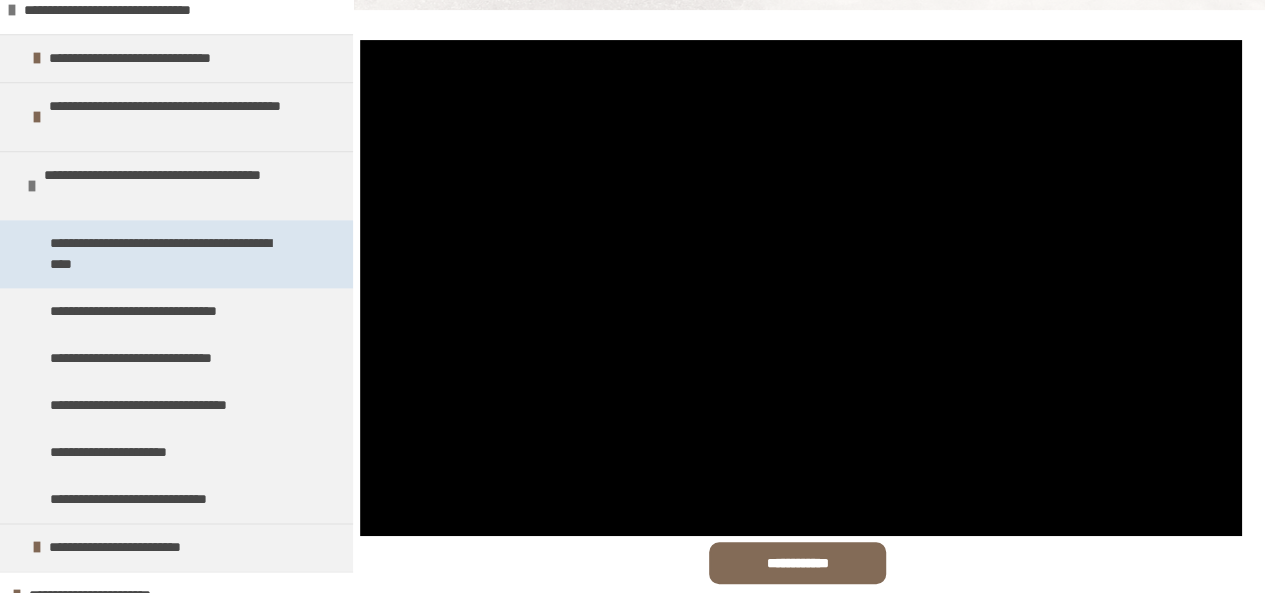 click on "**********" at bounding box center (164, 405) 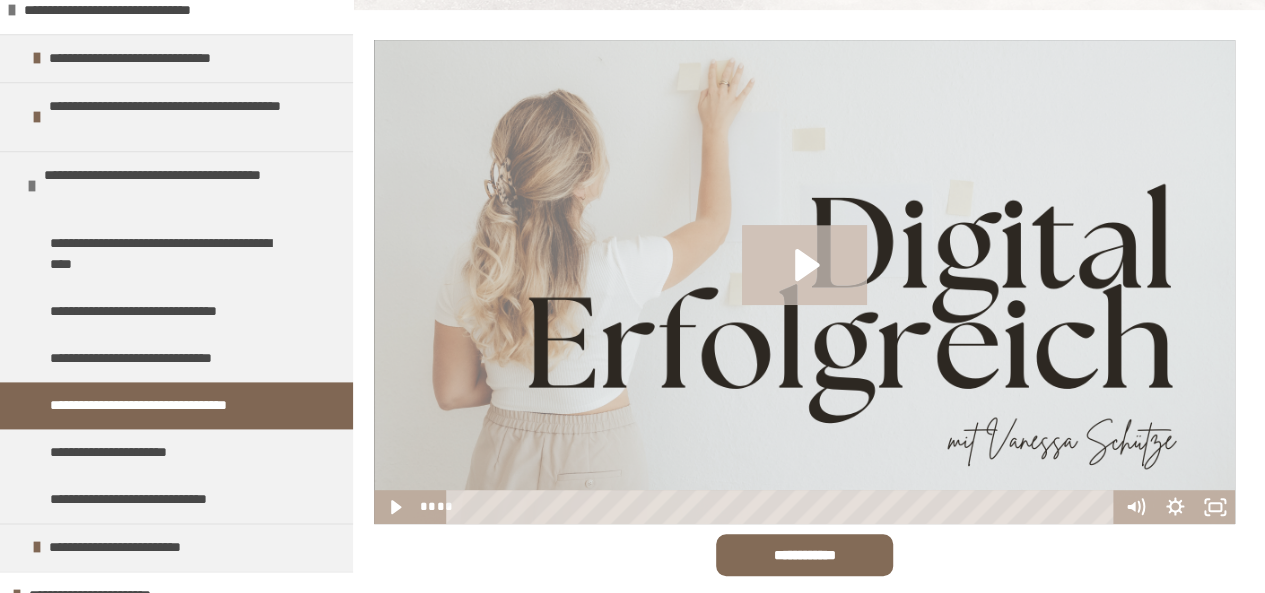 click 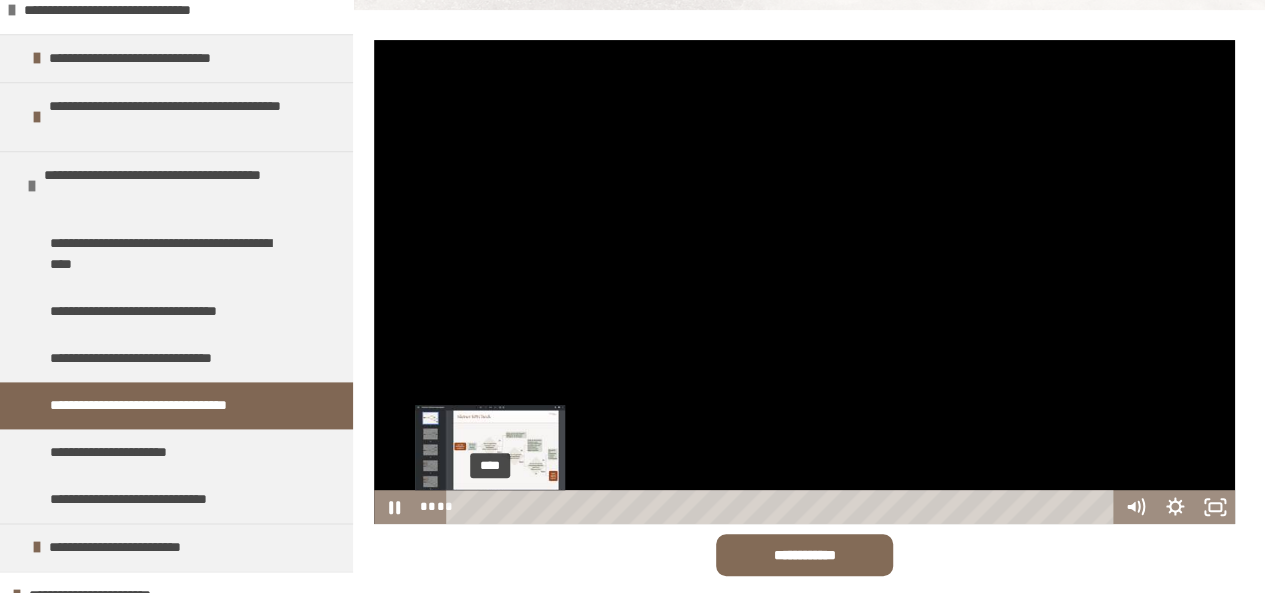 click on "****" at bounding box center [783, 507] 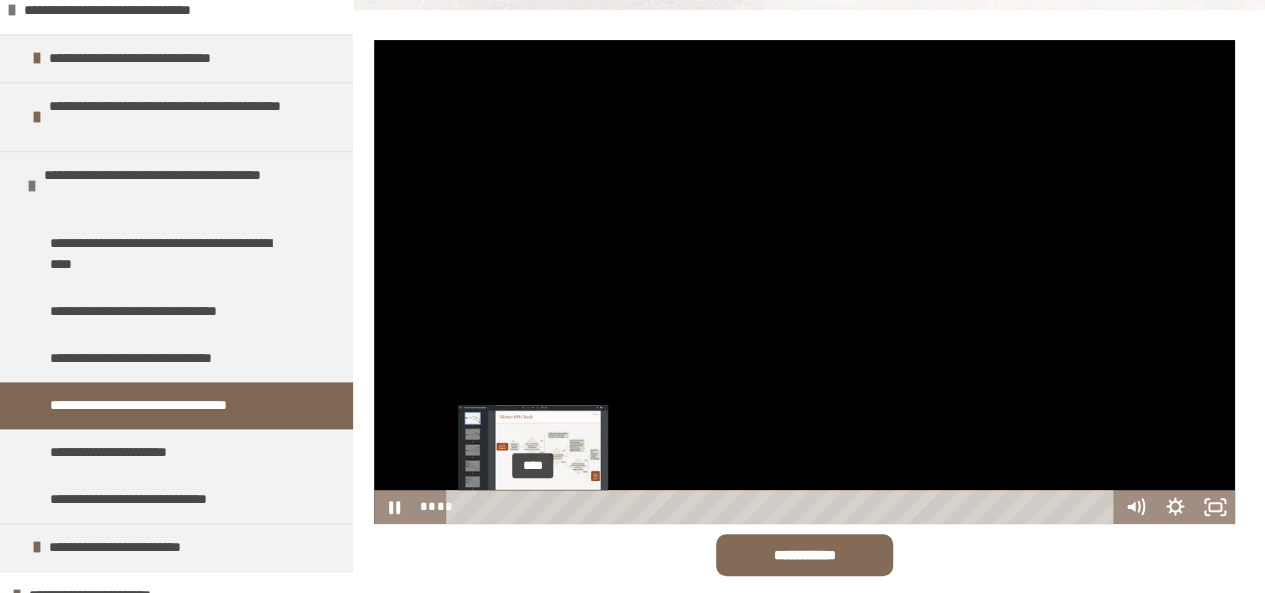 click on "****" at bounding box center [783, 507] 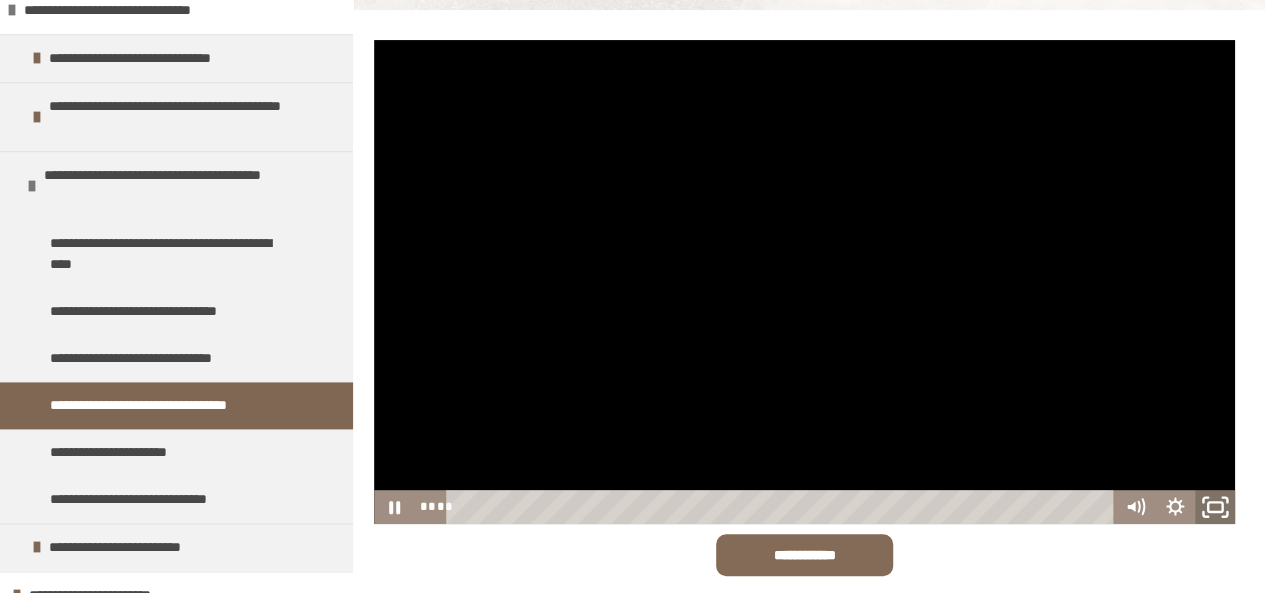 click 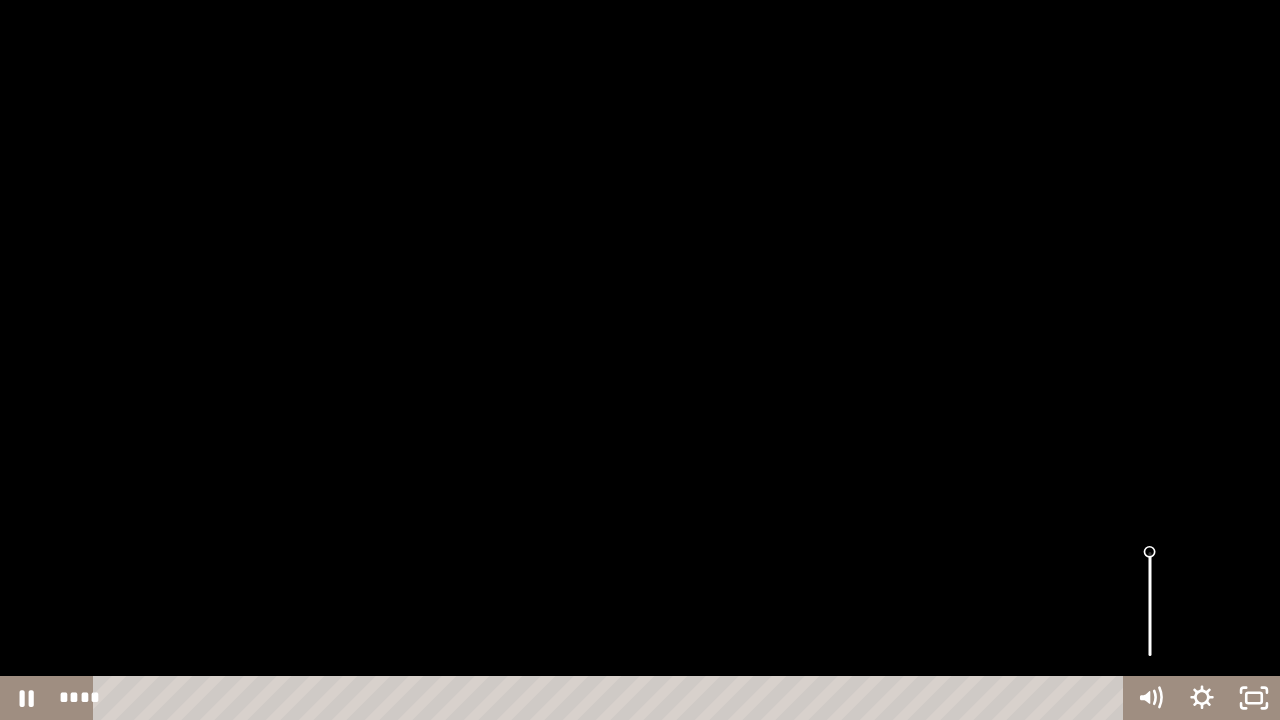 click at bounding box center (640, 360) 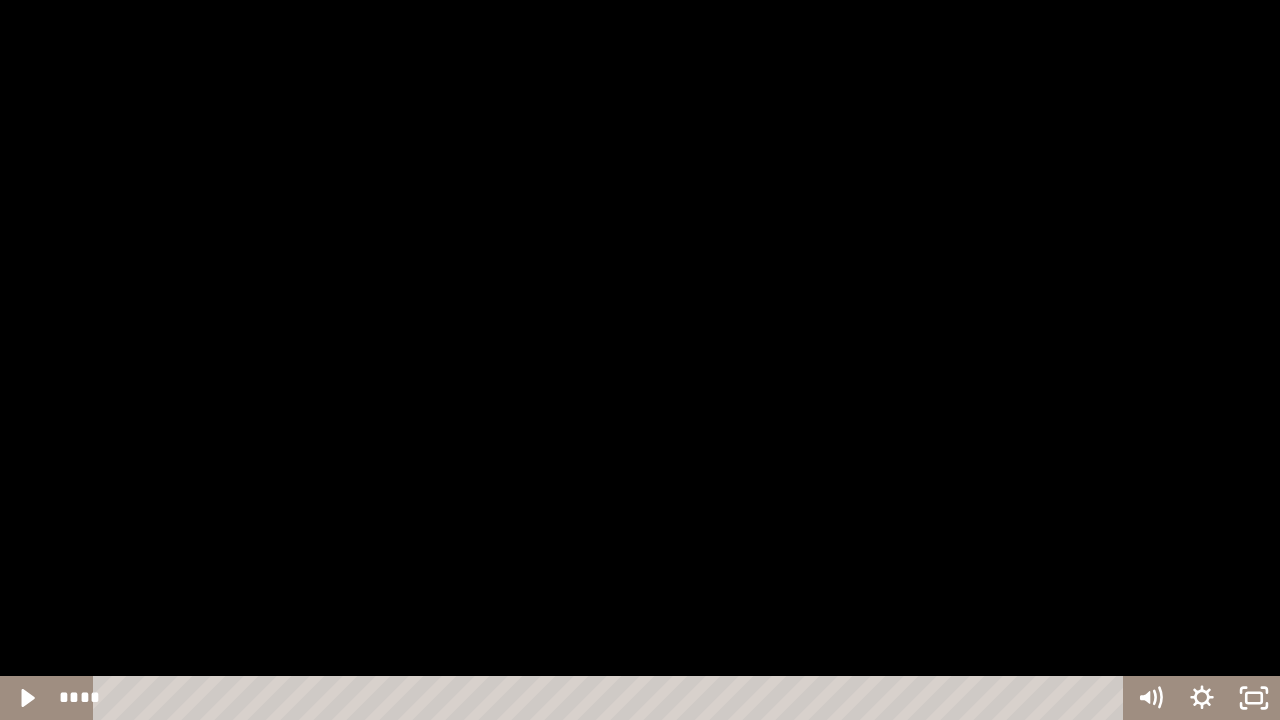 click on "**** ****" at bounding box center [588, 698] 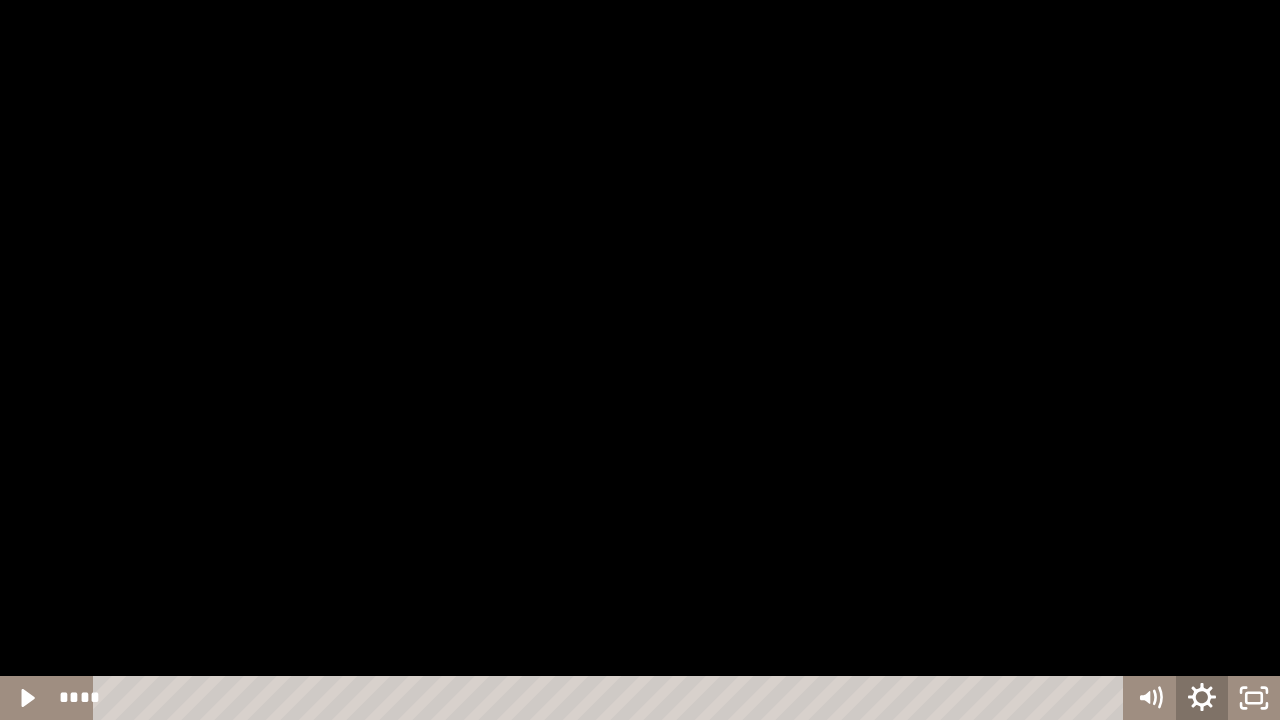 click 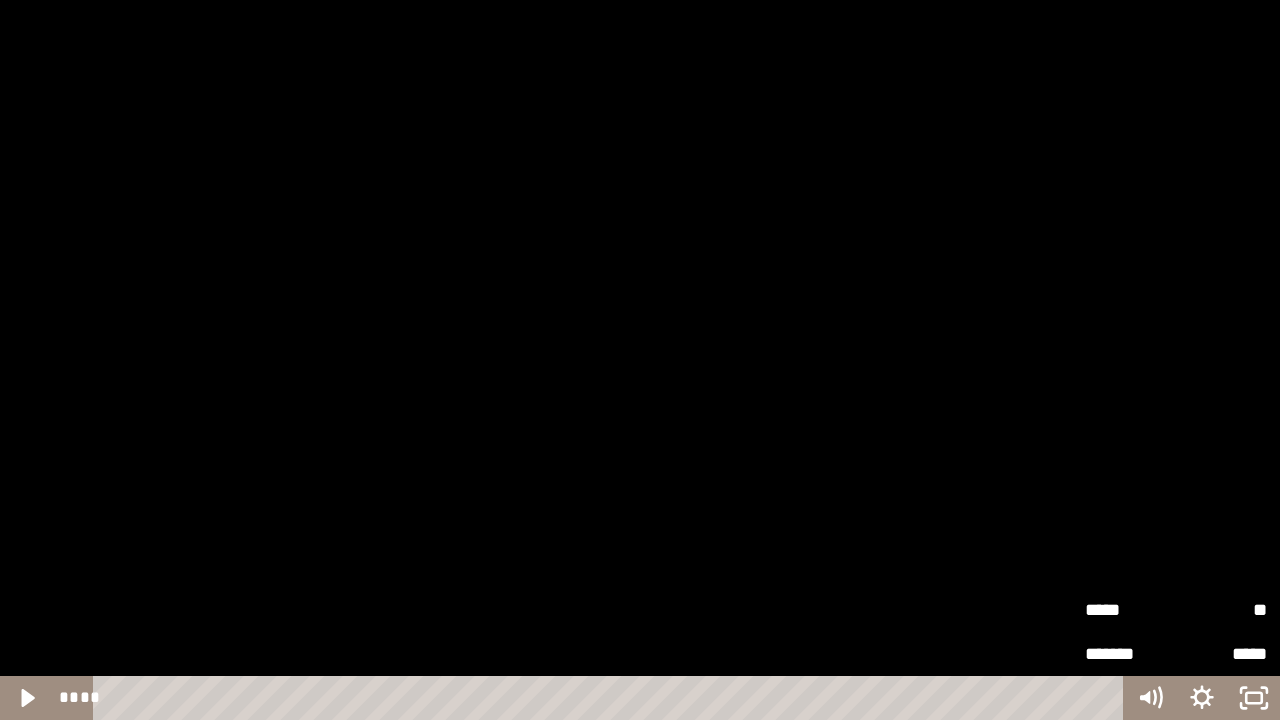 click on "*****" at bounding box center [1130, 610] 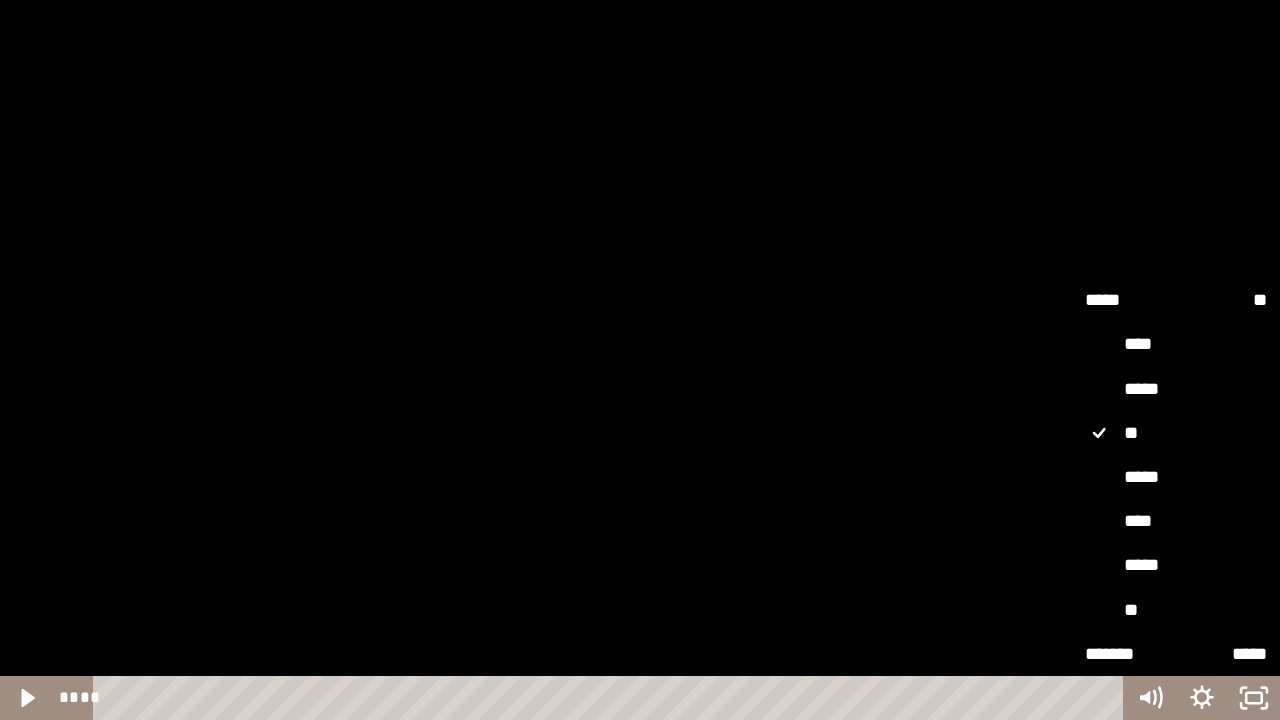 click on "**" at bounding box center [1176, 610] 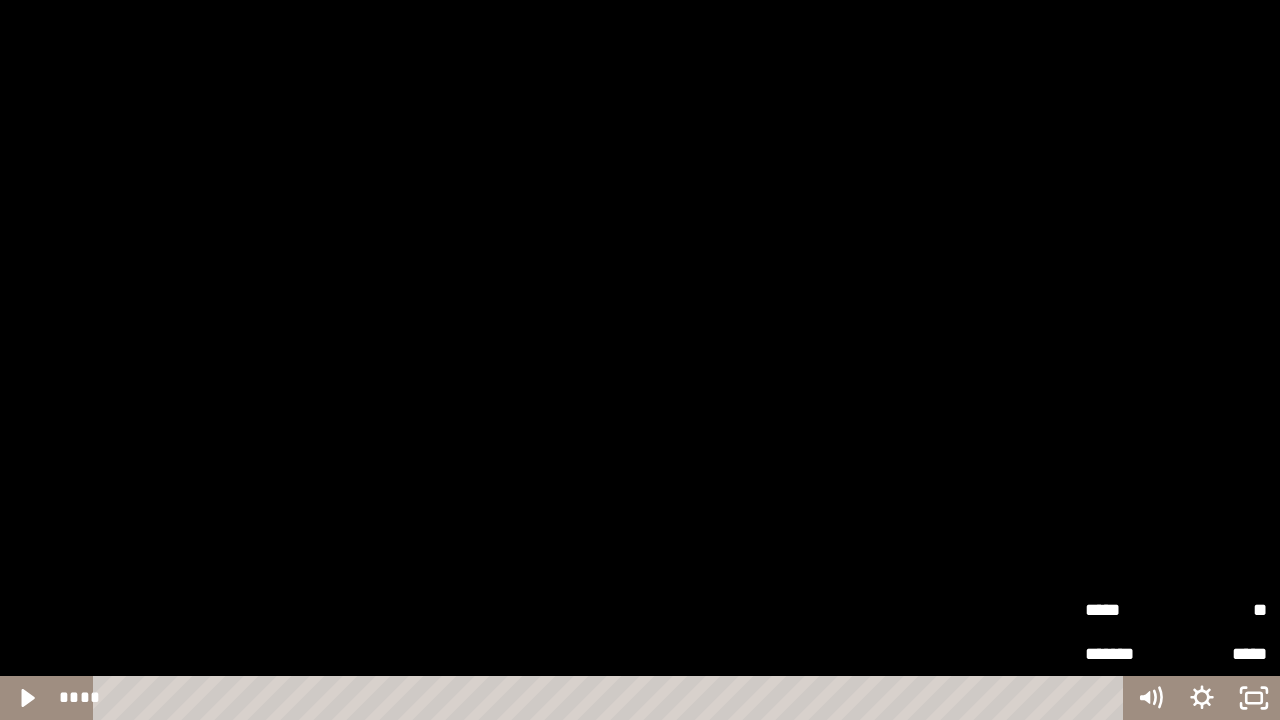 click at bounding box center (640, 360) 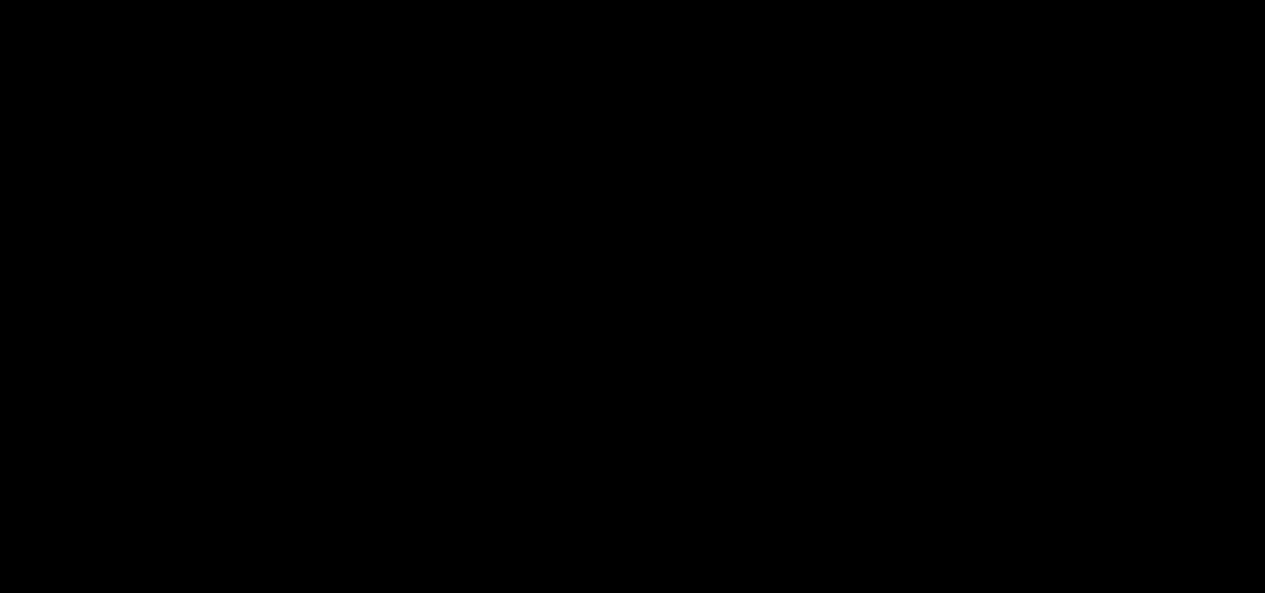 scroll, scrollTop: 1421, scrollLeft: 0, axis: vertical 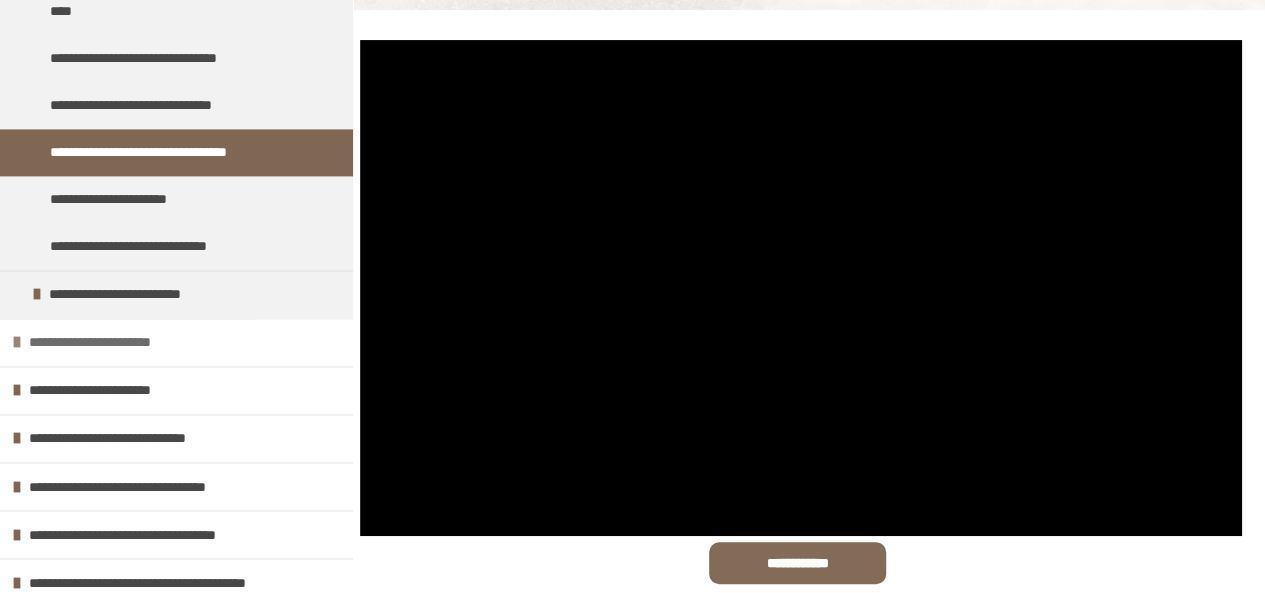 click on "**********" at bounding box center (119, 342) 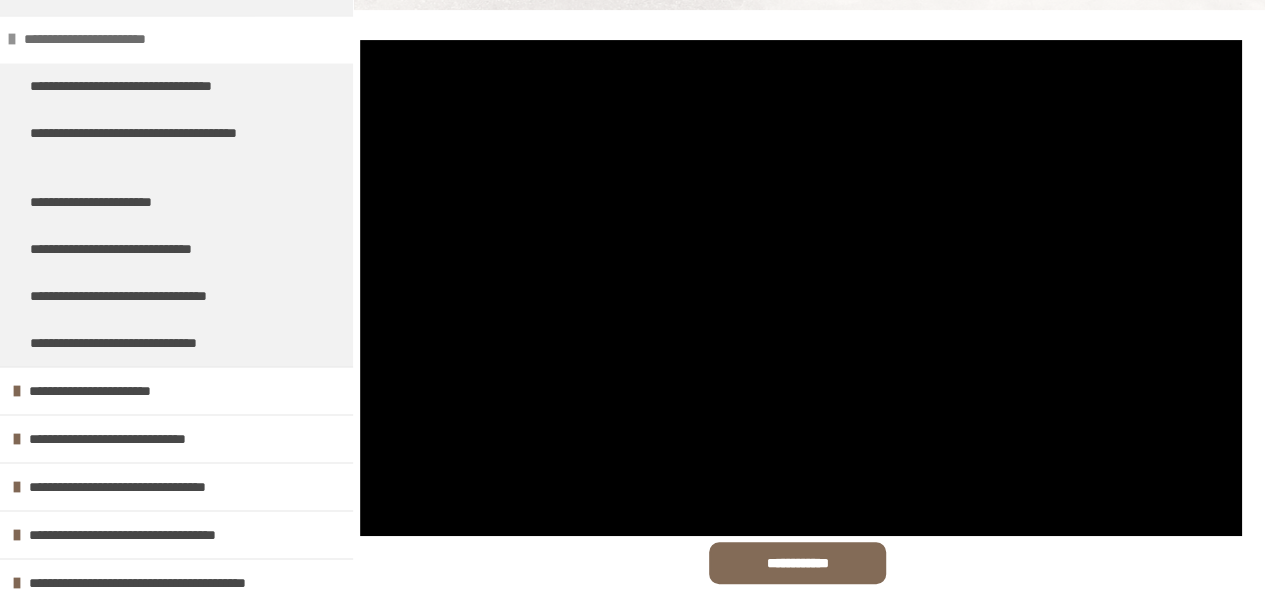 scroll, scrollTop: 1723, scrollLeft: 0, axis: vertical 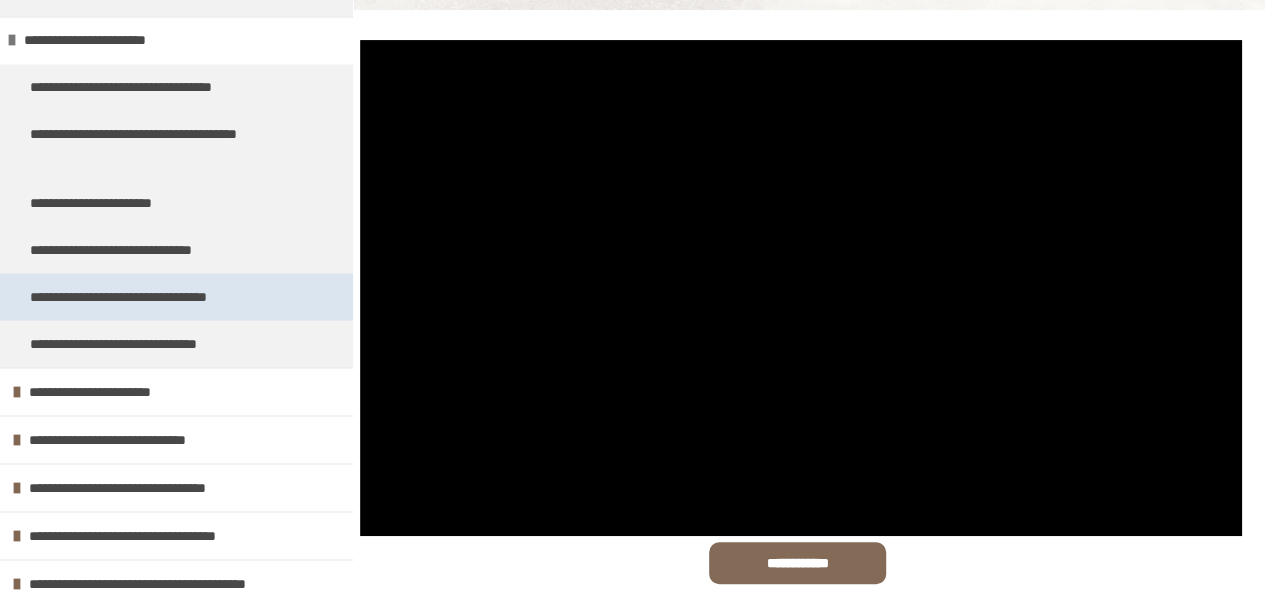 click on "**********" at bounding box center (149, 296) 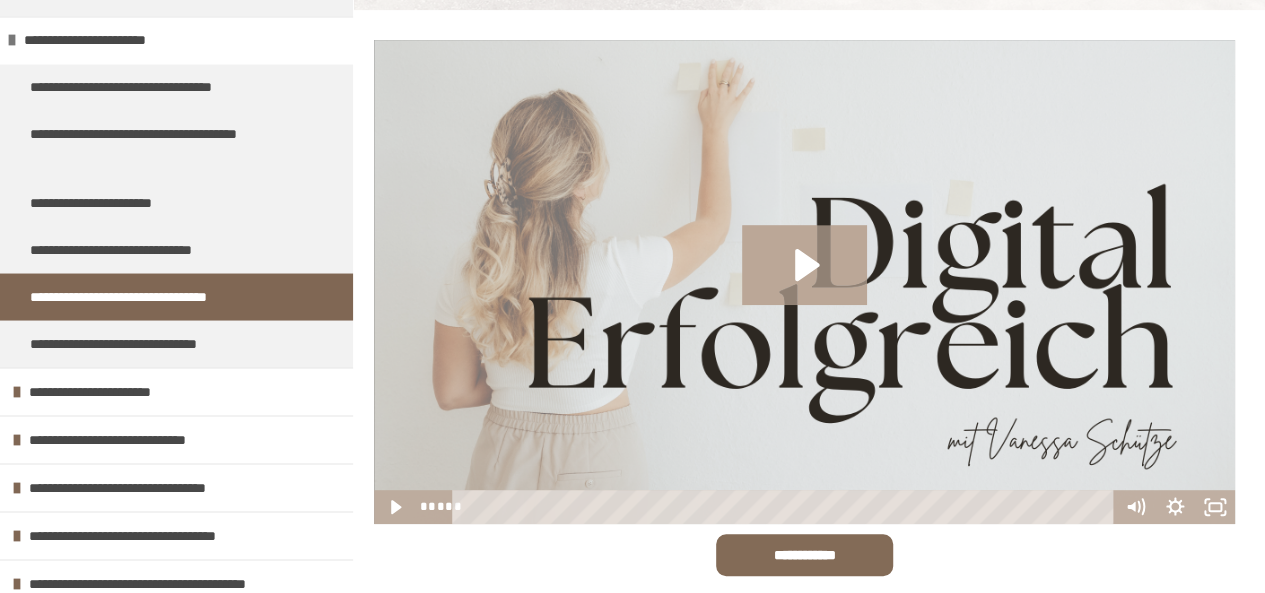 scroll, scrollTop: 1724, scrollLeft: 0, axis: vertical 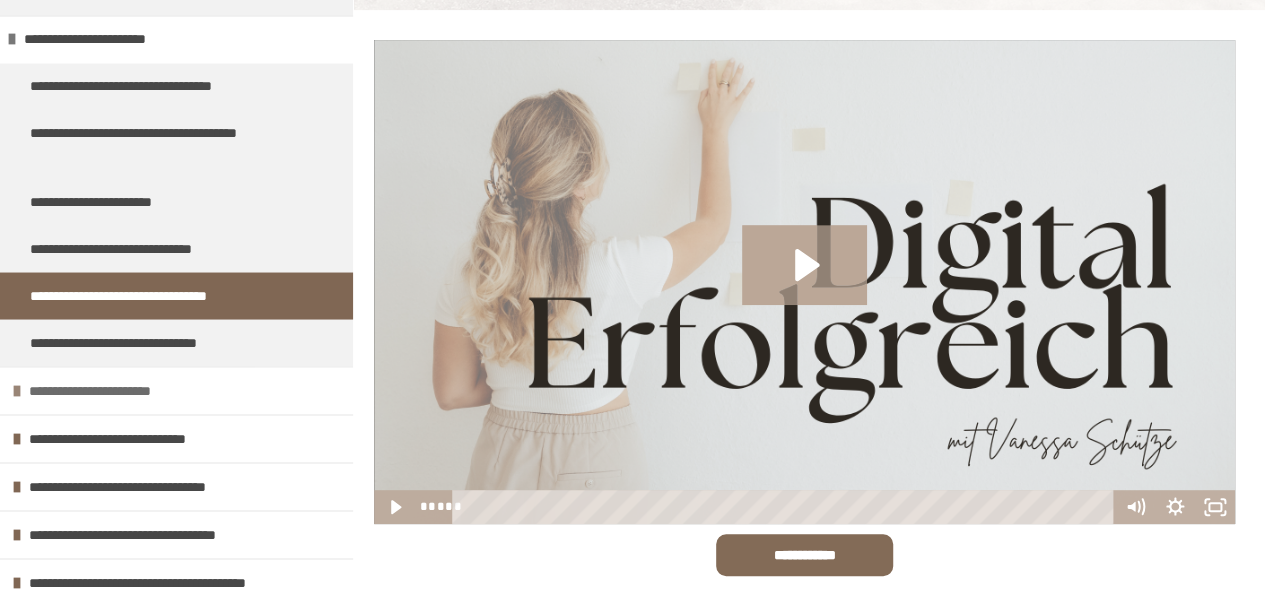 click on "**********" at bounding box center (120, 390) 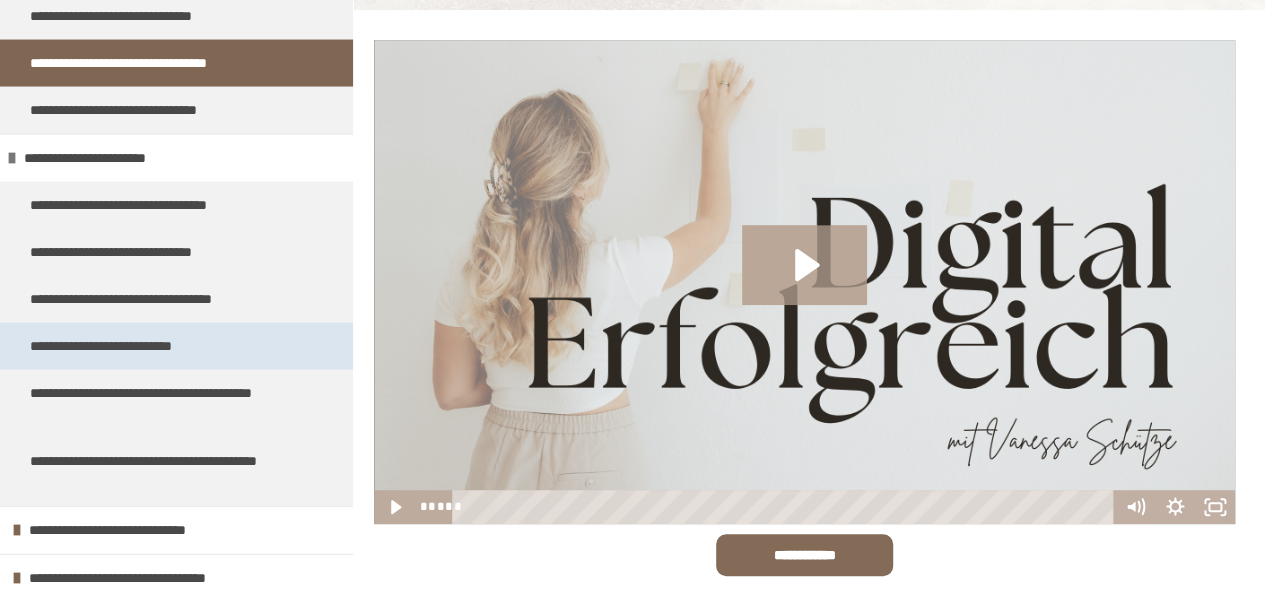 scroll, scrollTop: 2048, scrollLeft: 0, axis: vertical 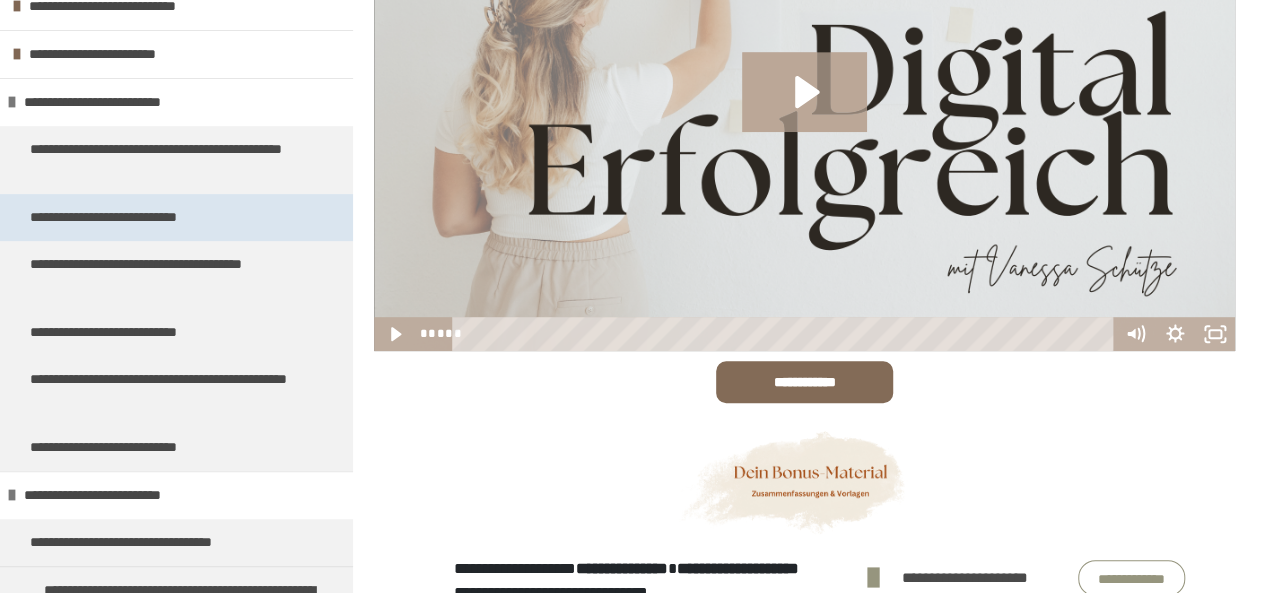 click on "**********" at bounding box center [123, 217] 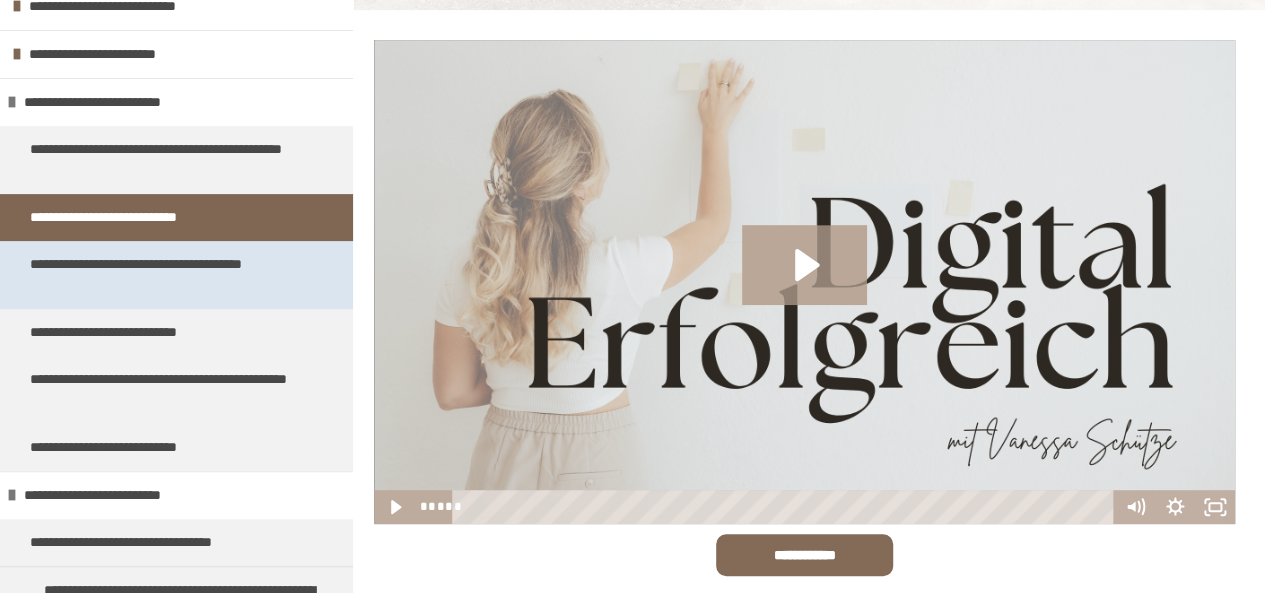 click on "**********" at bounding box center (161, 275) 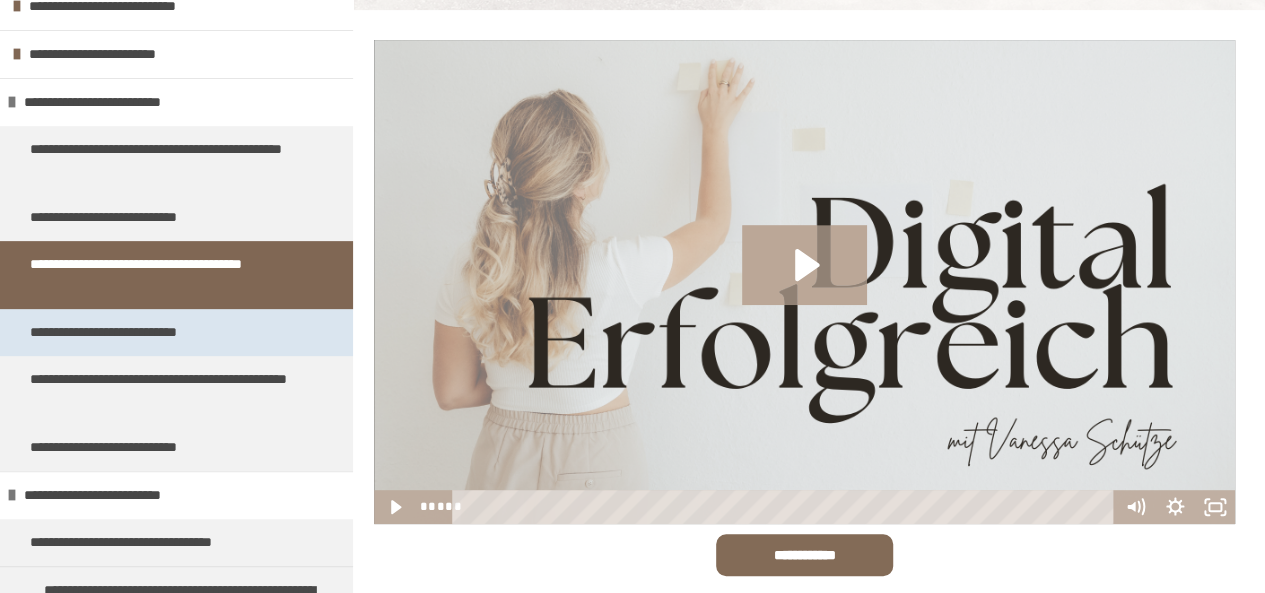 click on "**********" at bounding box center [130, 332] 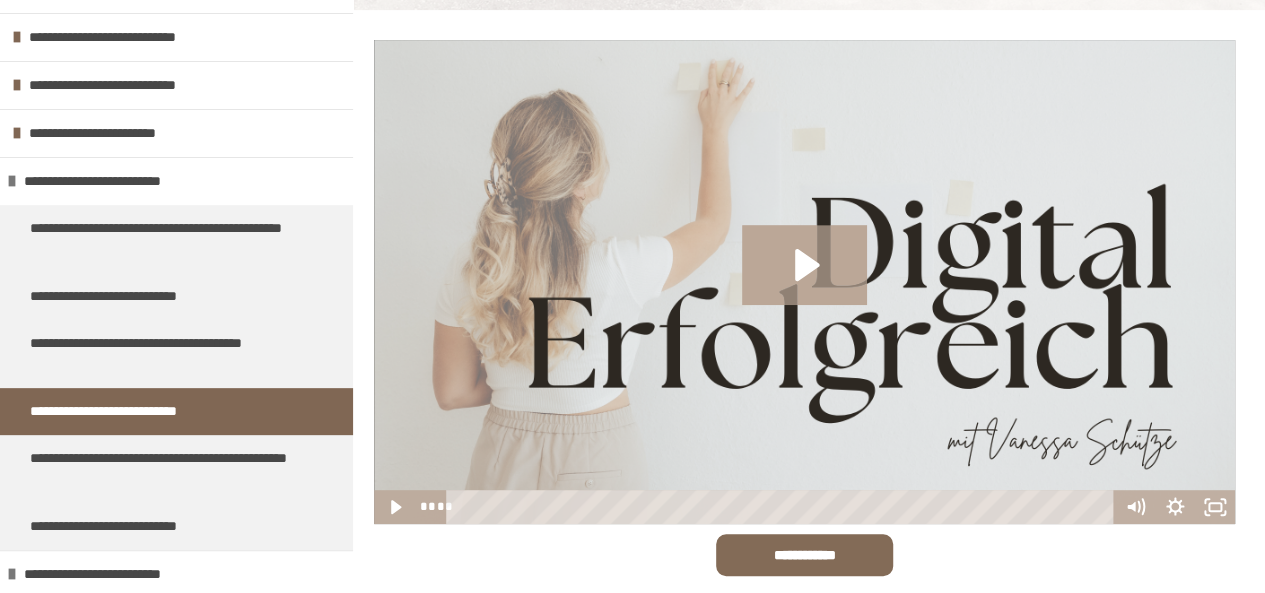 scroll, scrollTop: 173, scrollLeft: 0, axis: vertical 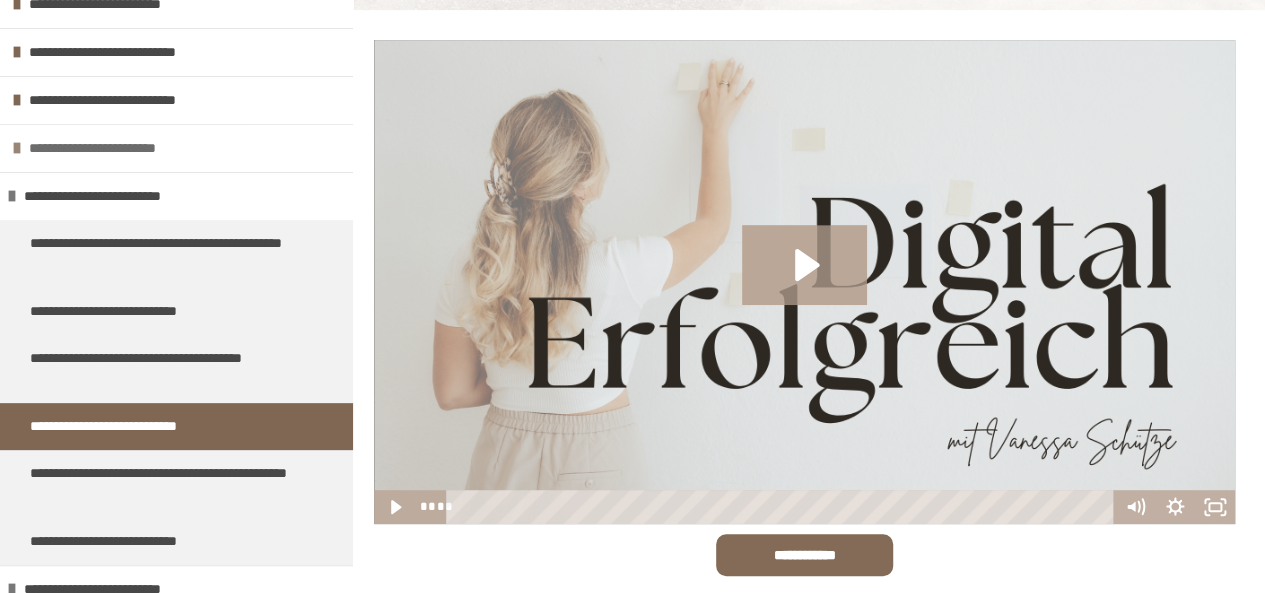 click on "**********" at bounding box center [114, 148] 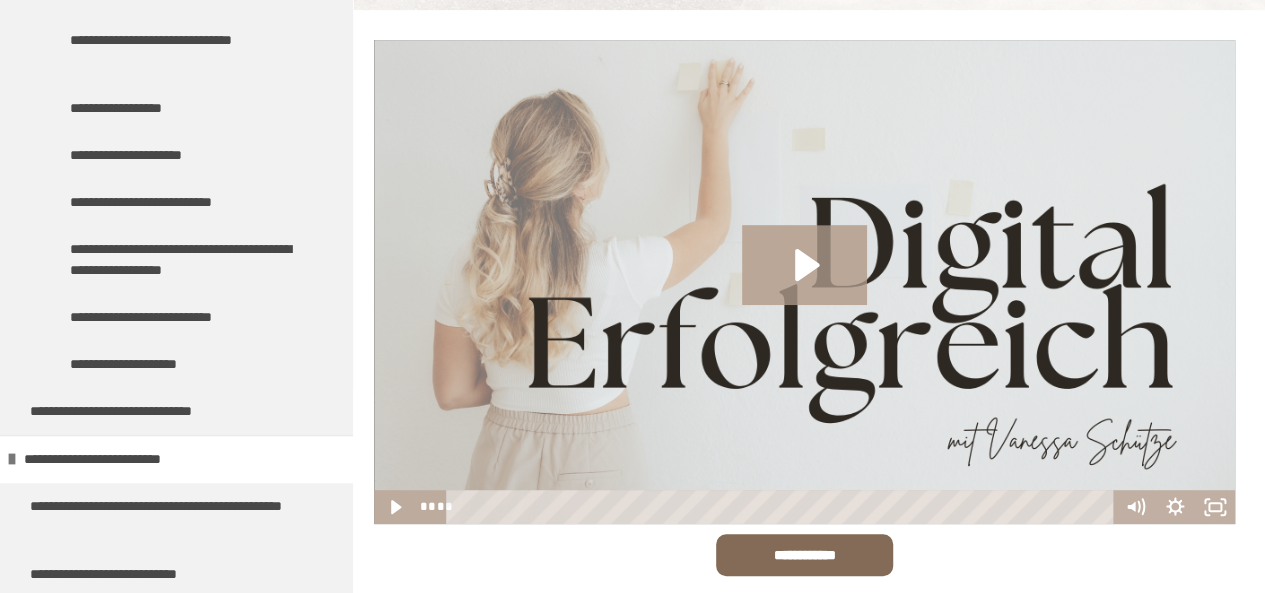 scroll, scrollTop: 519, scrollLeft: 0, axis: vertical 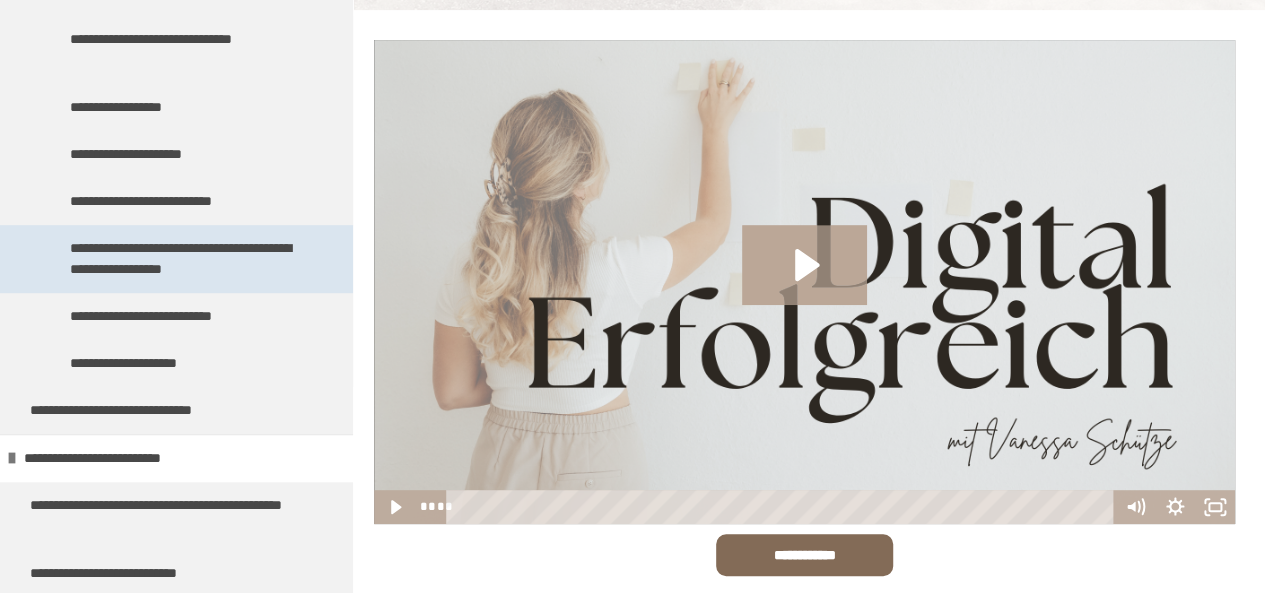 click on "**********" at bounding box center [181, 259] 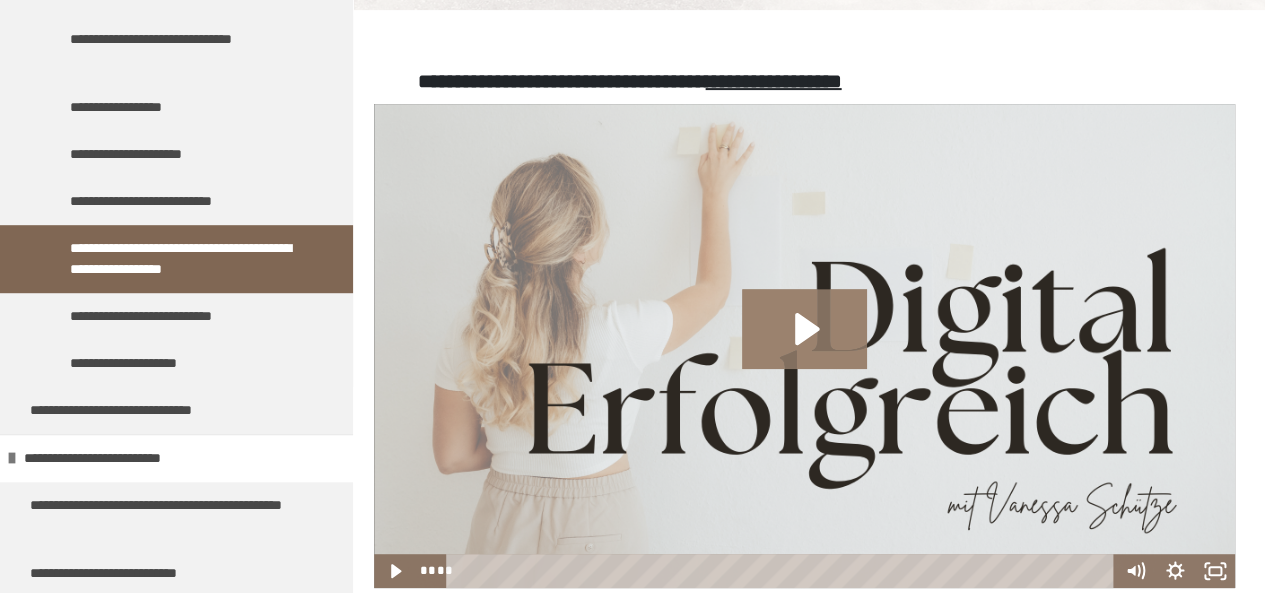 click 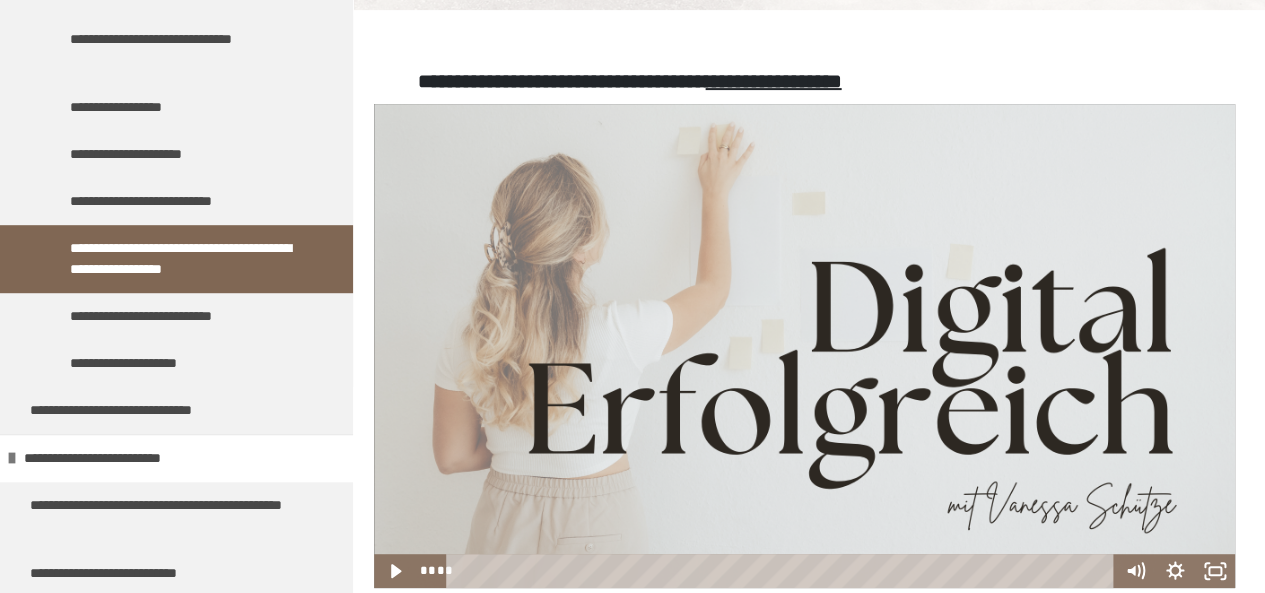 scroll, scrollTop: 334, scrollLeft: 0, axis: vertical 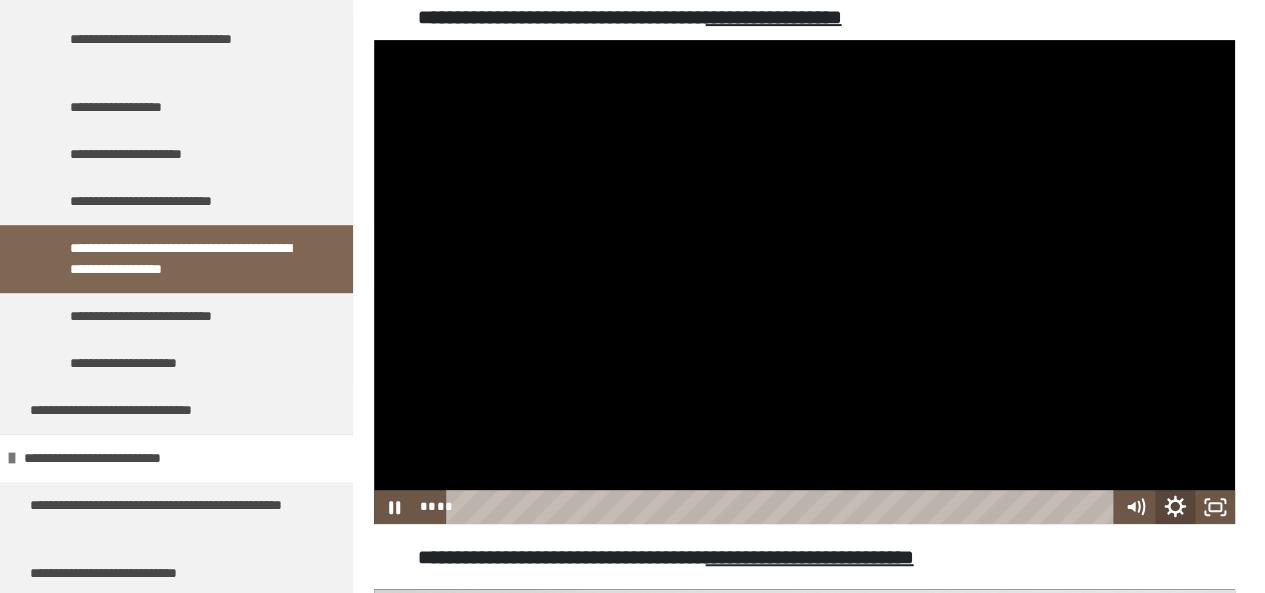 click 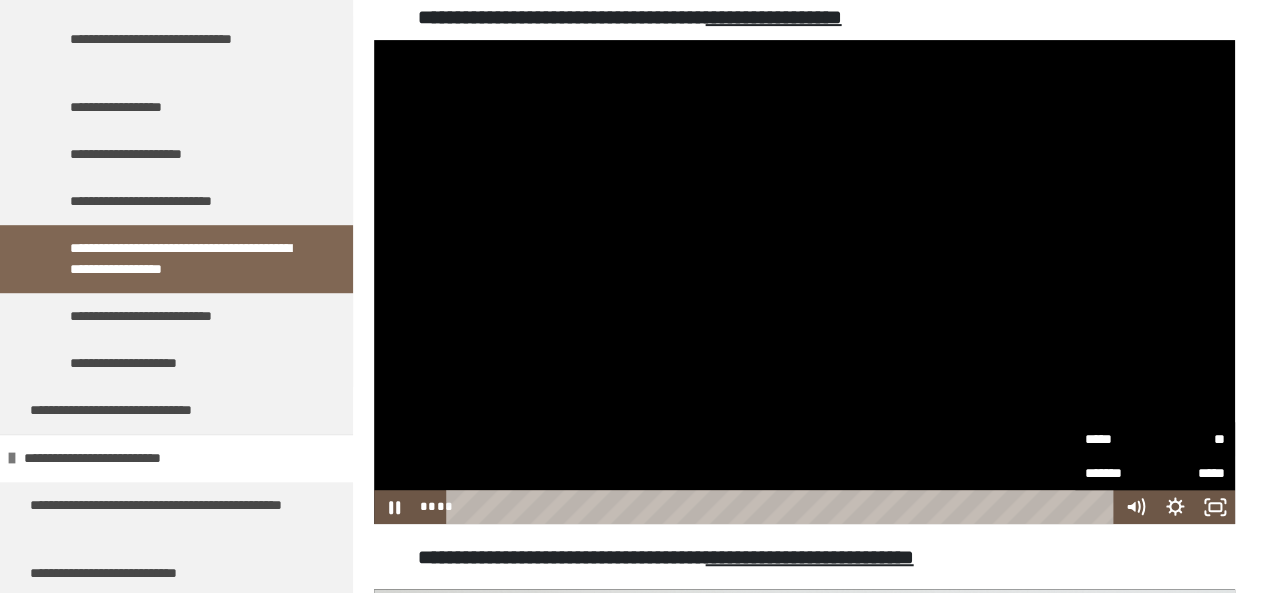 click on "**" at bounding box center (1190, 439) 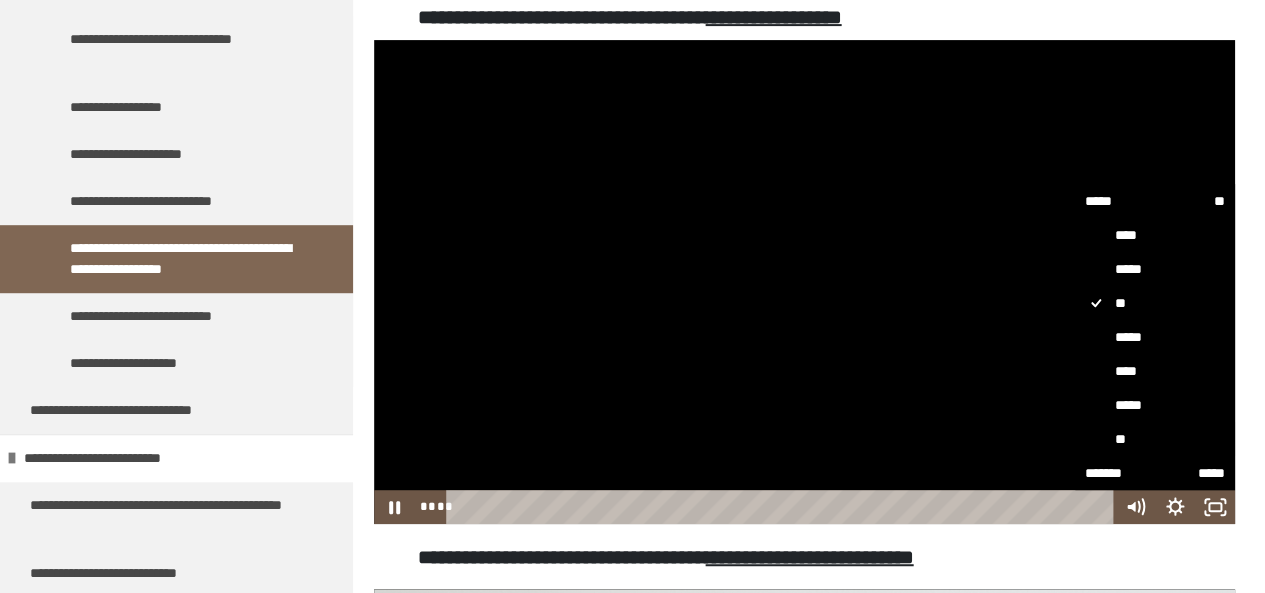 click on "**" at bounding box center [1155, 439] 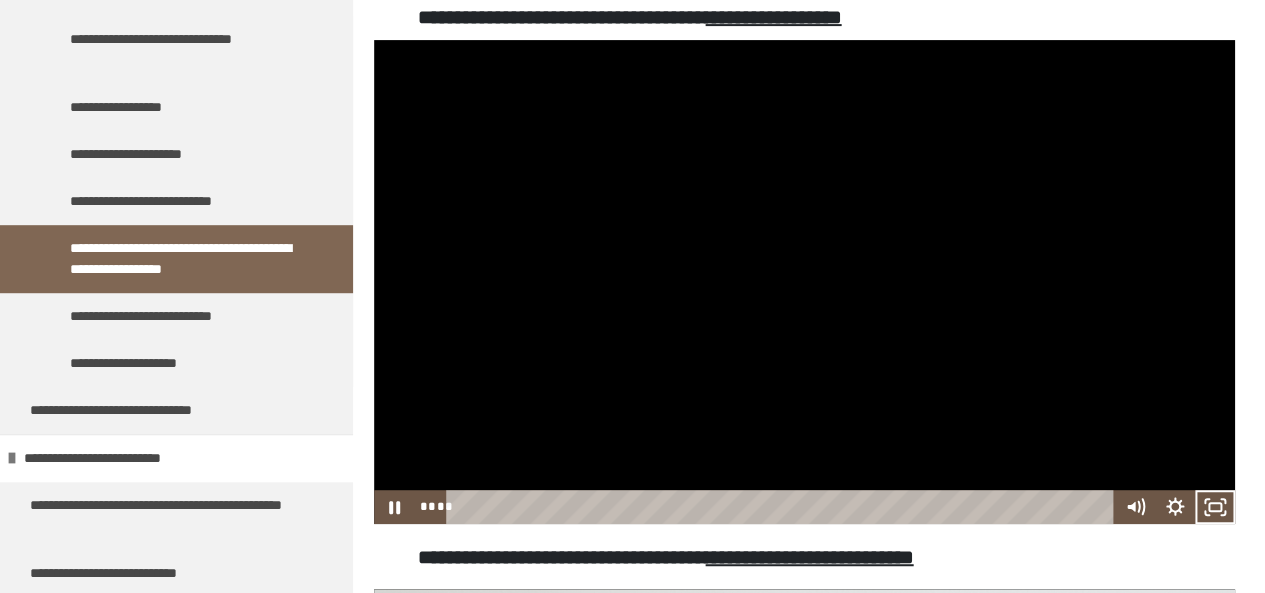 scroll, scrollTop: 330, scrollLeft: 0, axis: vertical 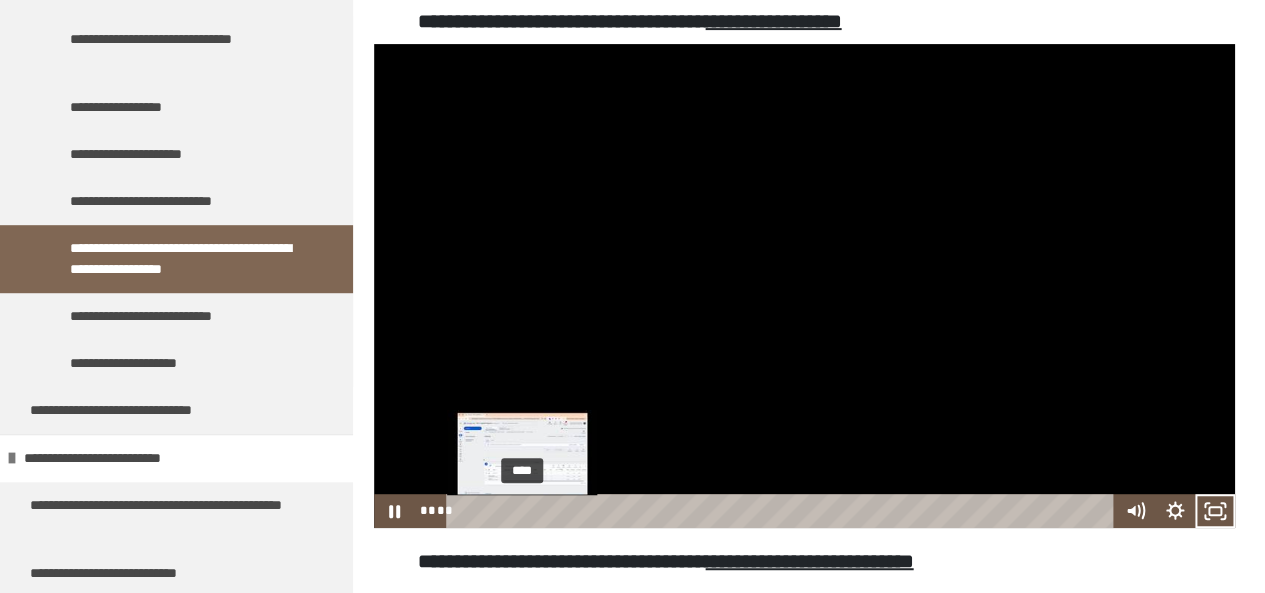 click on "****" at bounding box center [783, 511] 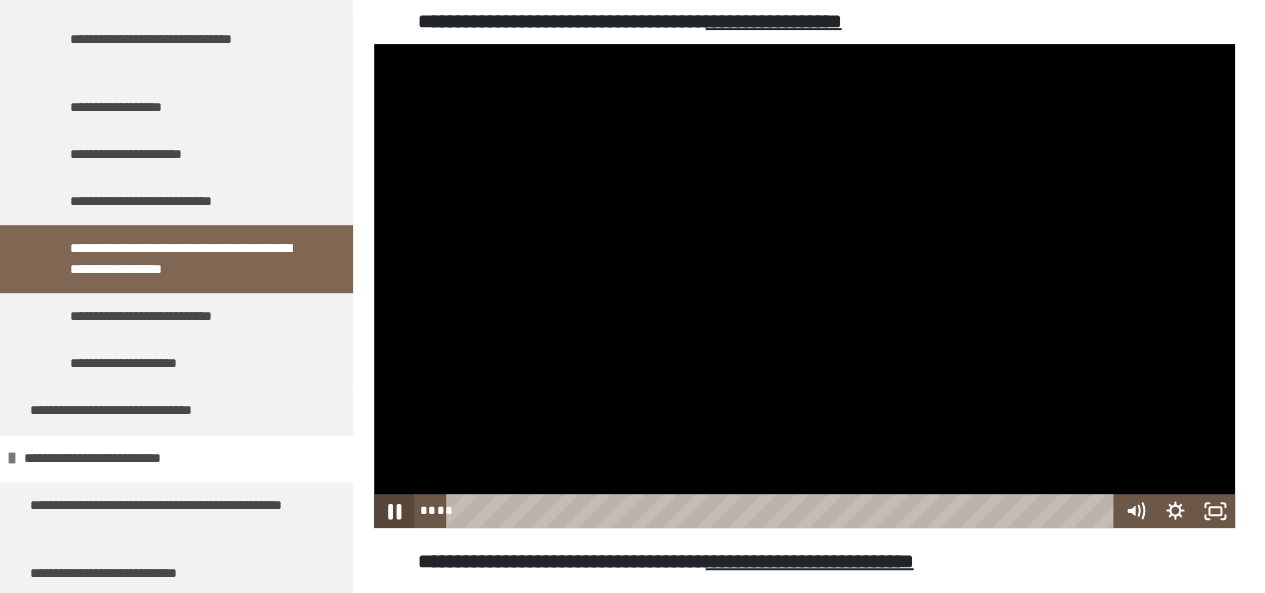 click 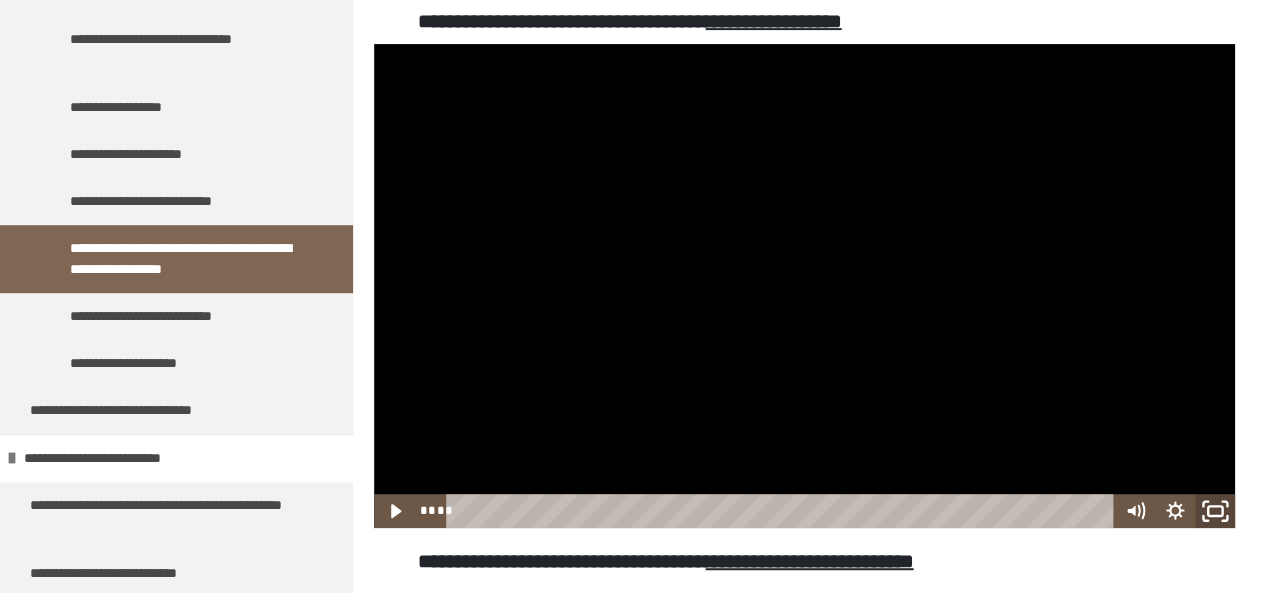 click 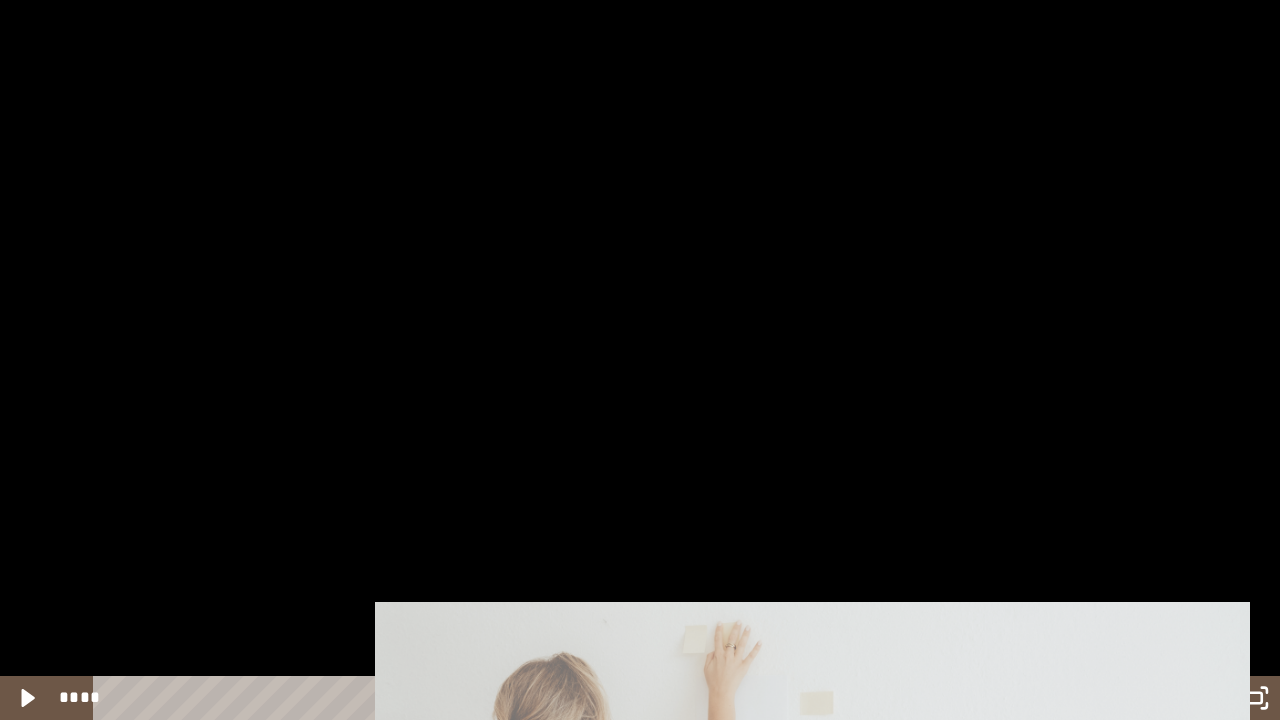click at bounding box center [640, 360] 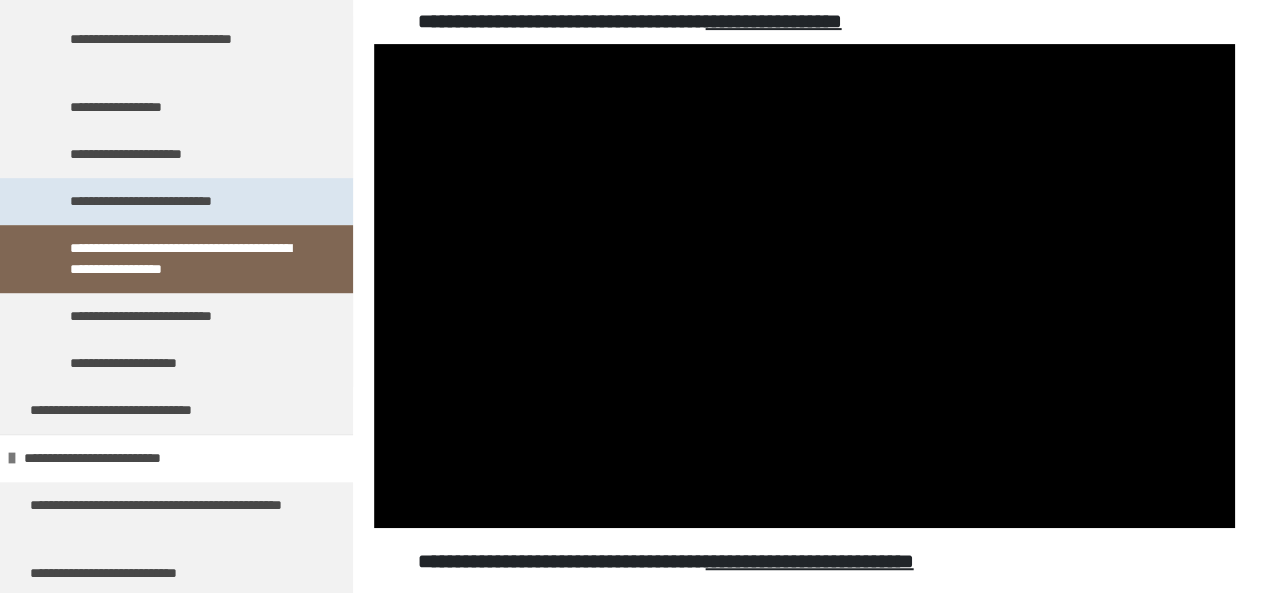 click on "**********" at bounding box center [174, 201] 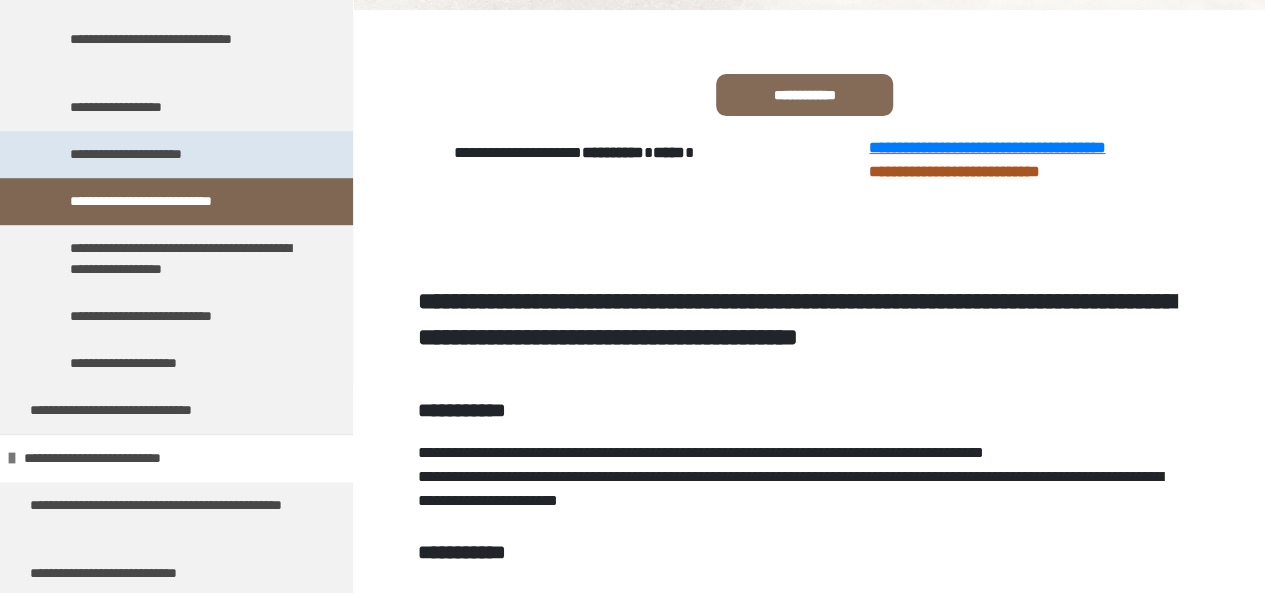 click on "**********" at bounding box center (153, 154) 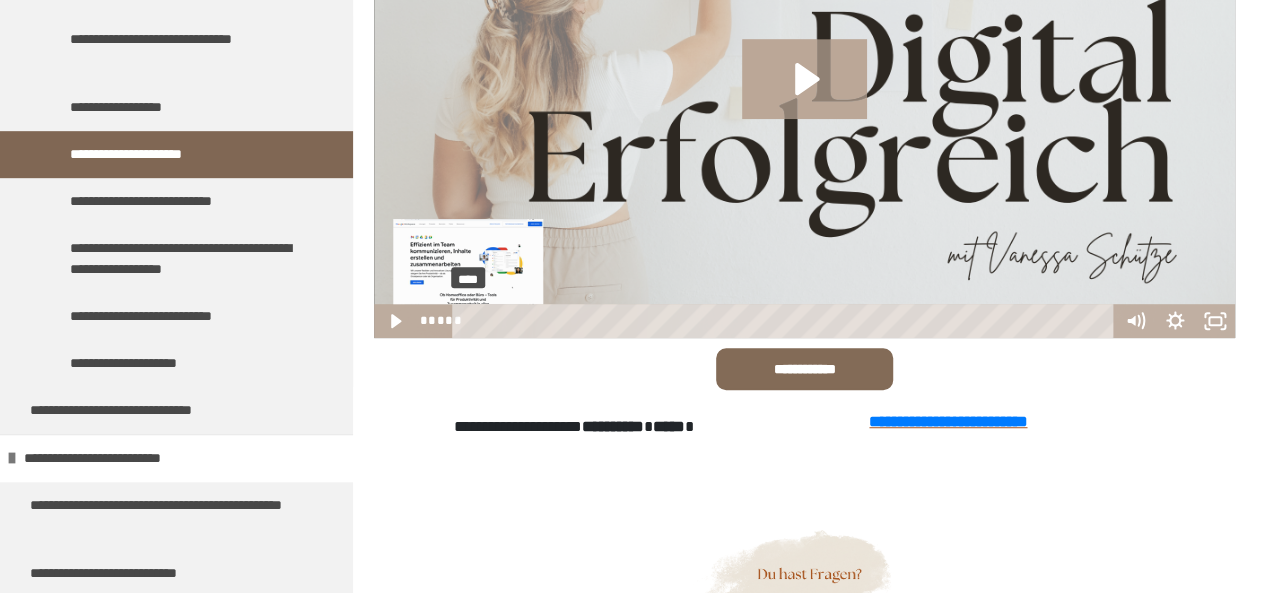 scroll, scrollTop: 302, scrollLeft: 0, axis: vertical 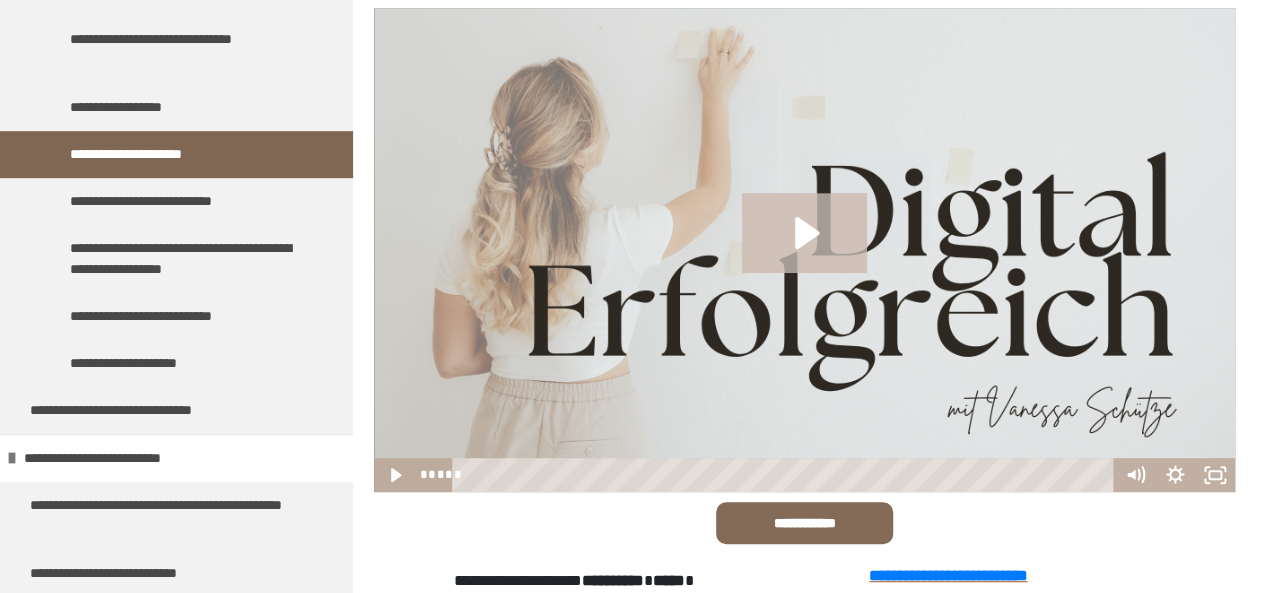 click 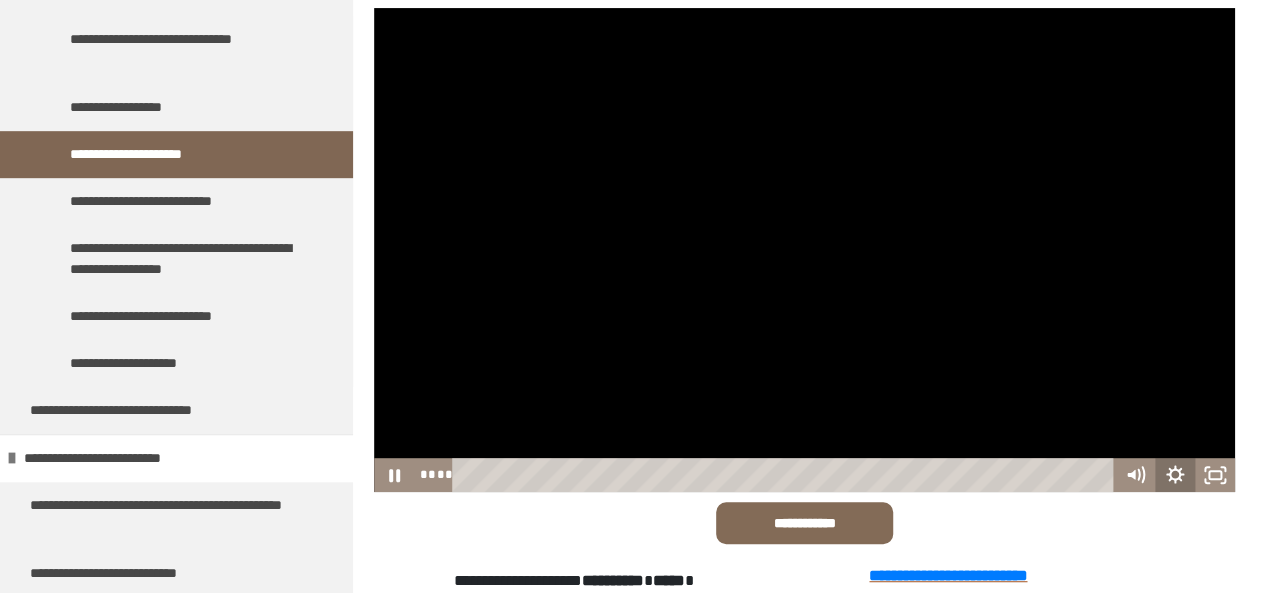 click 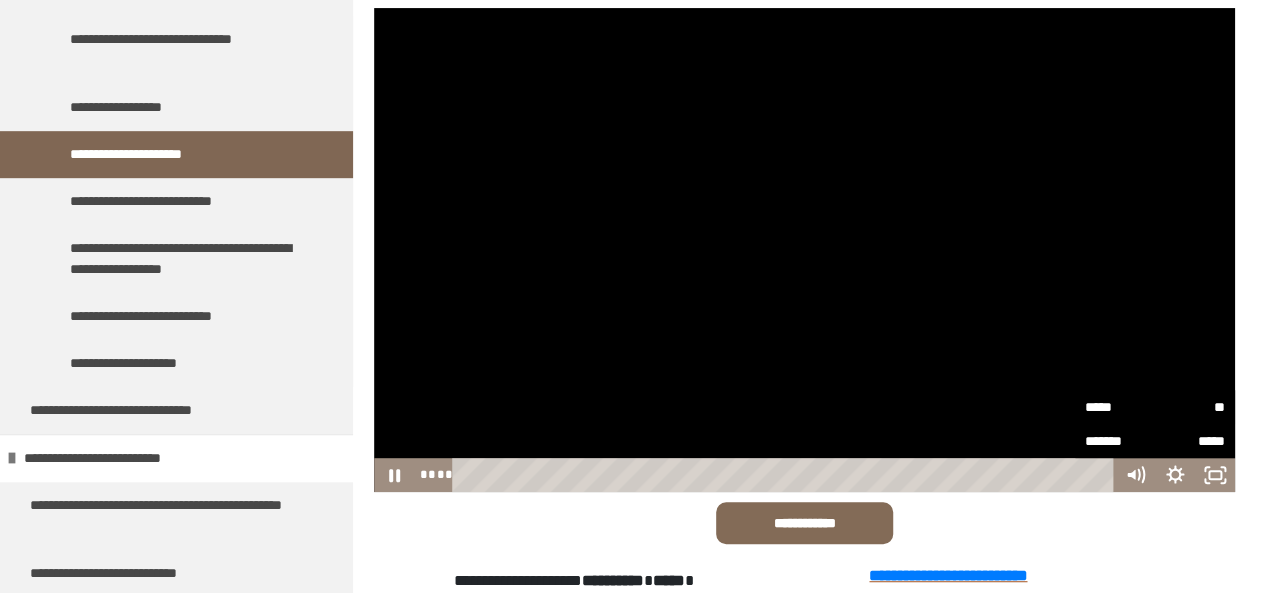 click on "*****" at bounding box center (1120, 405) 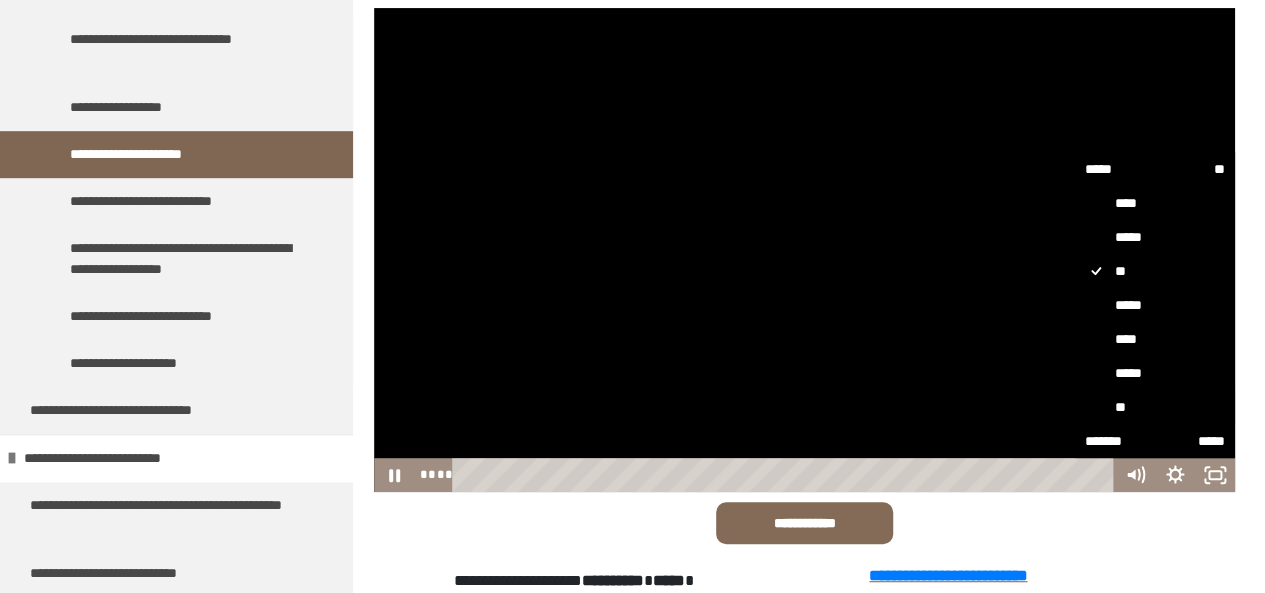 click on "**" at bounding box center (1155, 407) 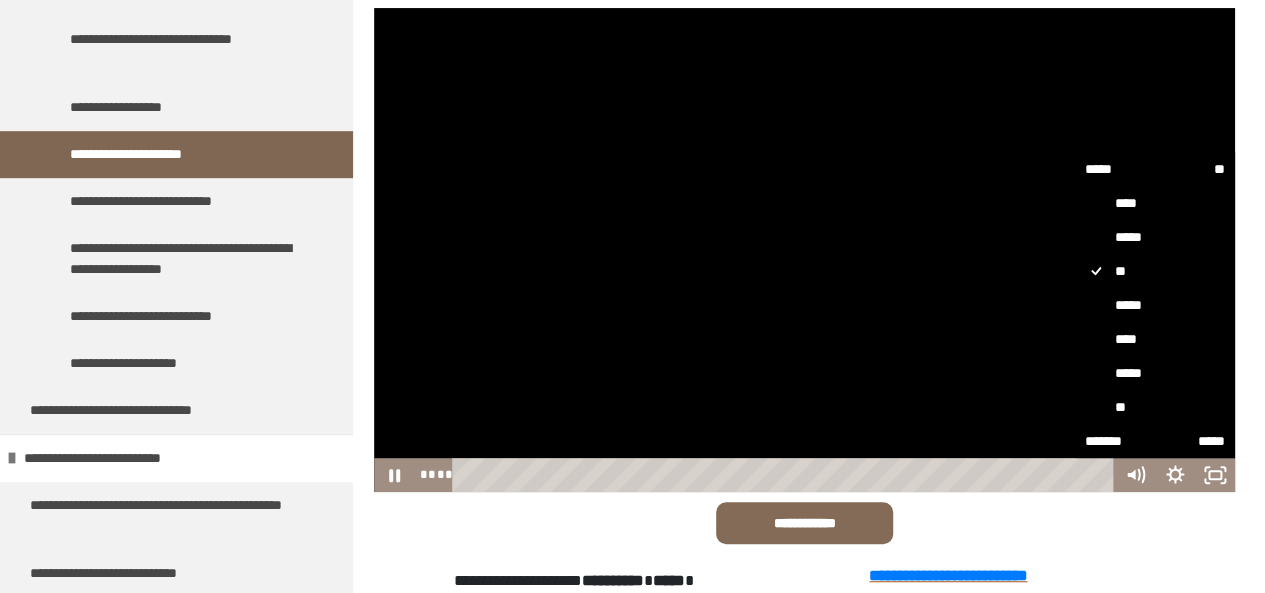 click on "**" at bounding box center [1075, 390] 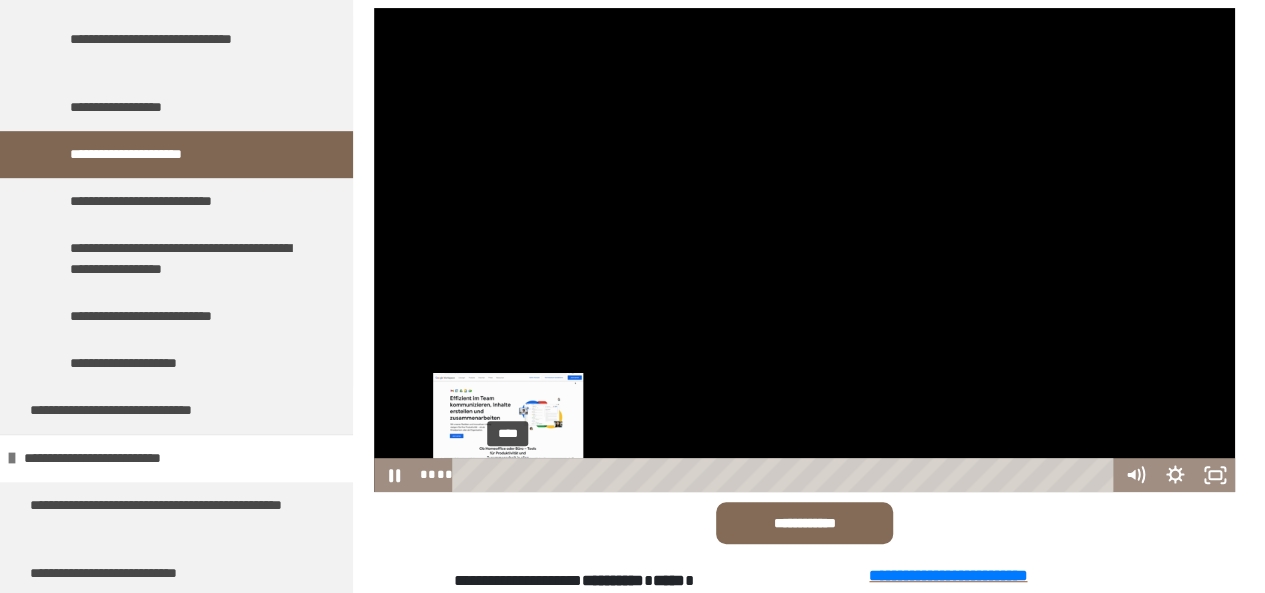 click on "****" at bounding box center (786, 475) 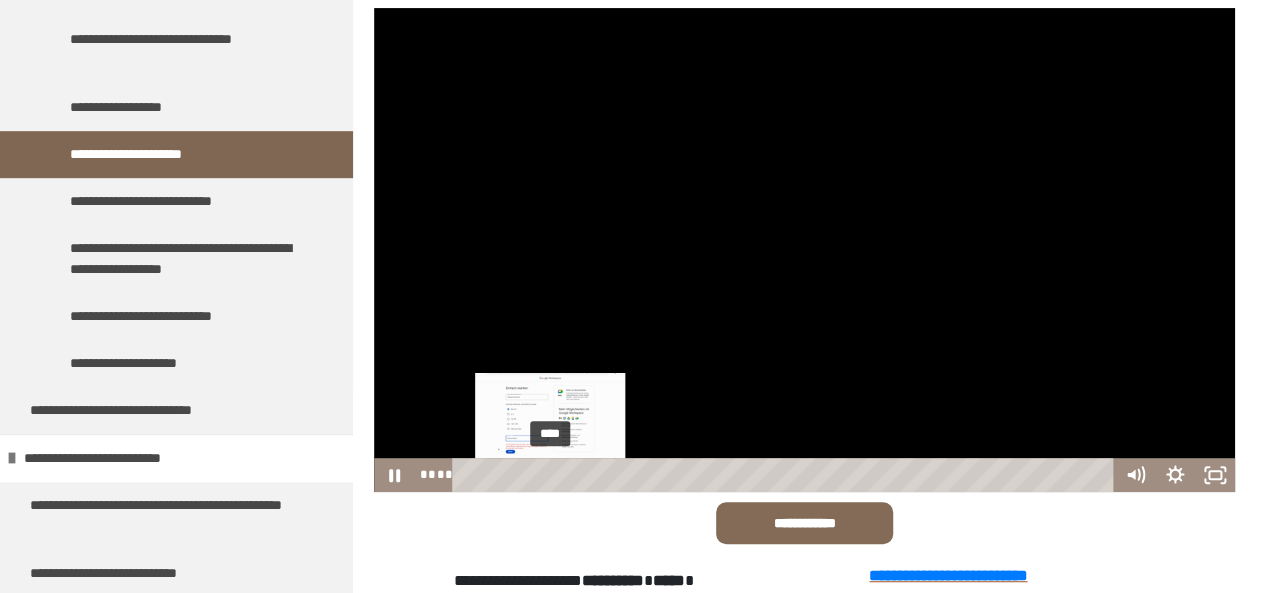 click on "****" at bounding box center (786, 475) 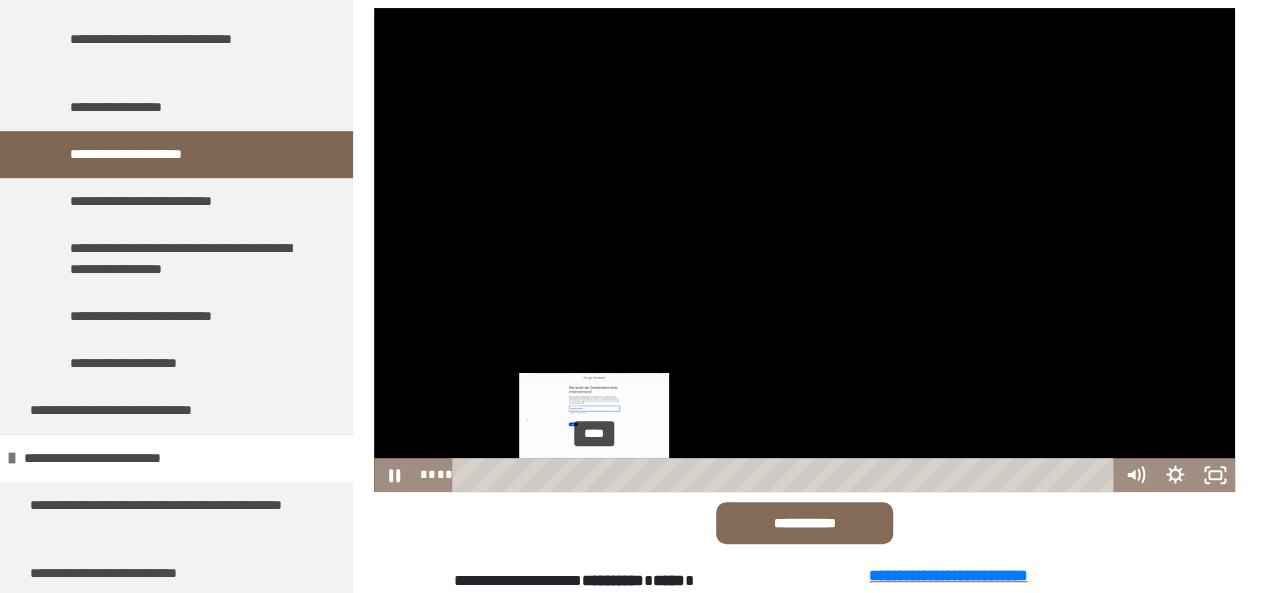 click on "****" at bounding box center [786, 475] 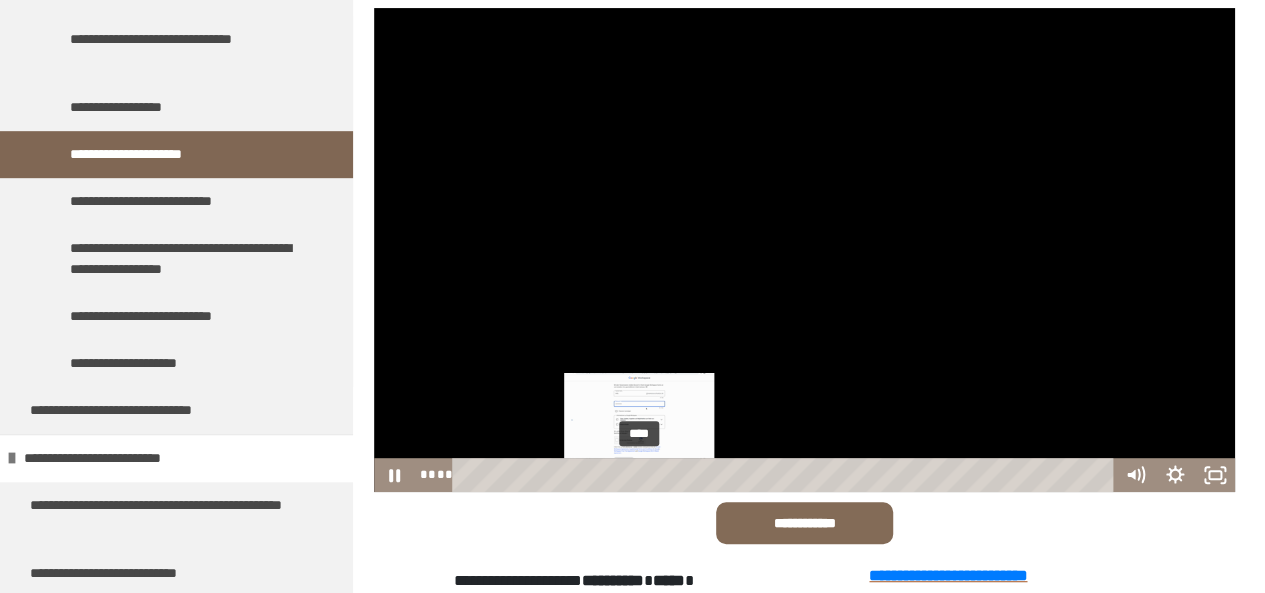 click on "****" at bounding box center [786, 475] 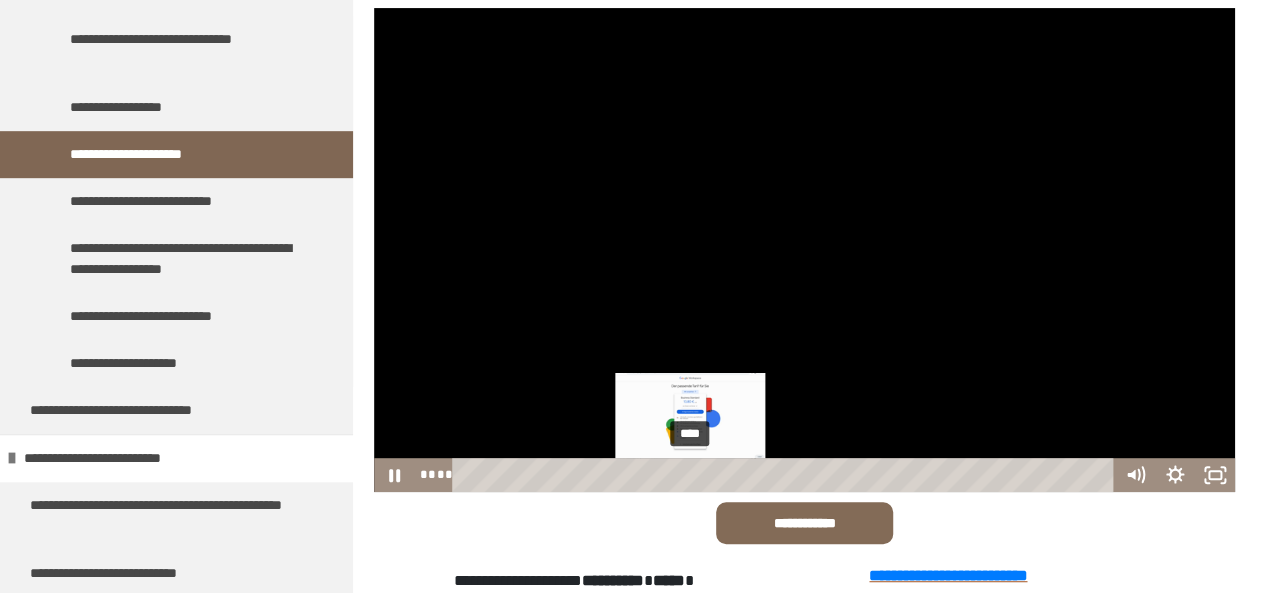click on "****" at bounding box center [786, 475] 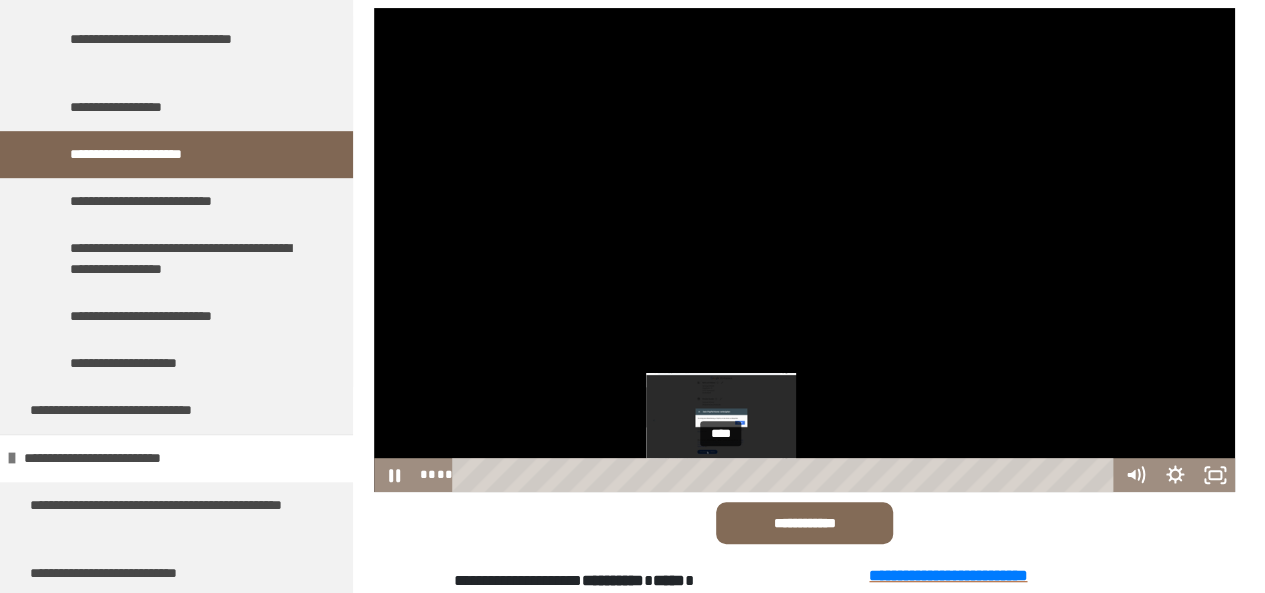 click on "****" at bounding box center [786, 475] 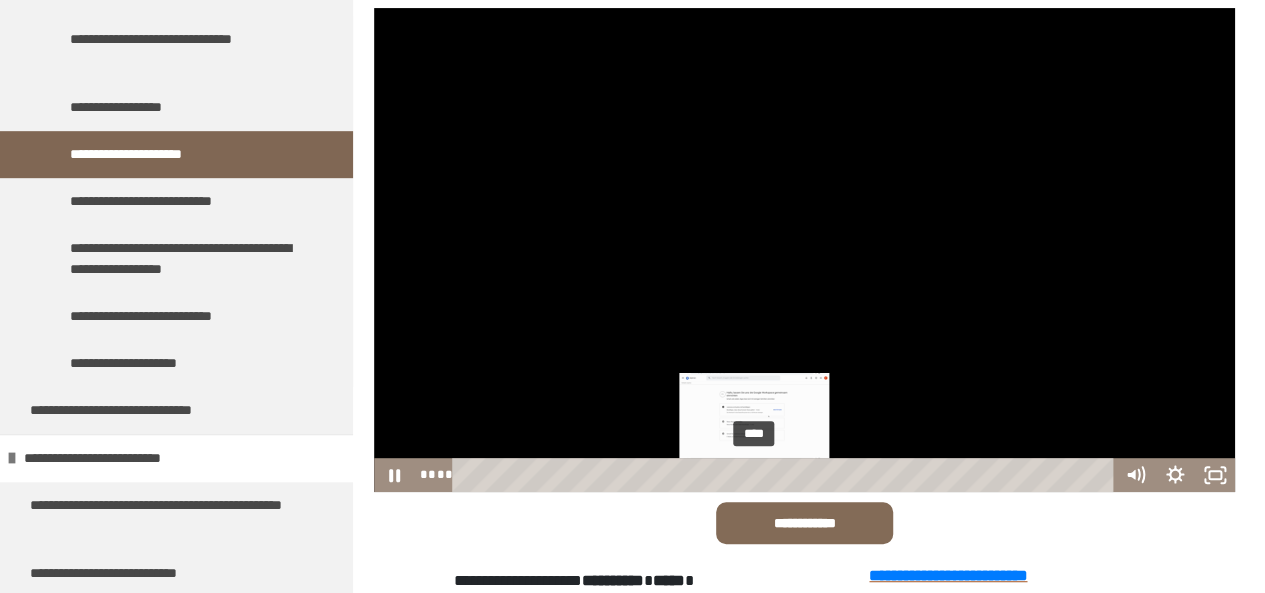 click on "****" at bounding box center (786, 475) 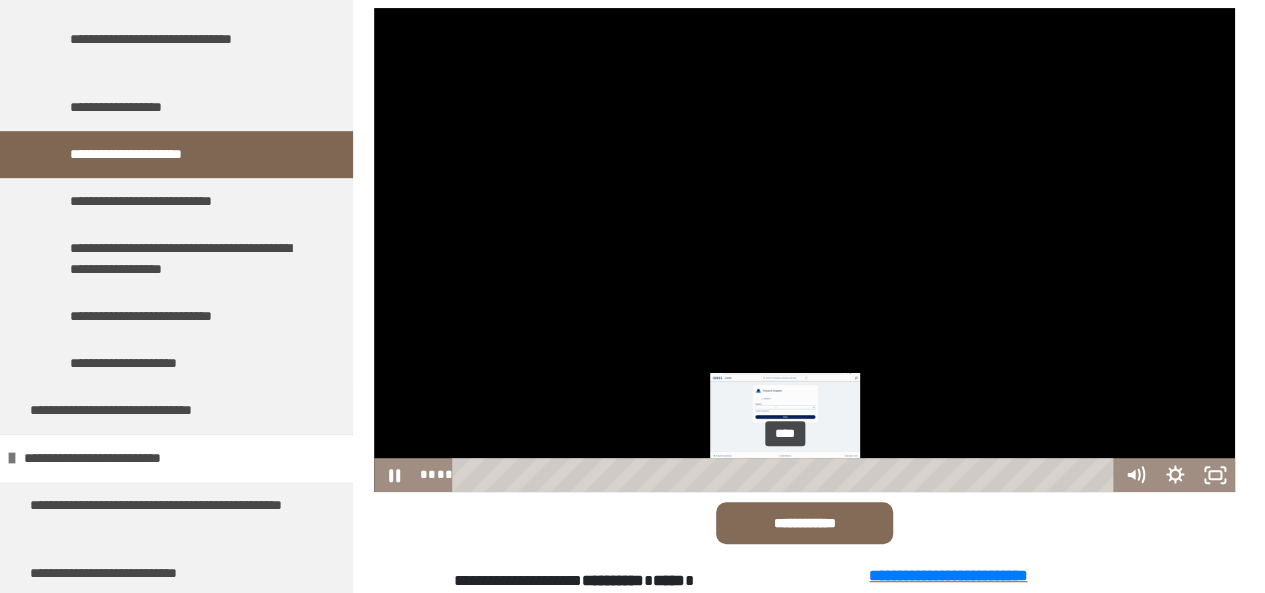click on "****" at bounding box center [786, 475] 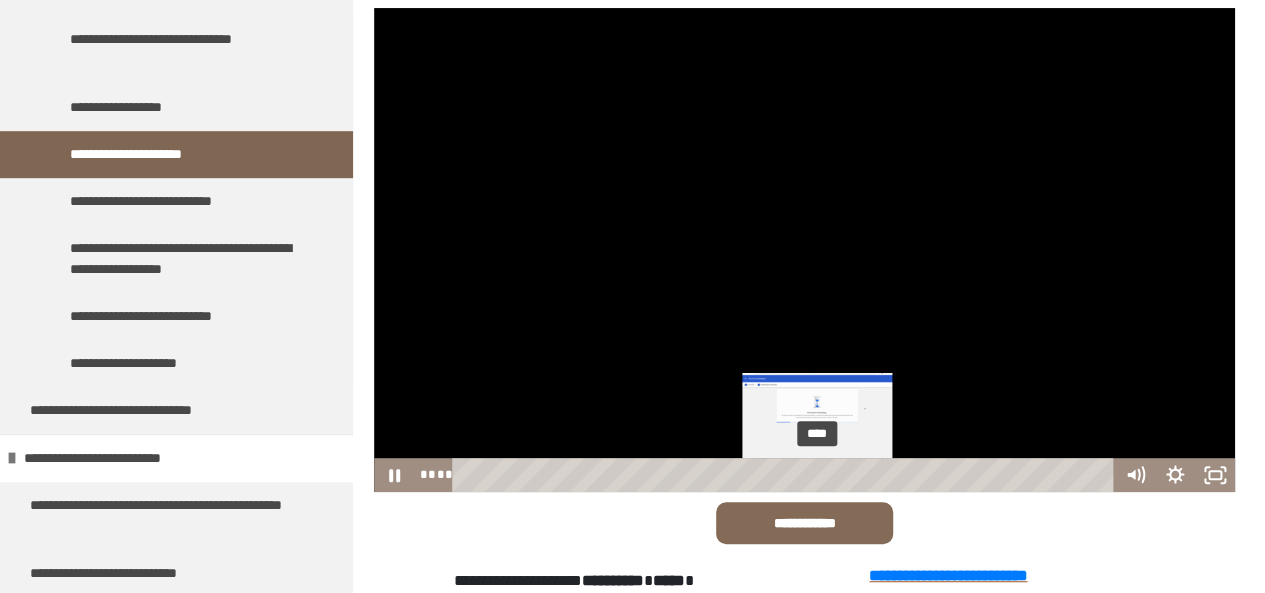 click on "****" at bounding box center [786, 475] 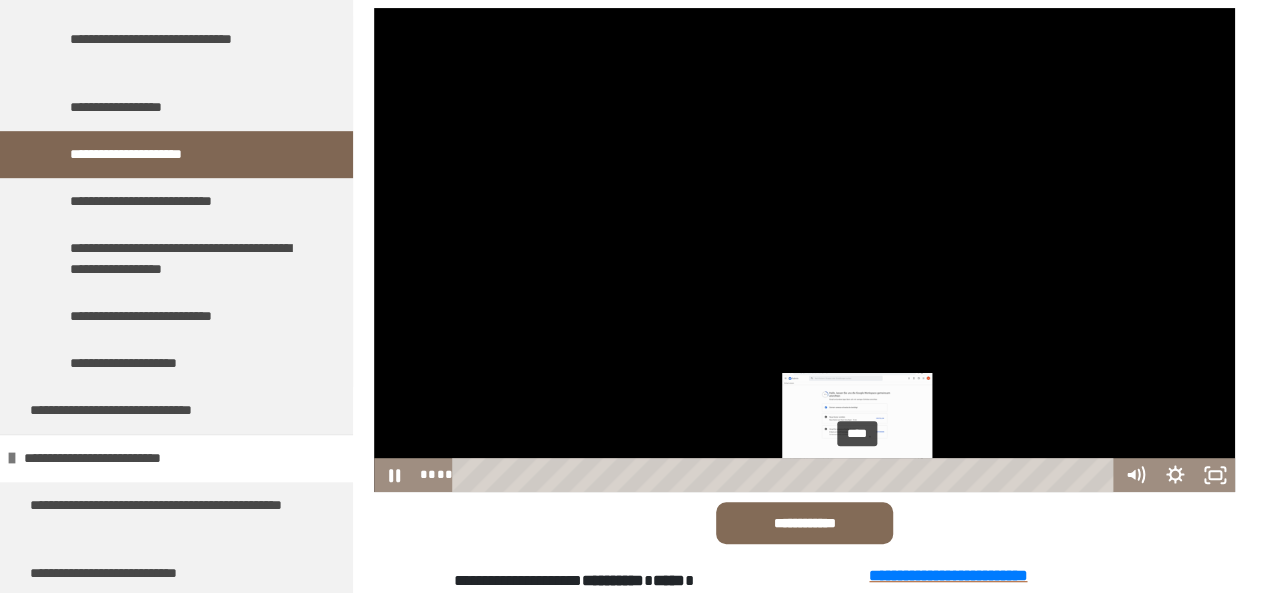 click on "****" at bounding box center [786, 475] 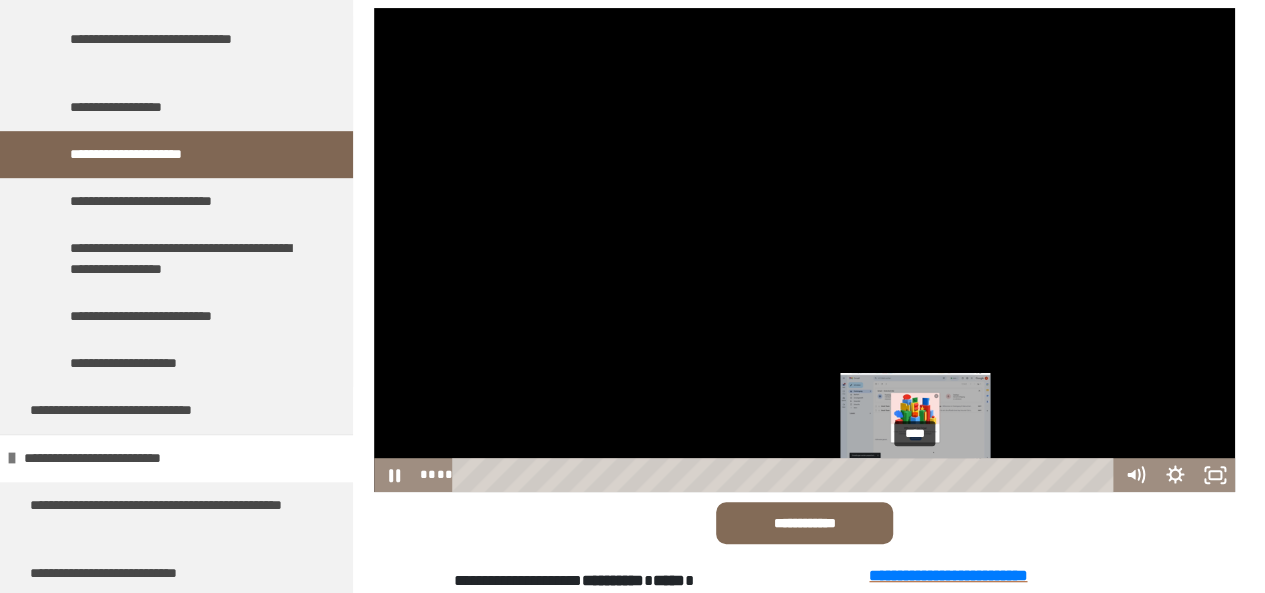 click on "****" at bounding box center [786, 475] 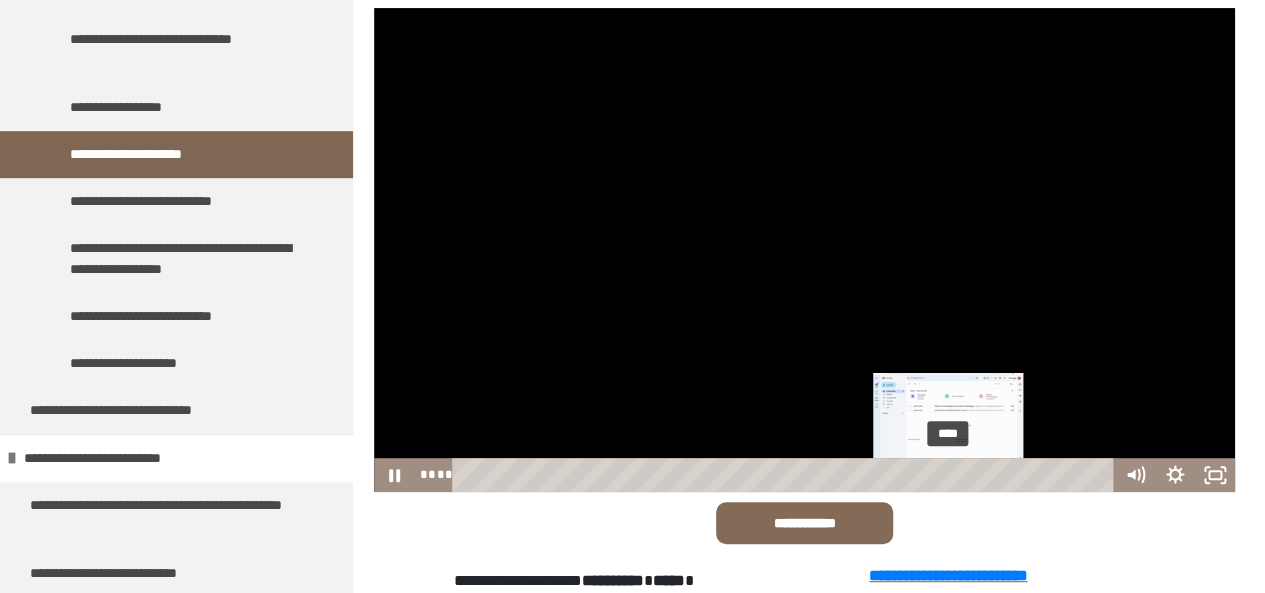 click on "****" at bounding box center (786, 475) 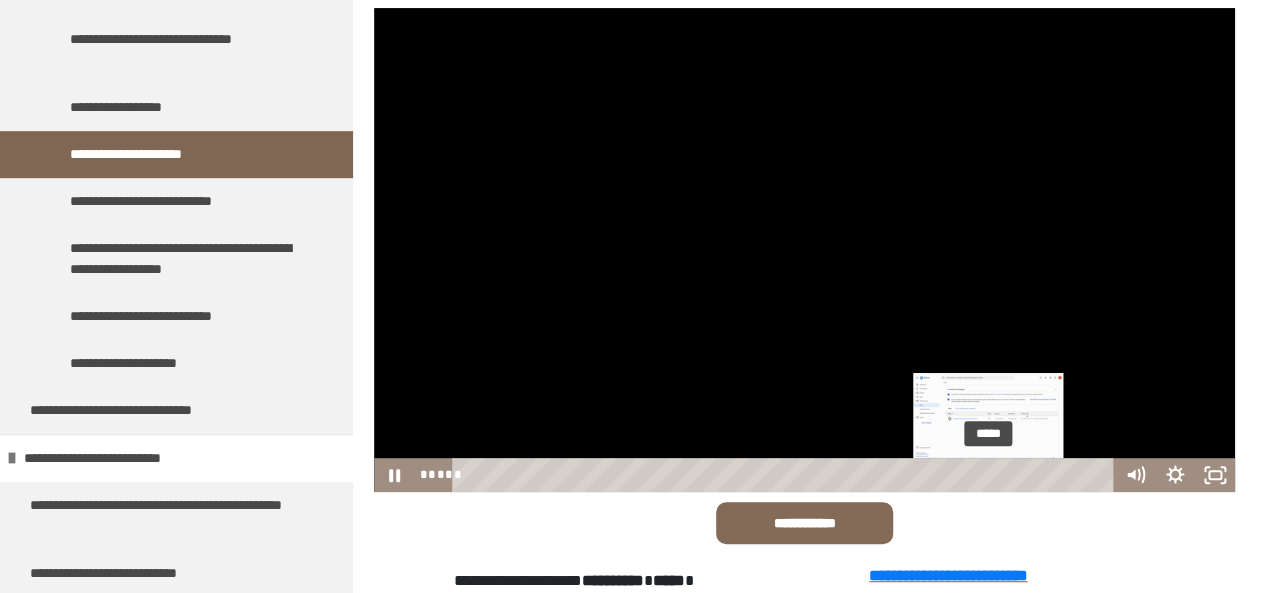 click on "*****" at bounding box center (786, 475) 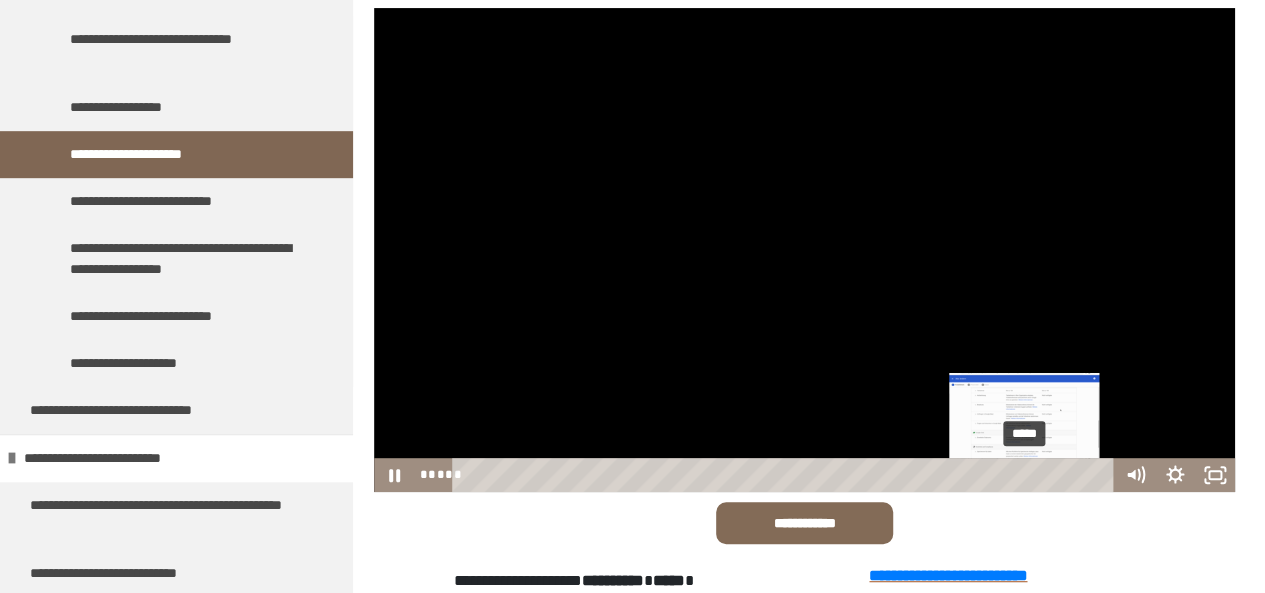 click on "*****" at bounding box center (786, 475) 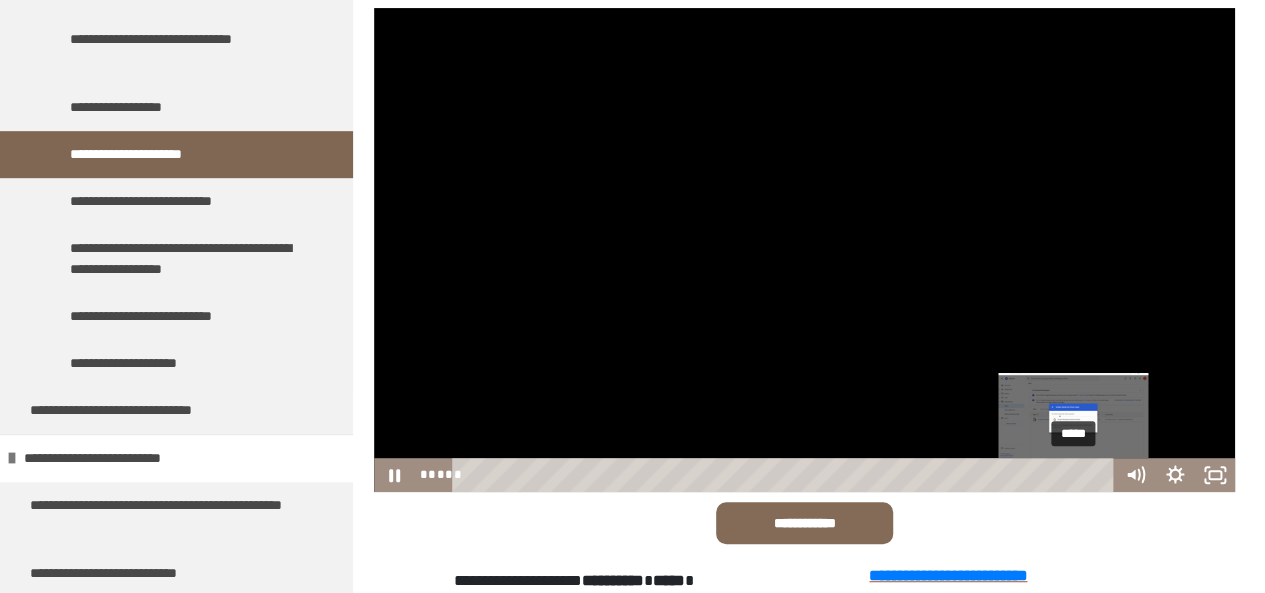 click on "*****" at bounding box center (786, 475) 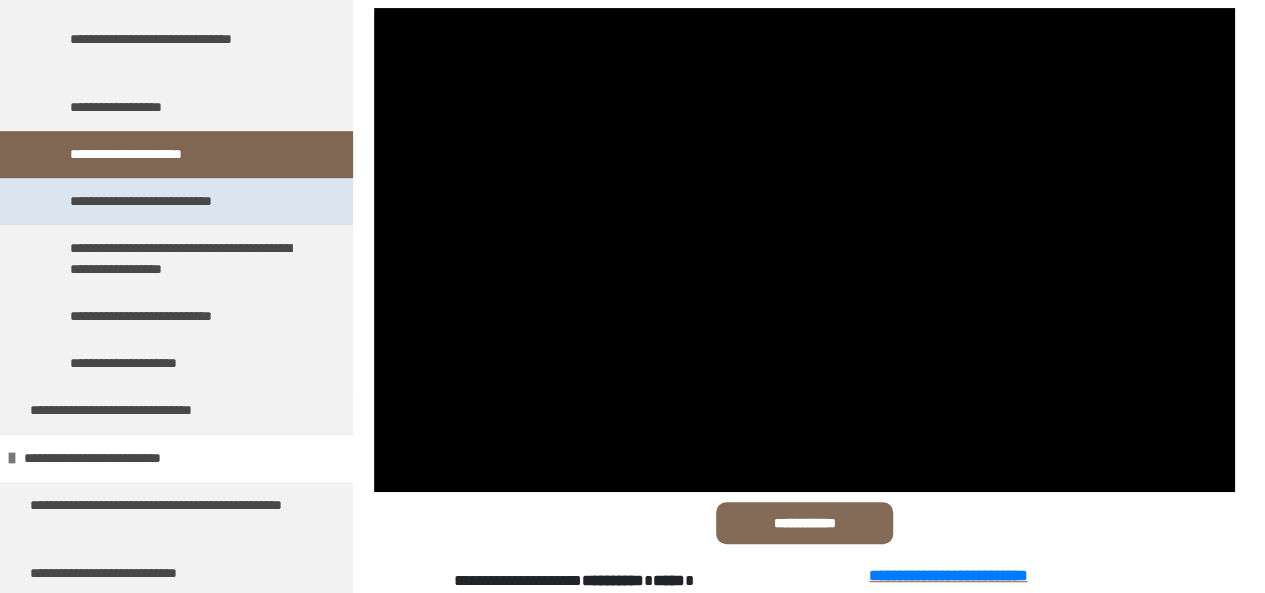 click on "**********" at bounding box center (174, 201) 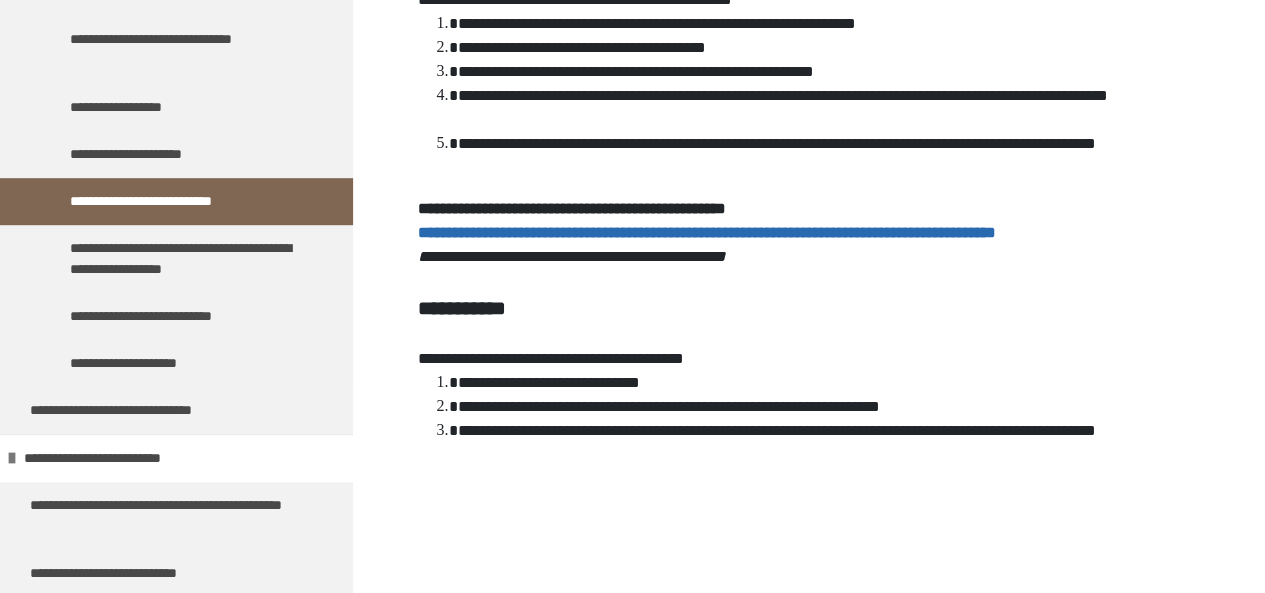 scroll, scrollTop: 1732, scrollLeft: 0, axis: vertical 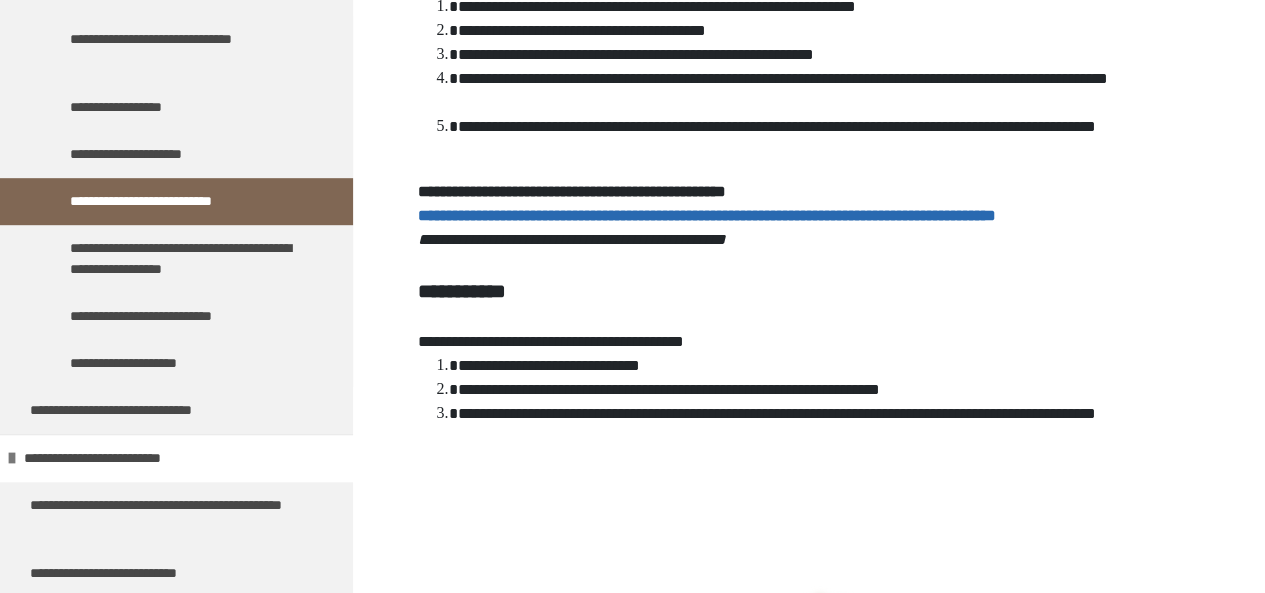 click on "**********" at bounding box center (706, 214) 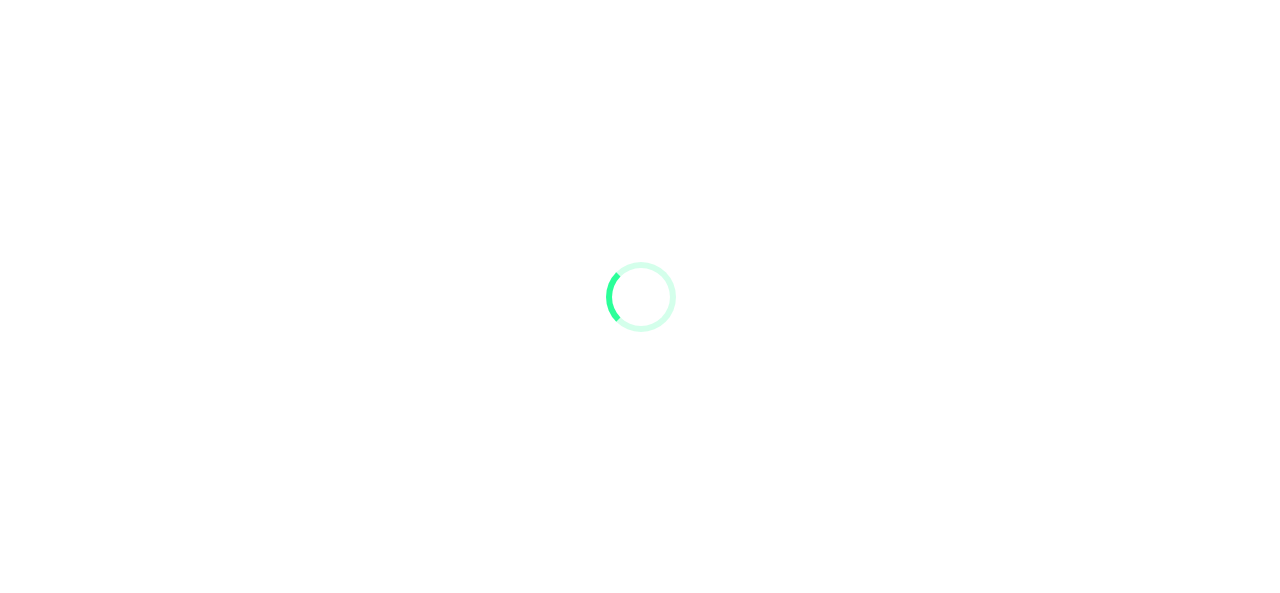 scroll, scrollTop: 0, scrollLeft: 0, axis: both 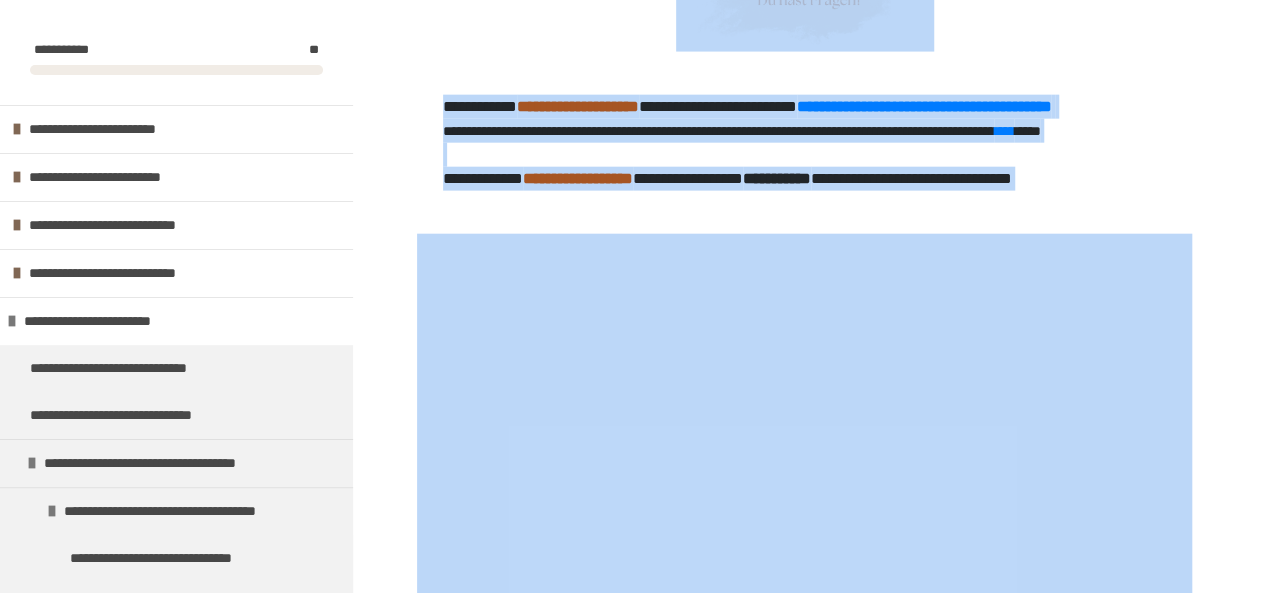 drag, startPoint x: 402, startPoint y: 49, endPoint x: 1191, endPoint y: 287, distance: 824.1147 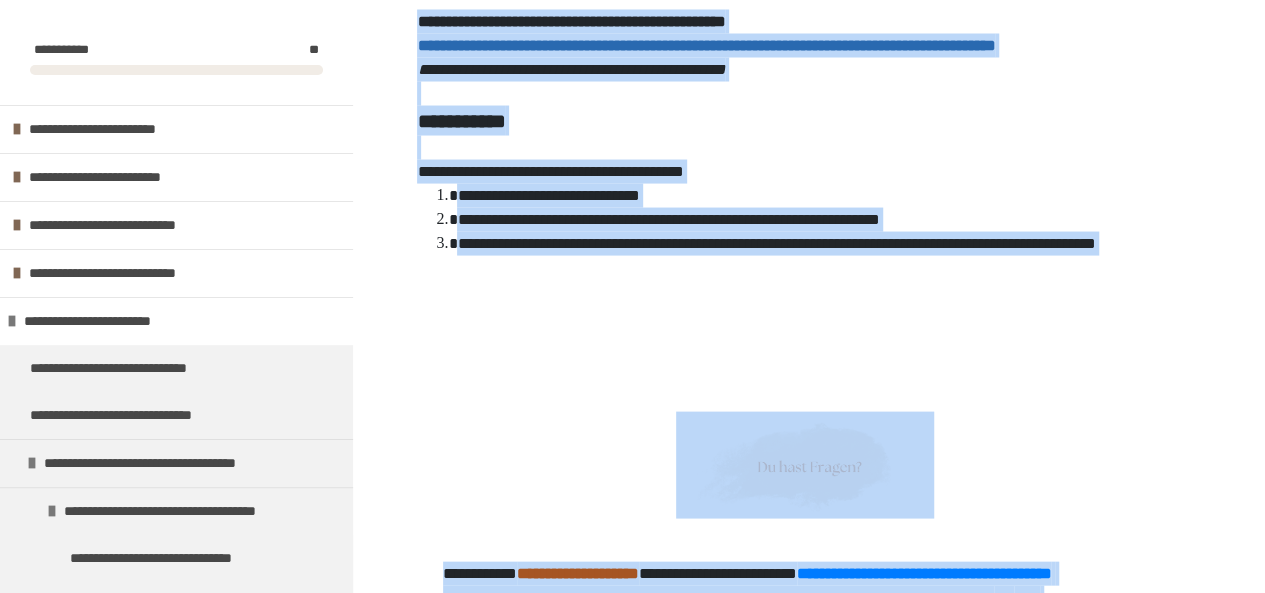 scroll, scrollTop: 1900, scrollLeft: 0, axis: vertical 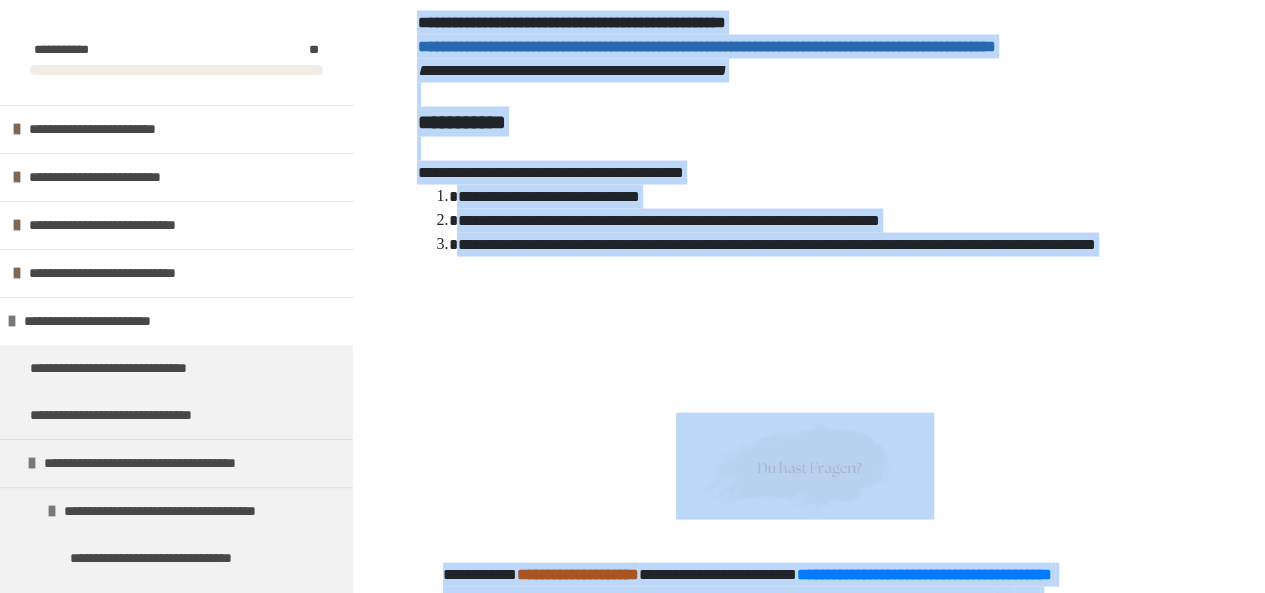 click on "**********" at bounding box center [804, -261] 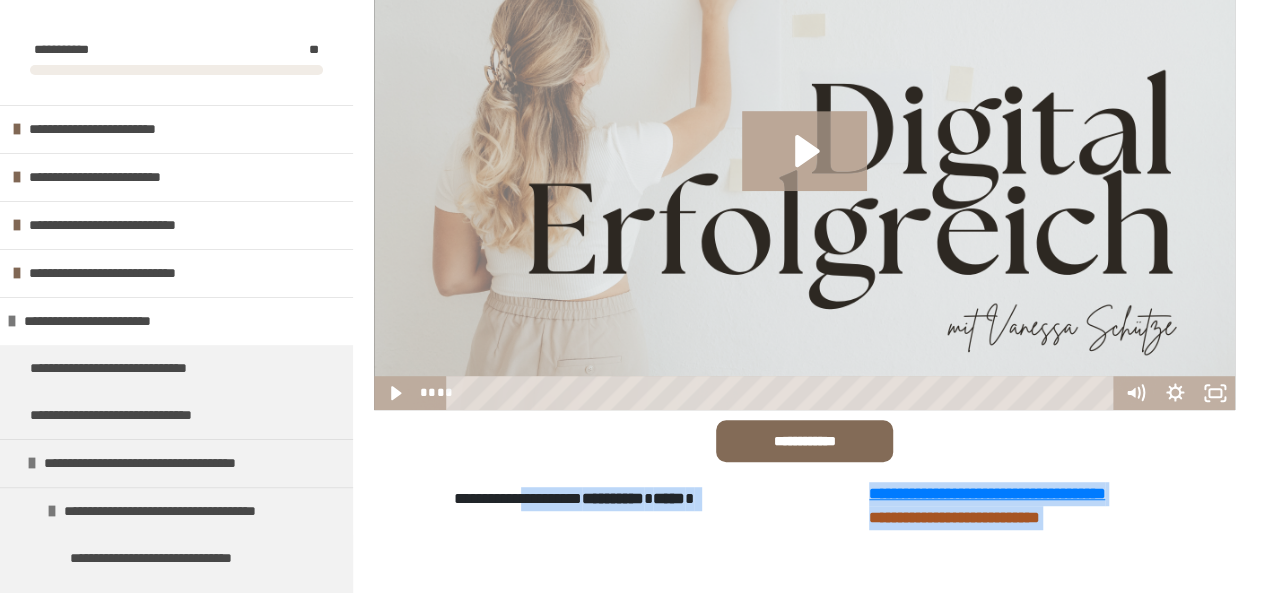 scroll, scrollTop: 598, scrollLeft: 0, axis: vertical 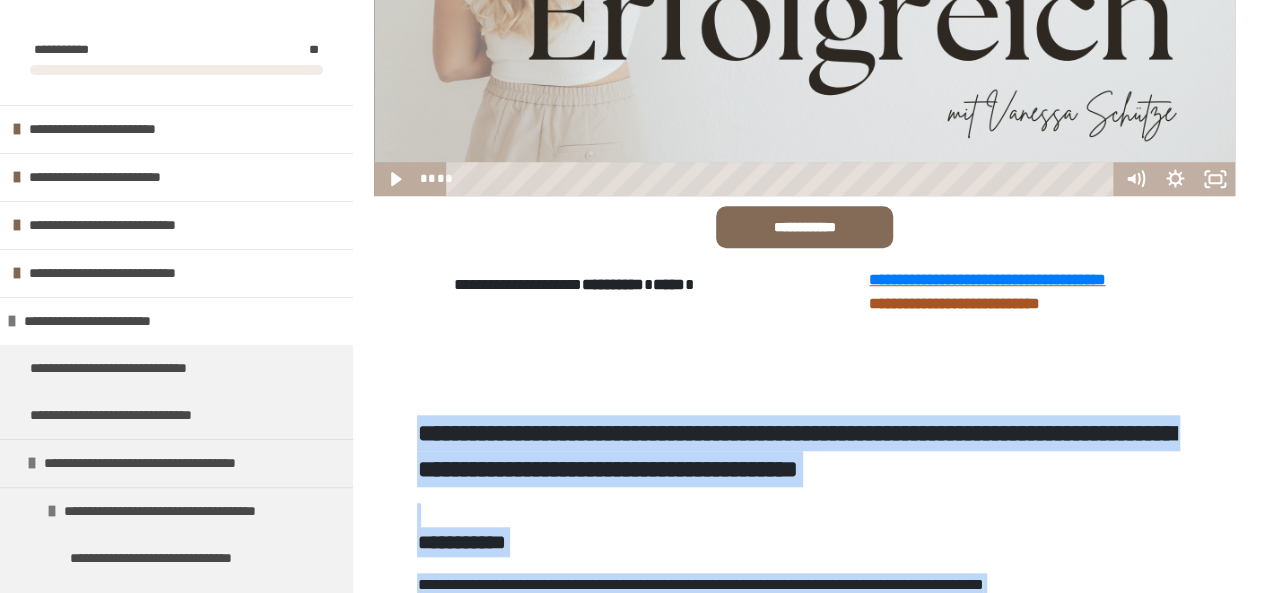 drag, startPoint x: 684, startPoint y: 346, endPoint x: 411, endPoint y: 435, distance: 287.14108 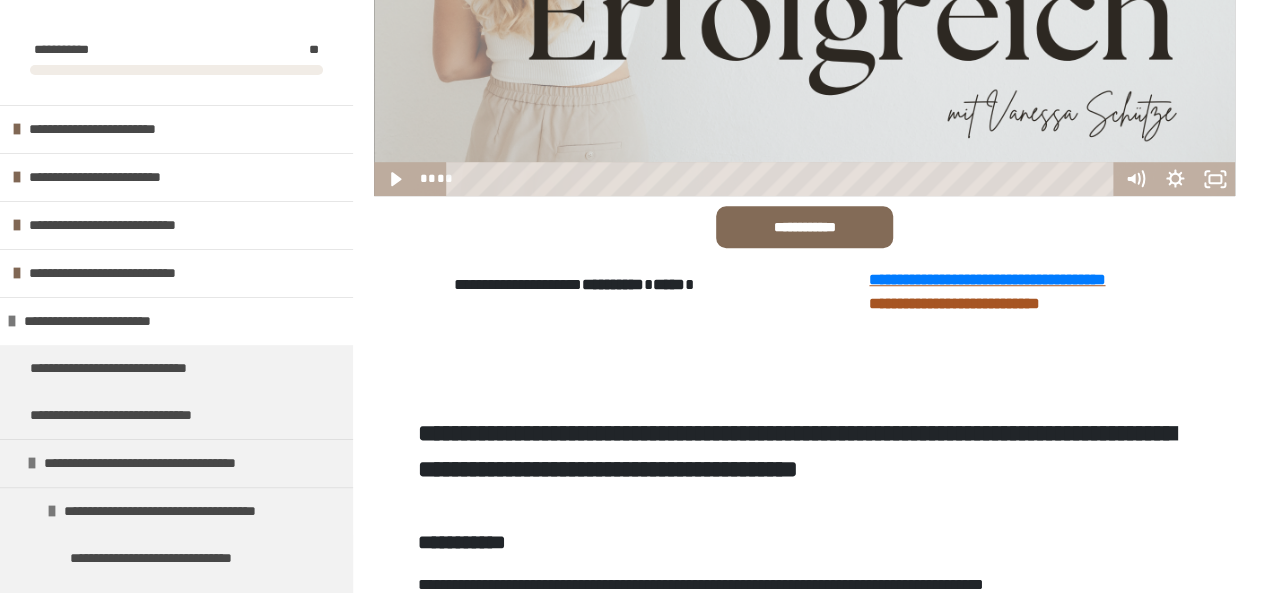 click at bounding box center (804, 227) 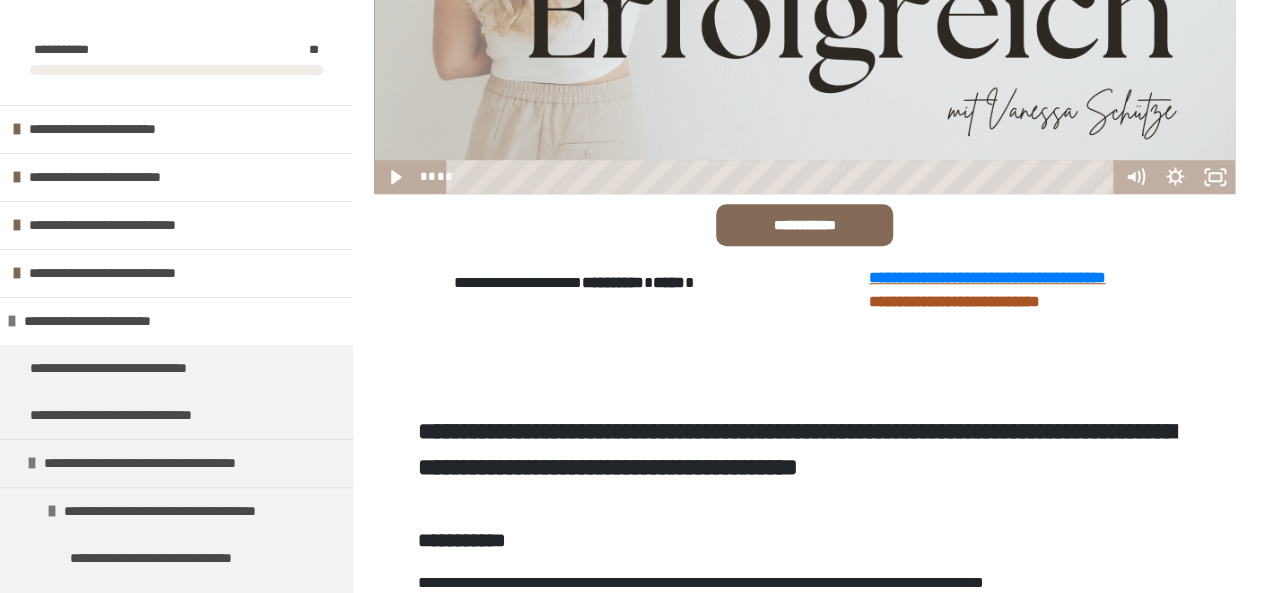 scroll, scrollTop: 604, scrollLeft: 0, axis: vertical 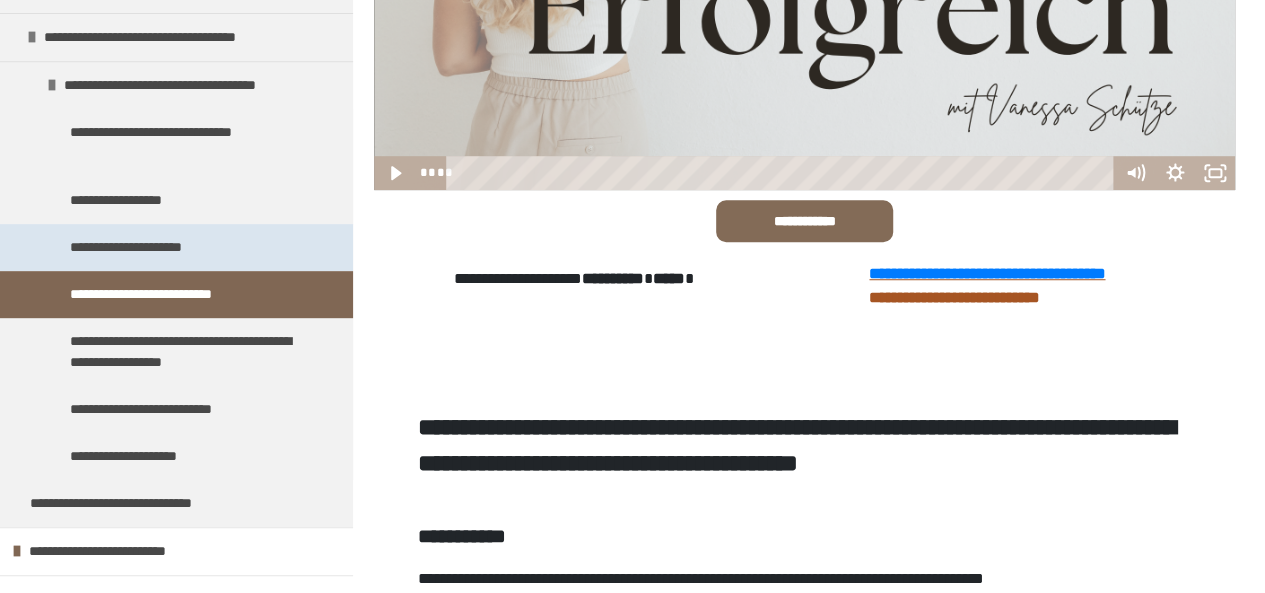 click on "**********" at bounding box center (153, 247) 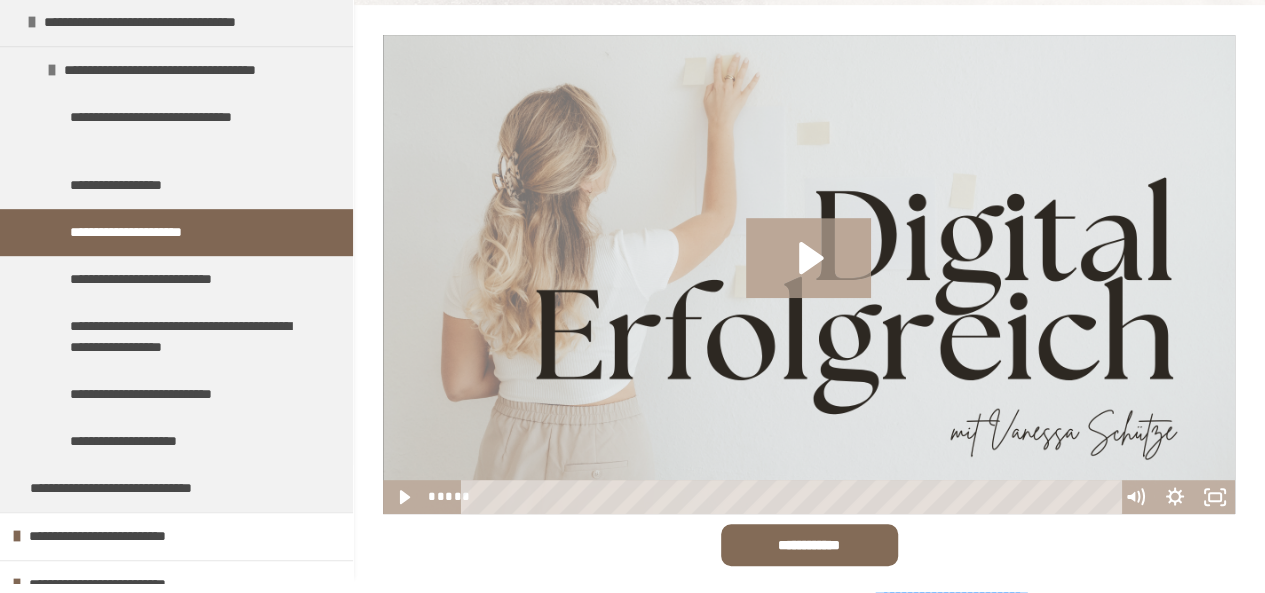 scroll, scrollTop: 235, scrollLeft: 0, axis: vertical 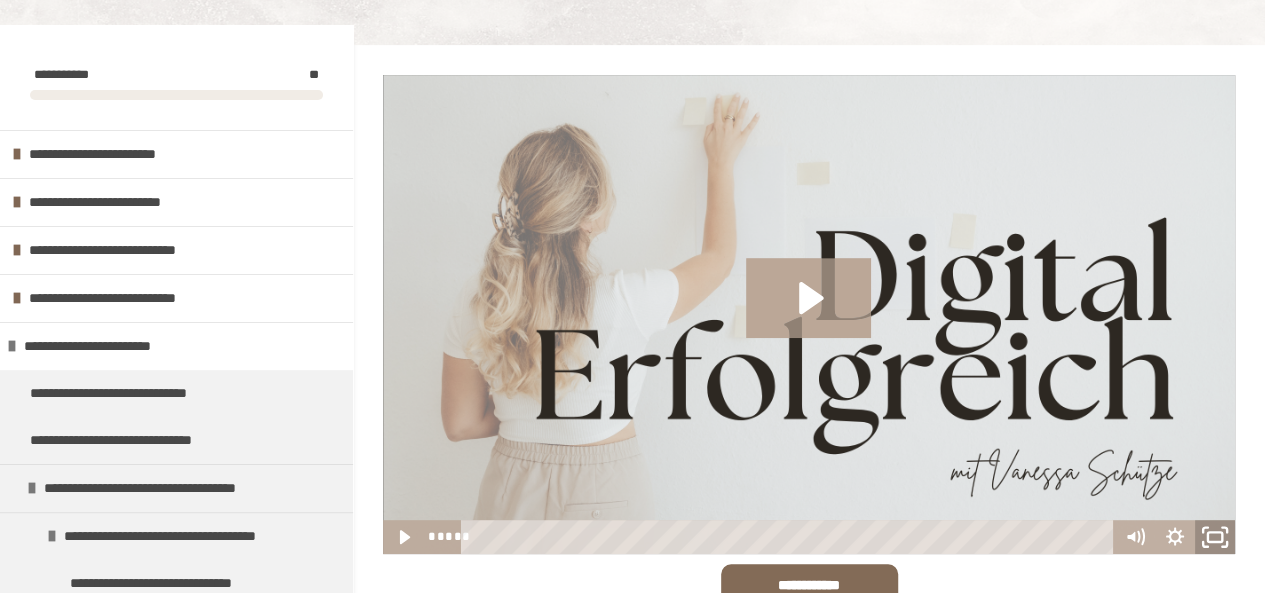 click 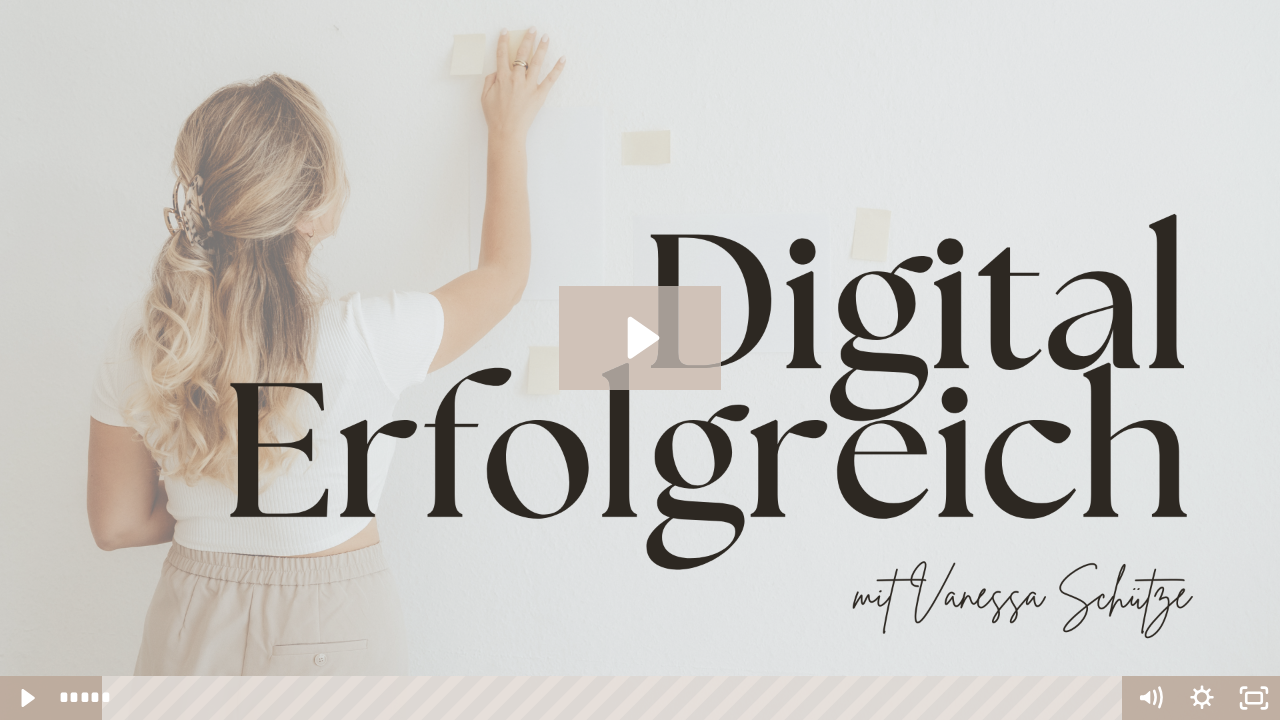 click 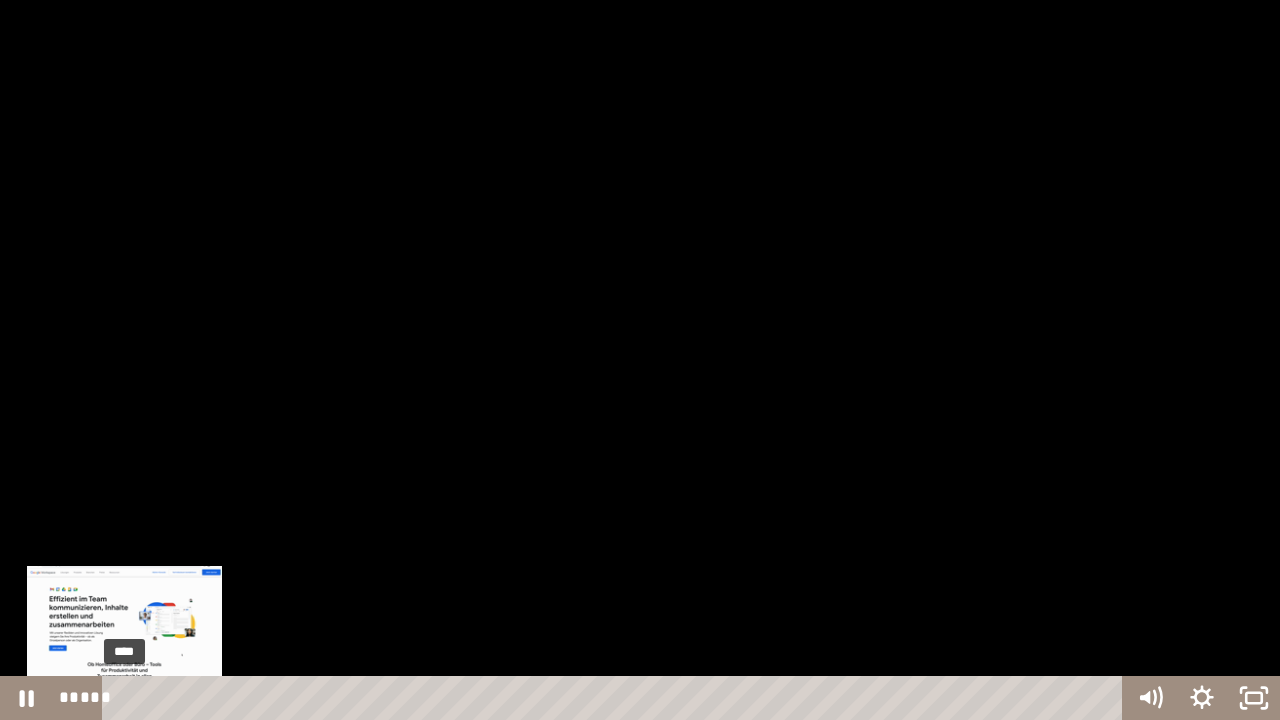 click on "****" at bounding box center [616, 698] 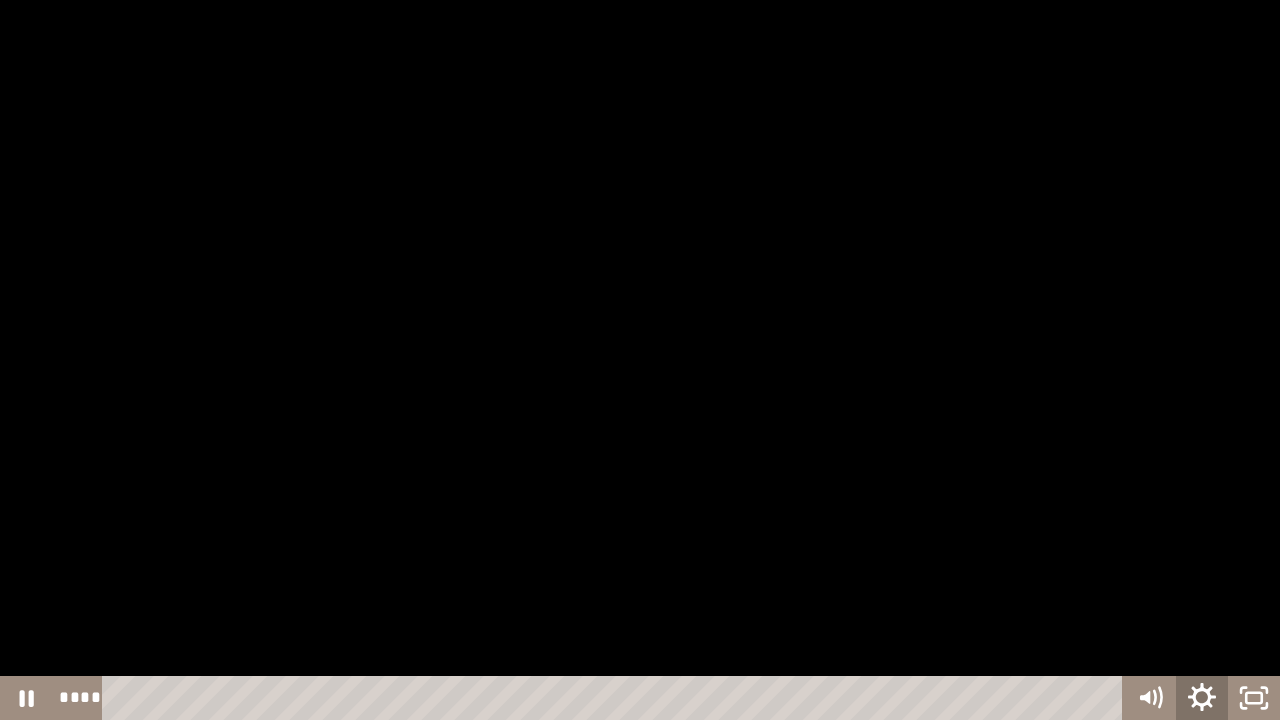 click 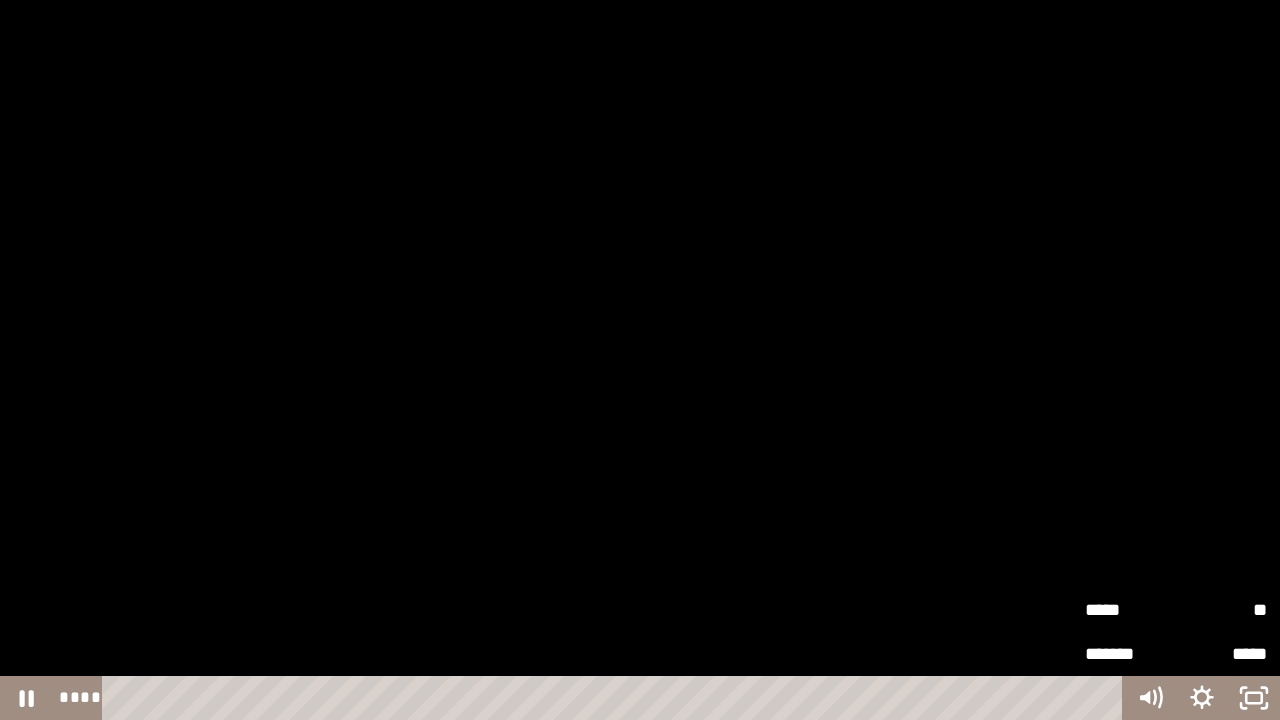 click on "*****" at bounding box center [1130, 610] 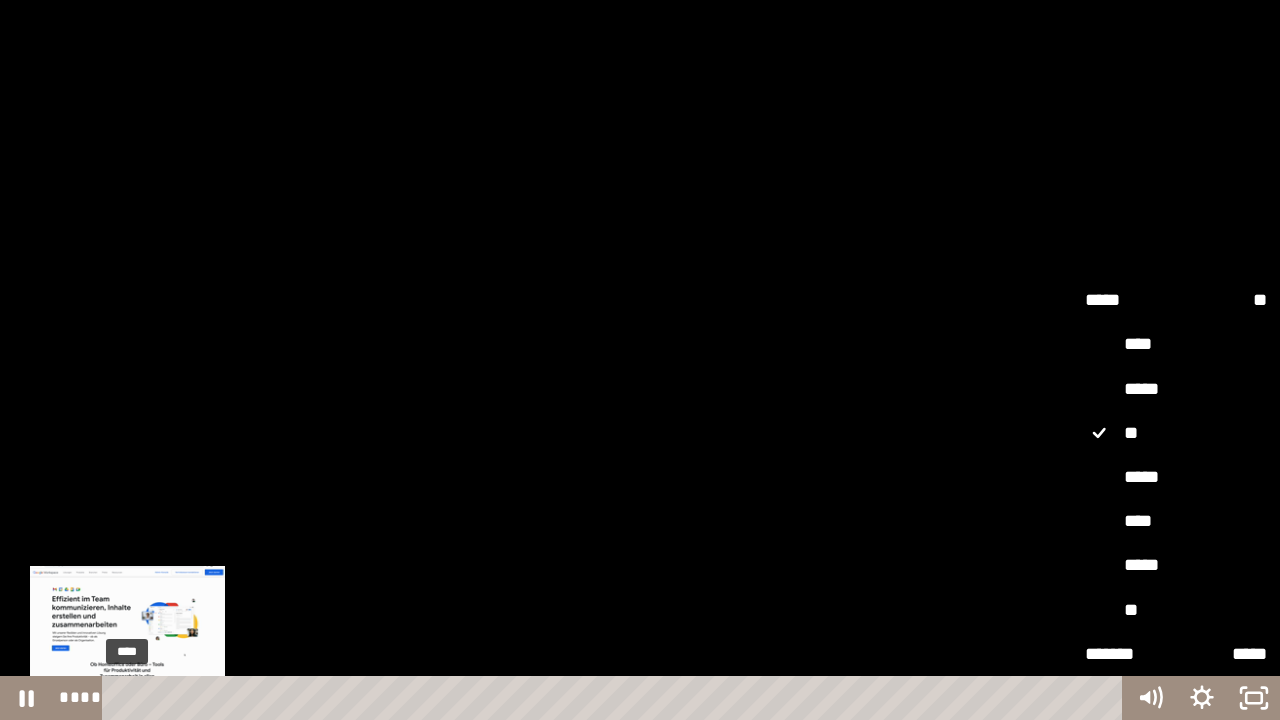 click on "****" at bounding box center [616, 698] 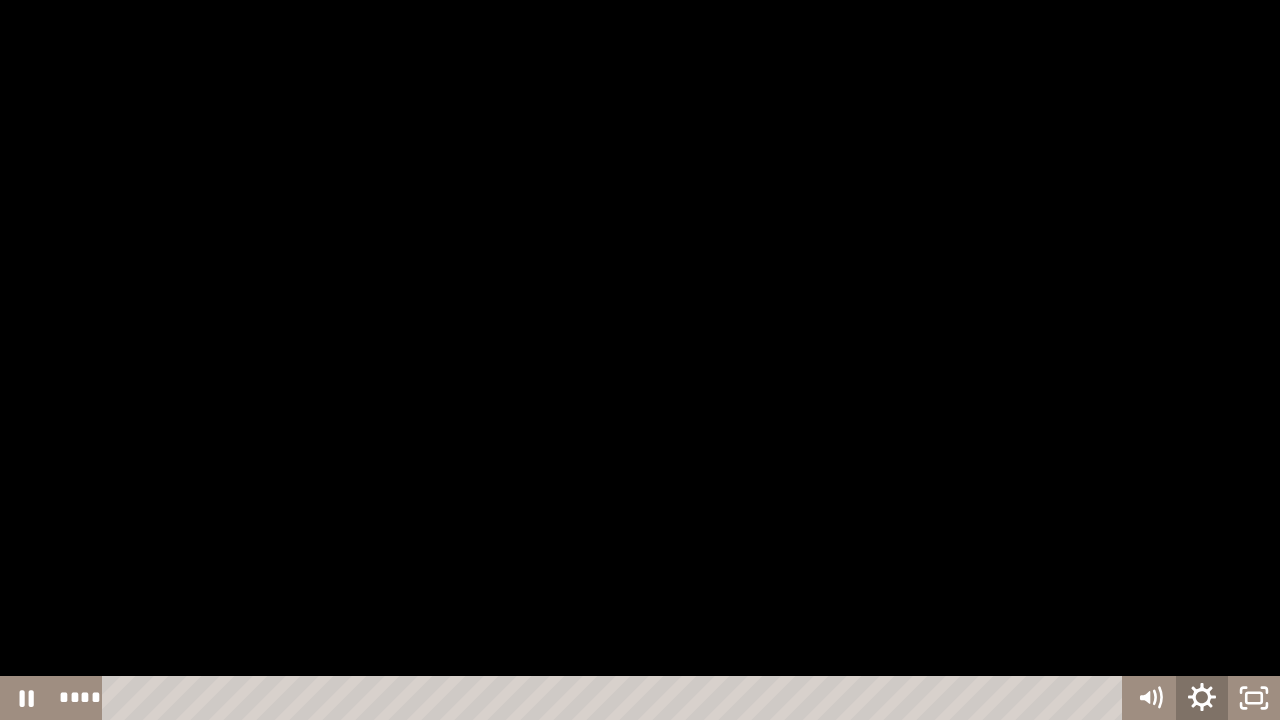 click 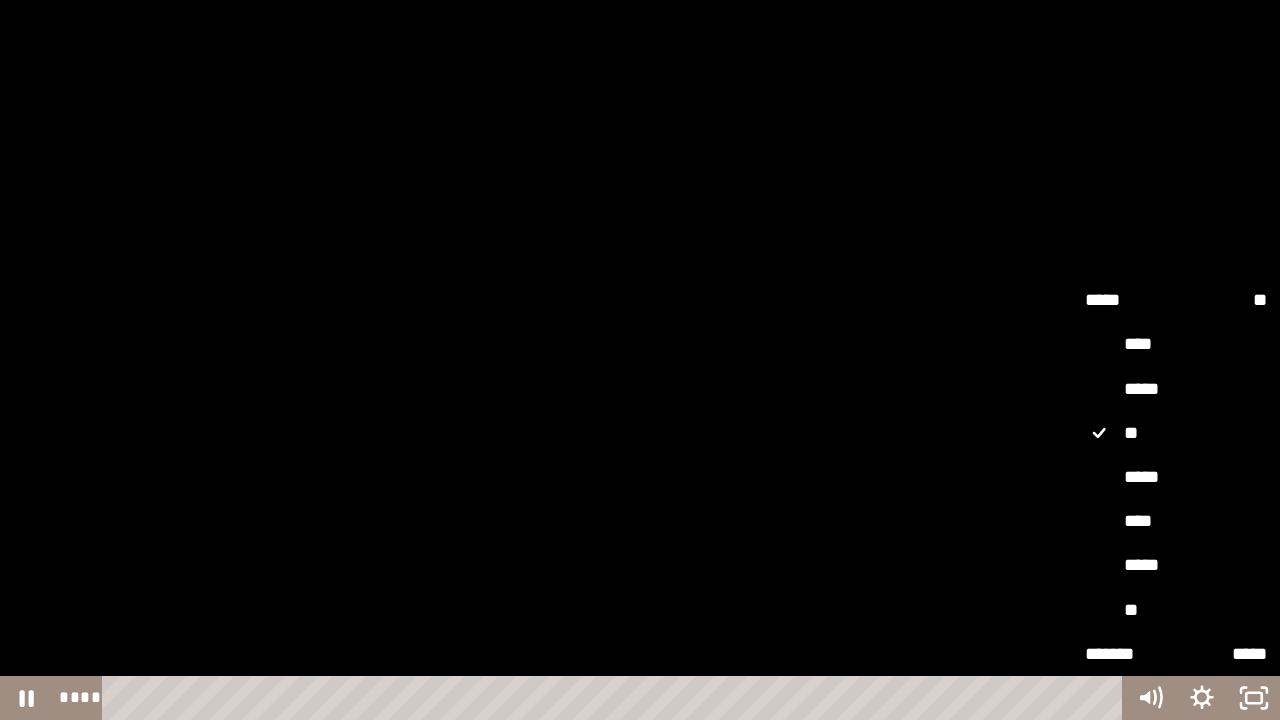 click on "**" at bounding box center (1176, 610) 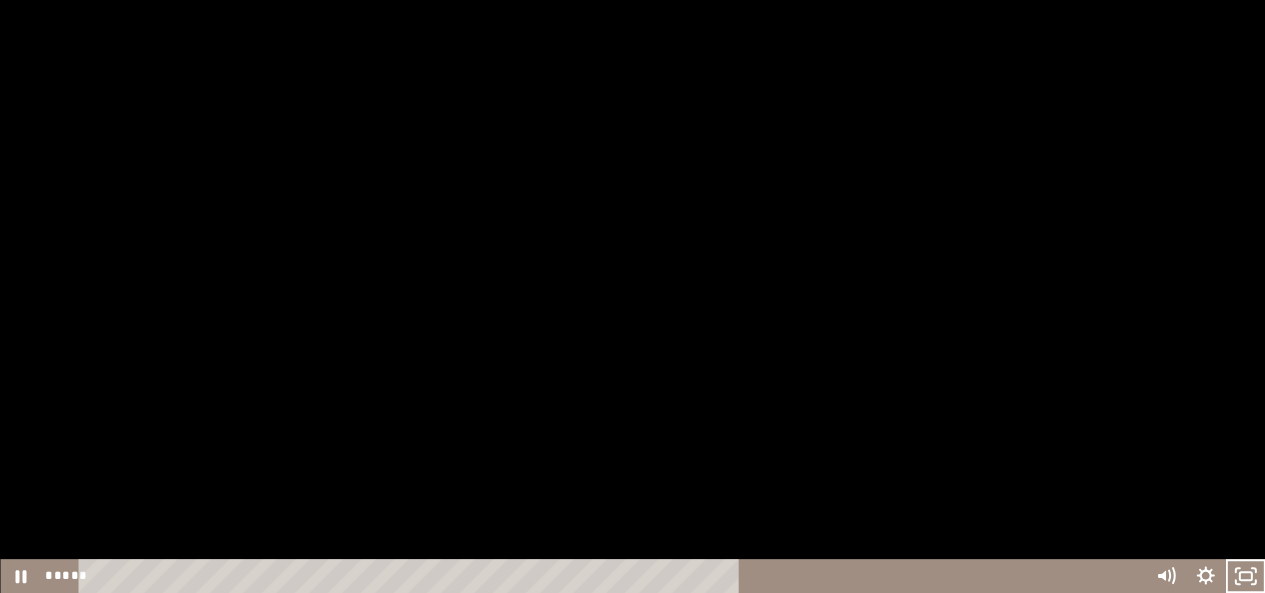 scroll, scrollTop: 409, scrollLeft: 0, axis: vertical 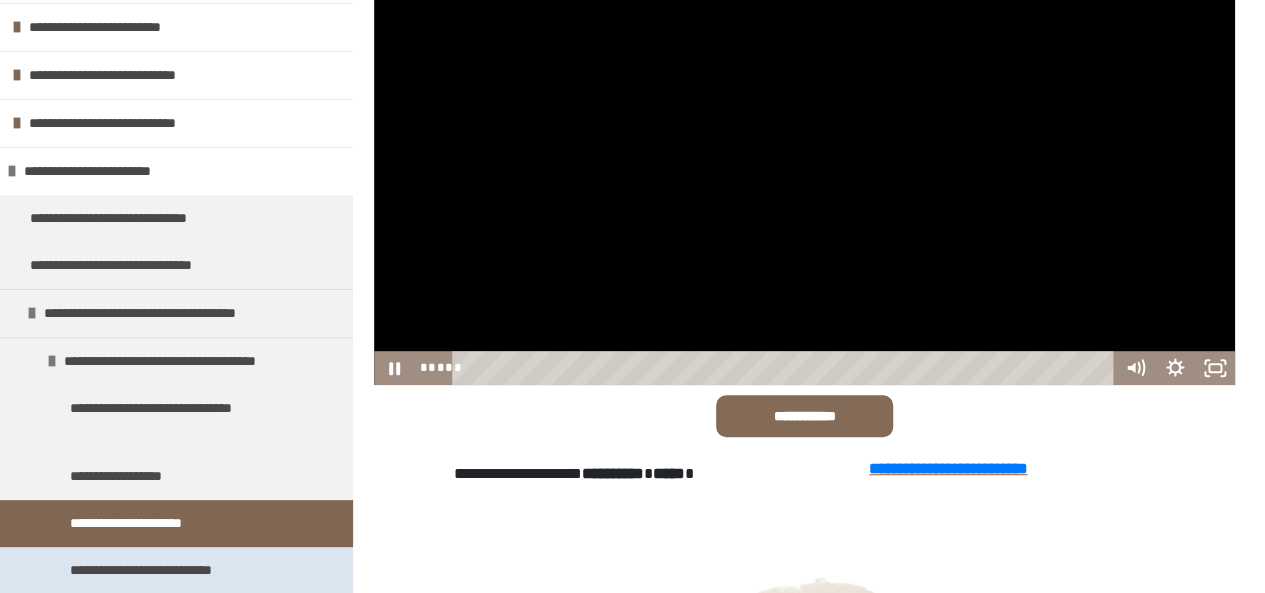 click on "**********" at bounding box center (174, 570) 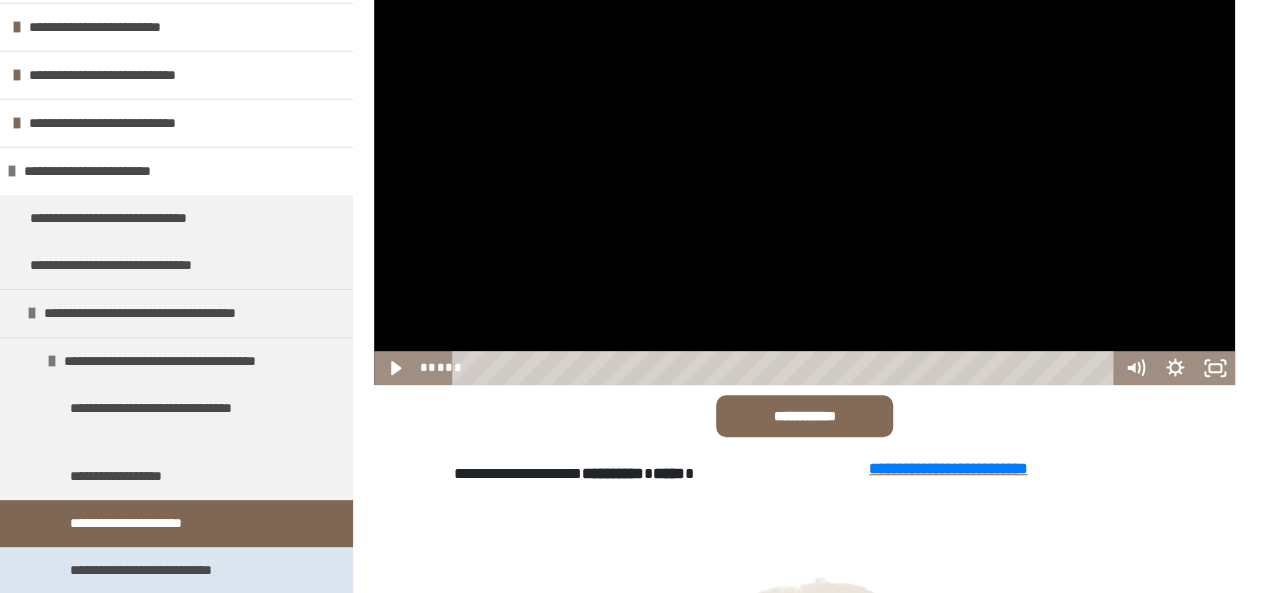 scroll, scrollTop: 270, scrollLeft: 0, axis: vertical 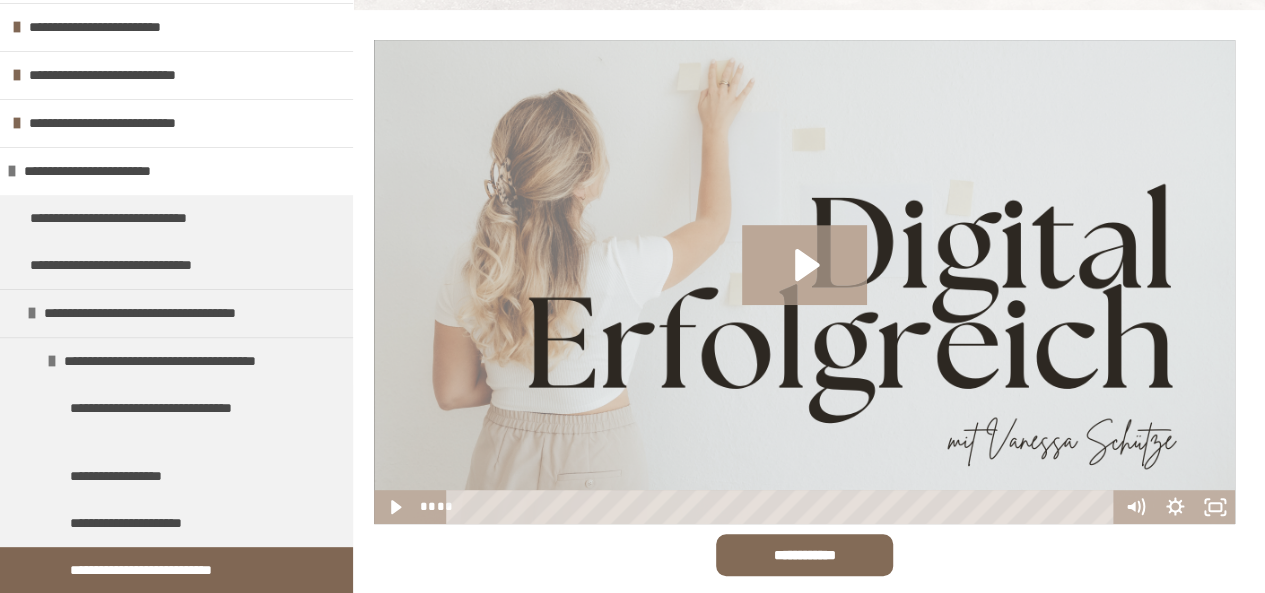 click at bounding box center [804, 282] 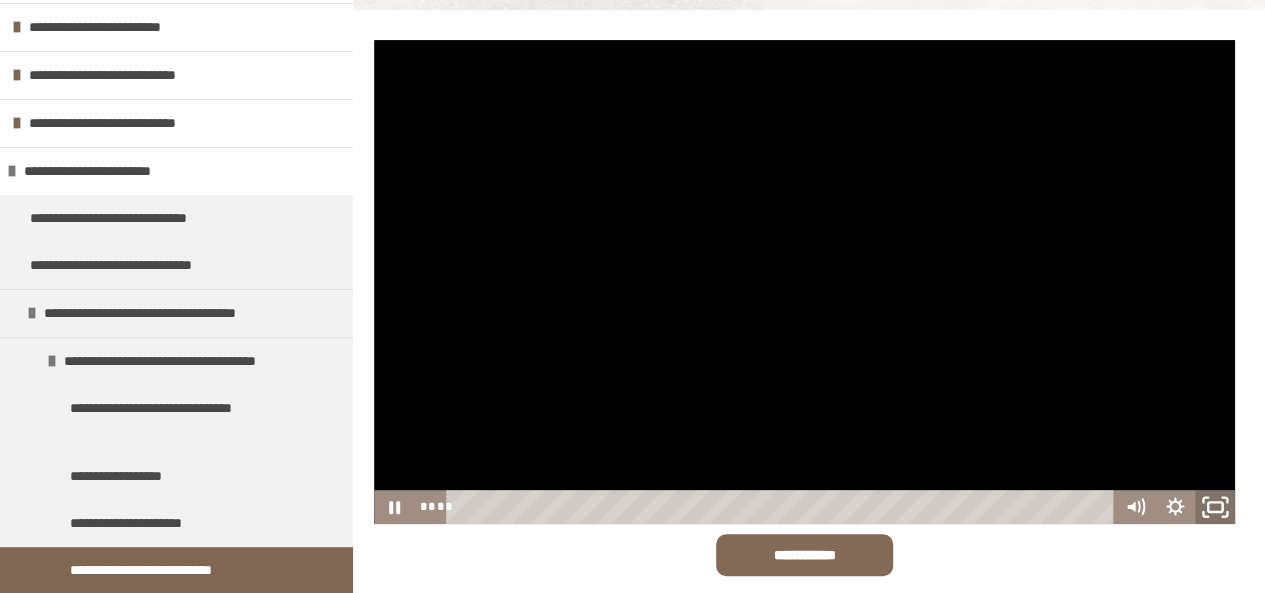 click 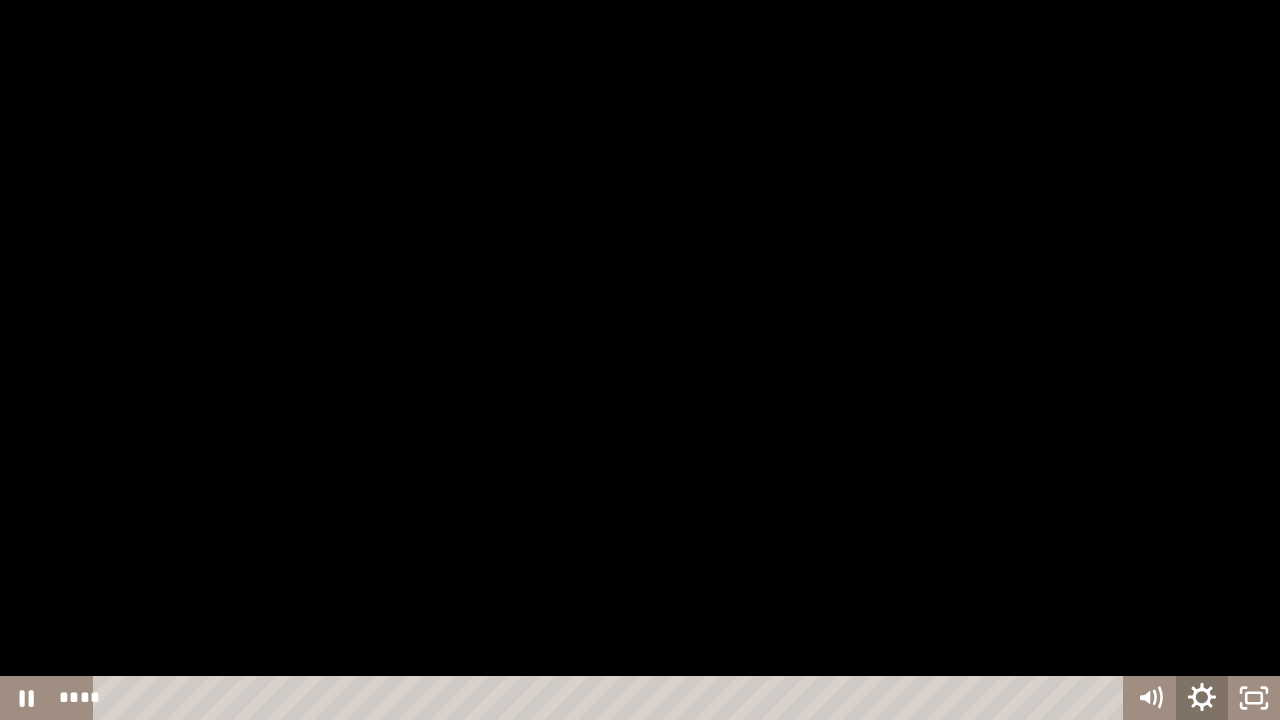 click 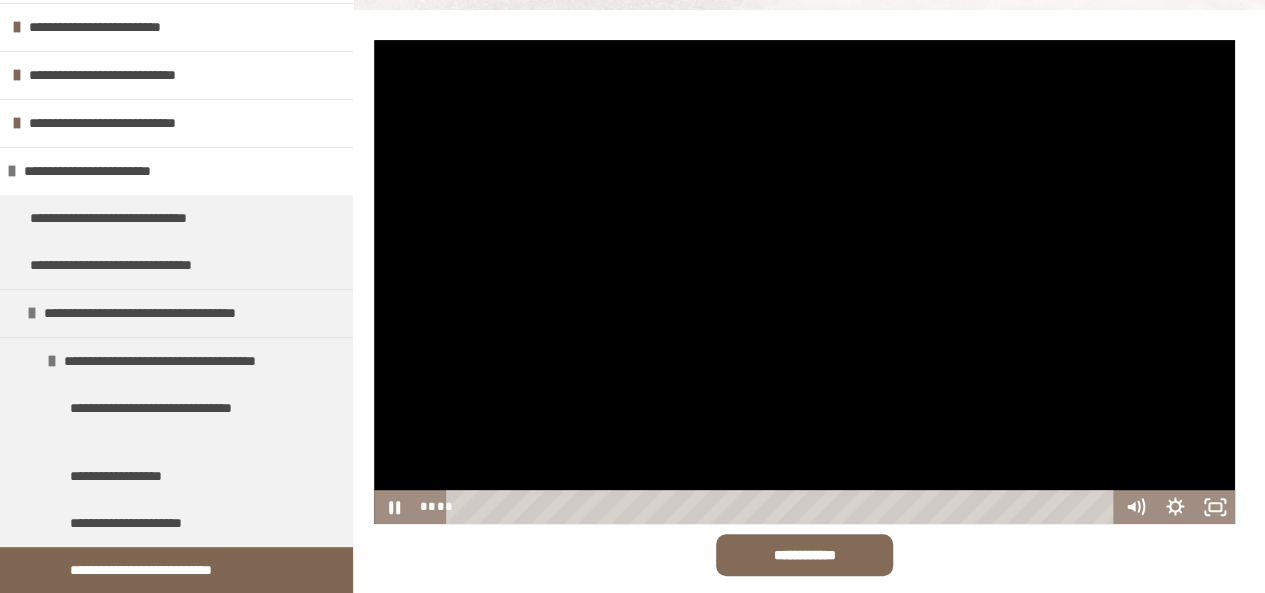 click at bounding box center (804, 282) 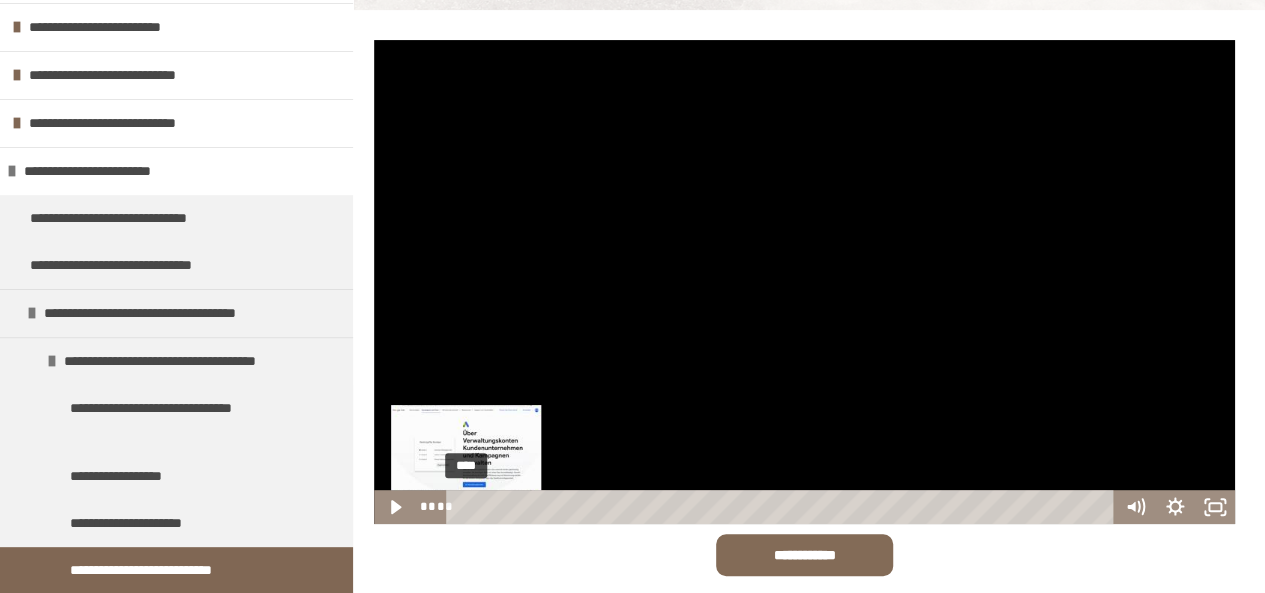 click on "****" at bounding box center (783, 507) 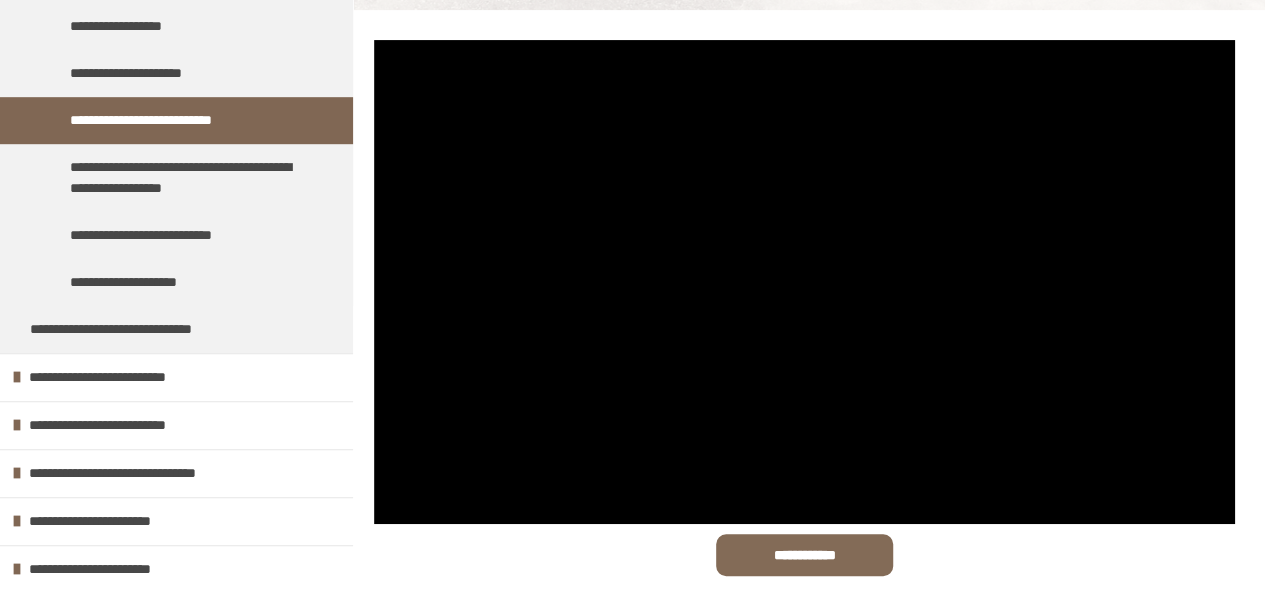 scroll, scrollTop: 593, scrollLeft: 0, axis: vertical 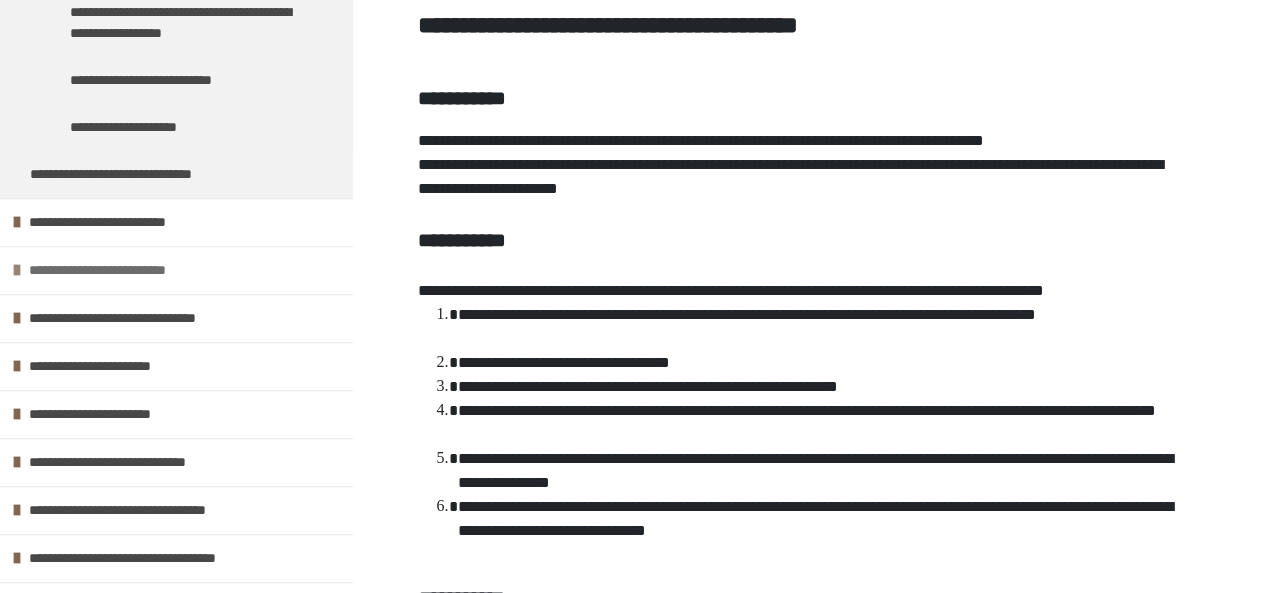 click on "**********" at bounding box center (122, 270) 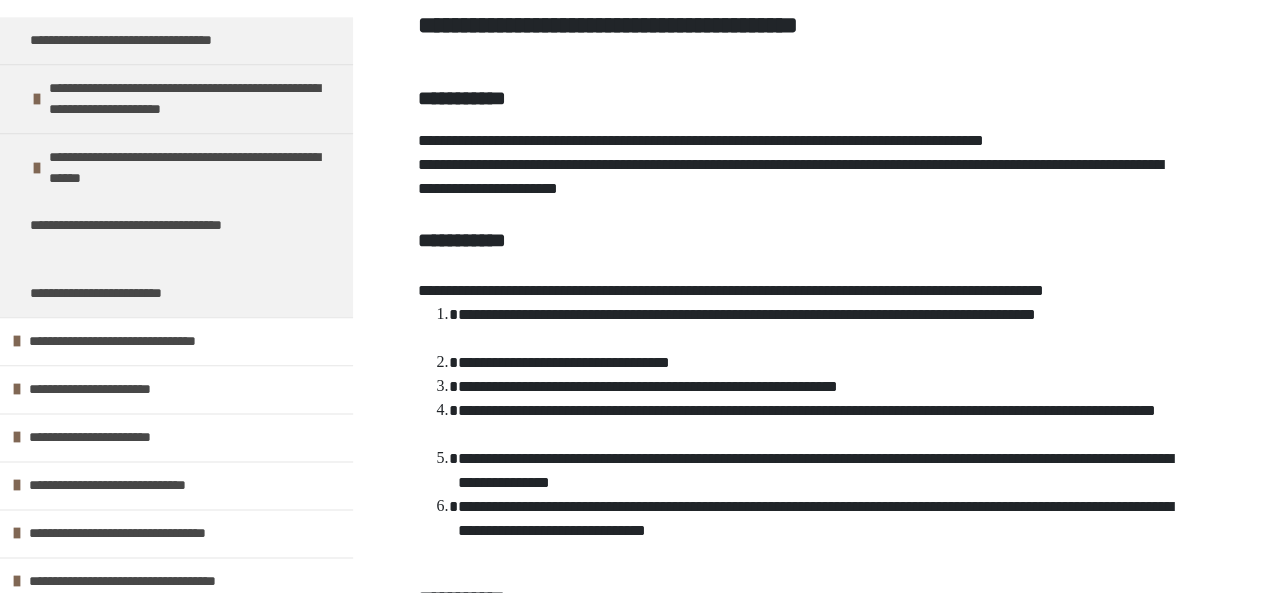 scroll, scrollTop: 1080, scrollLeft: 0, axis: vertical 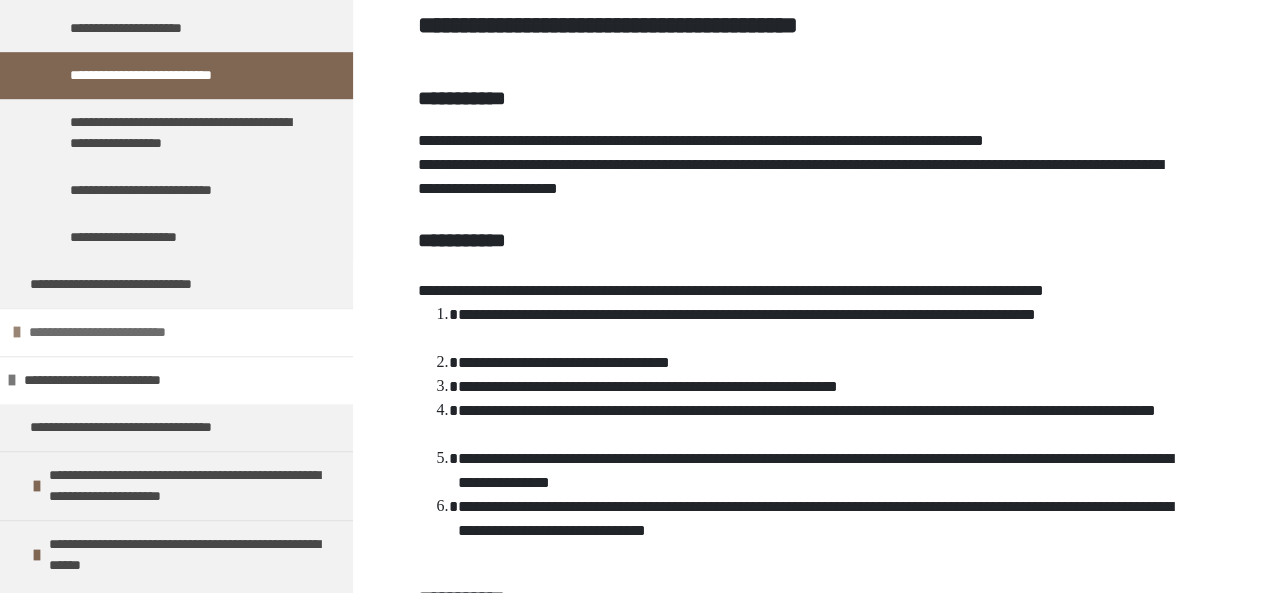 click on "**********" at bounding box center (176, 332) 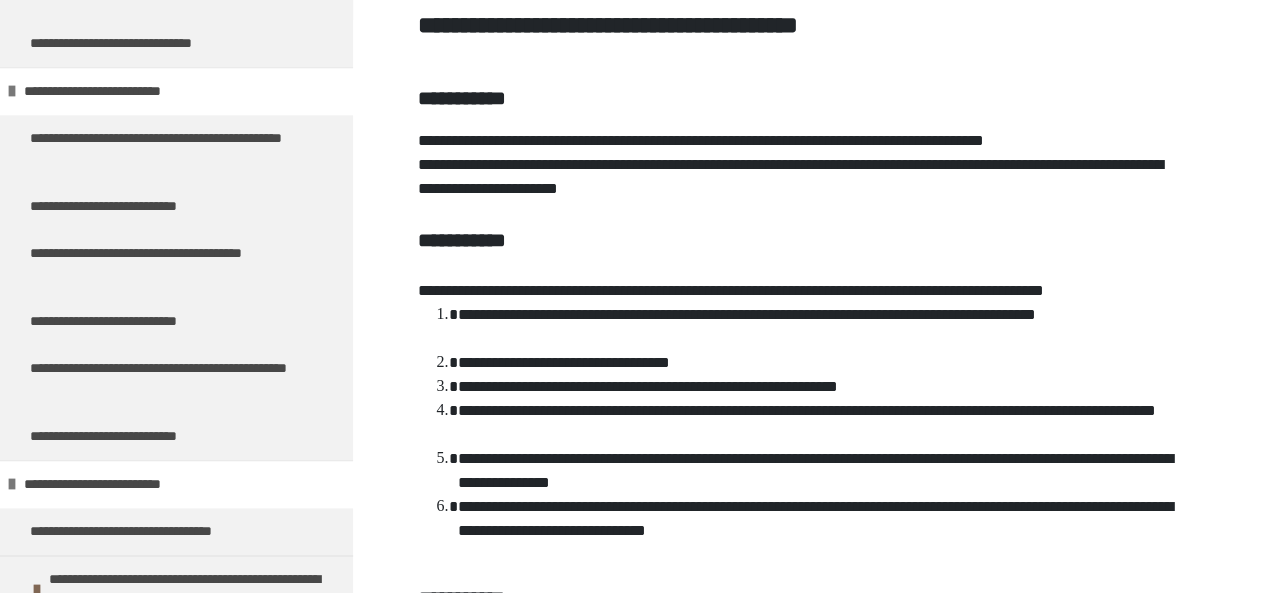 scroll, scrollTop: 888, scrollLeft: 0, axis: vertical 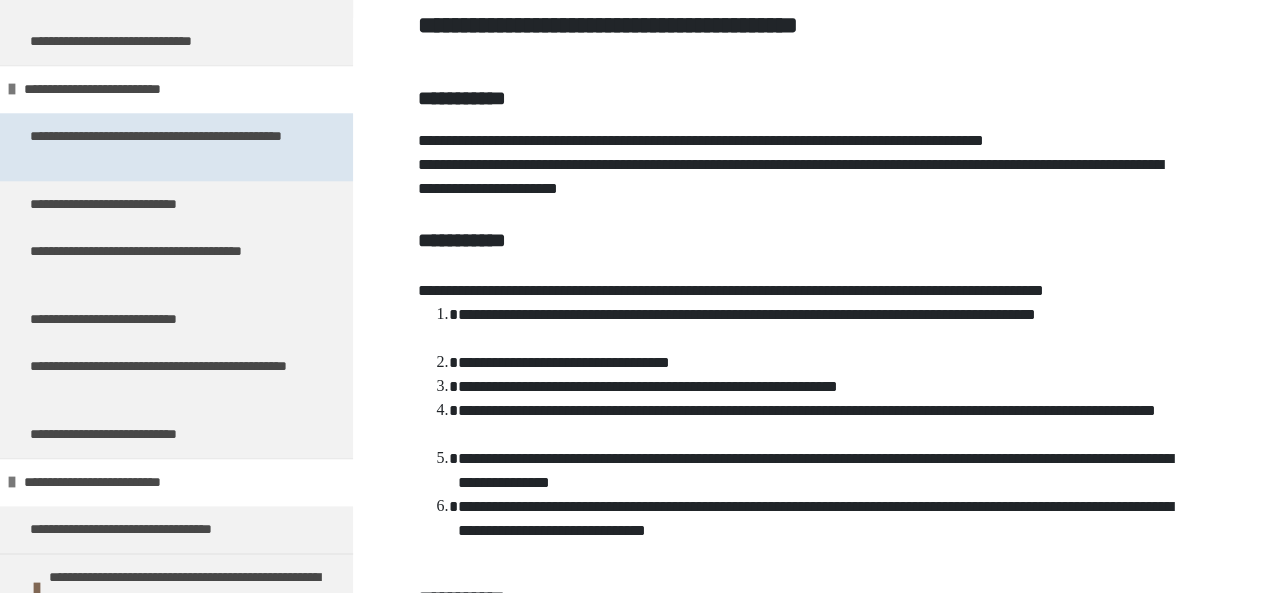 click on "**********" at bounding box center [161, 147] 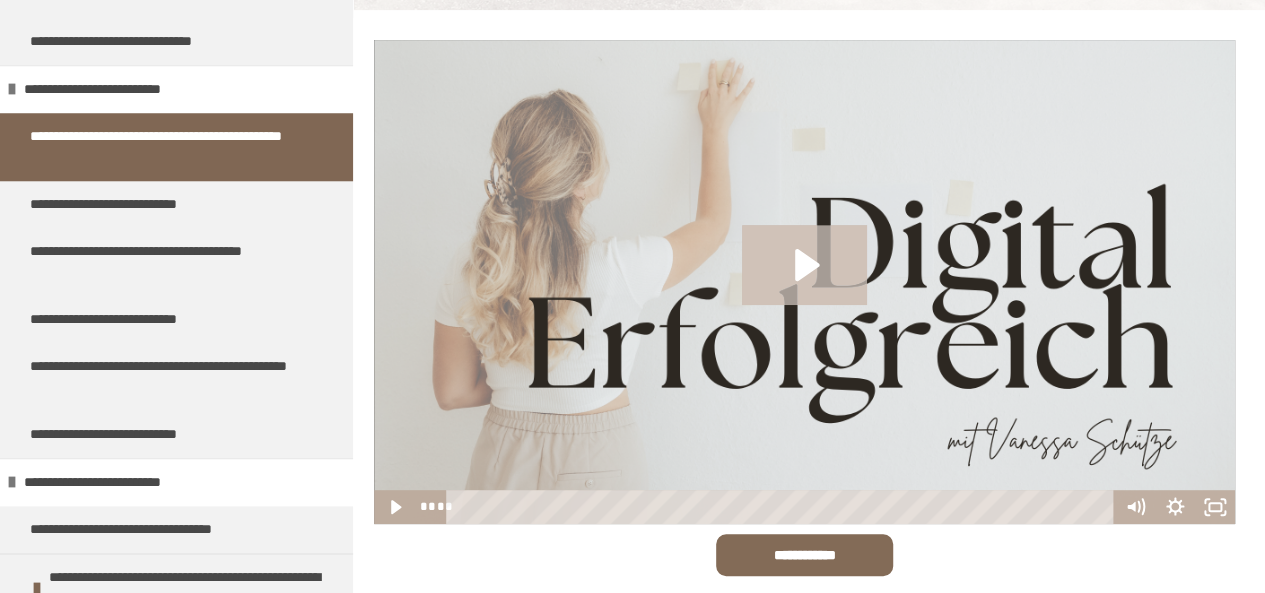click 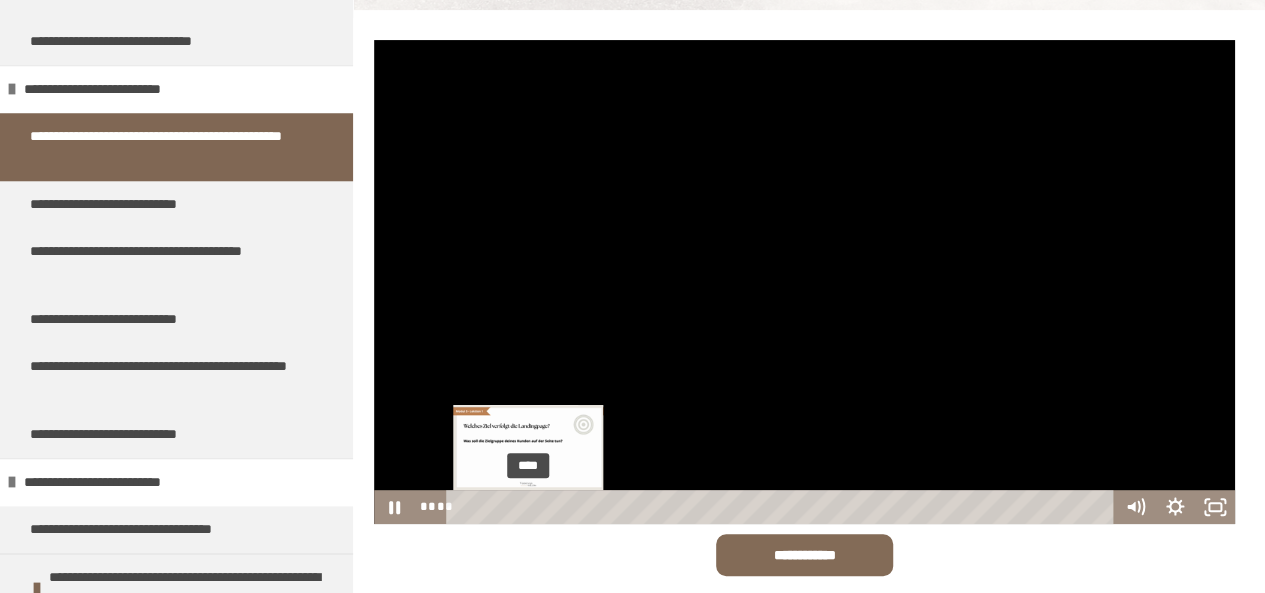 click on "****" at bounding box center [783, 507] 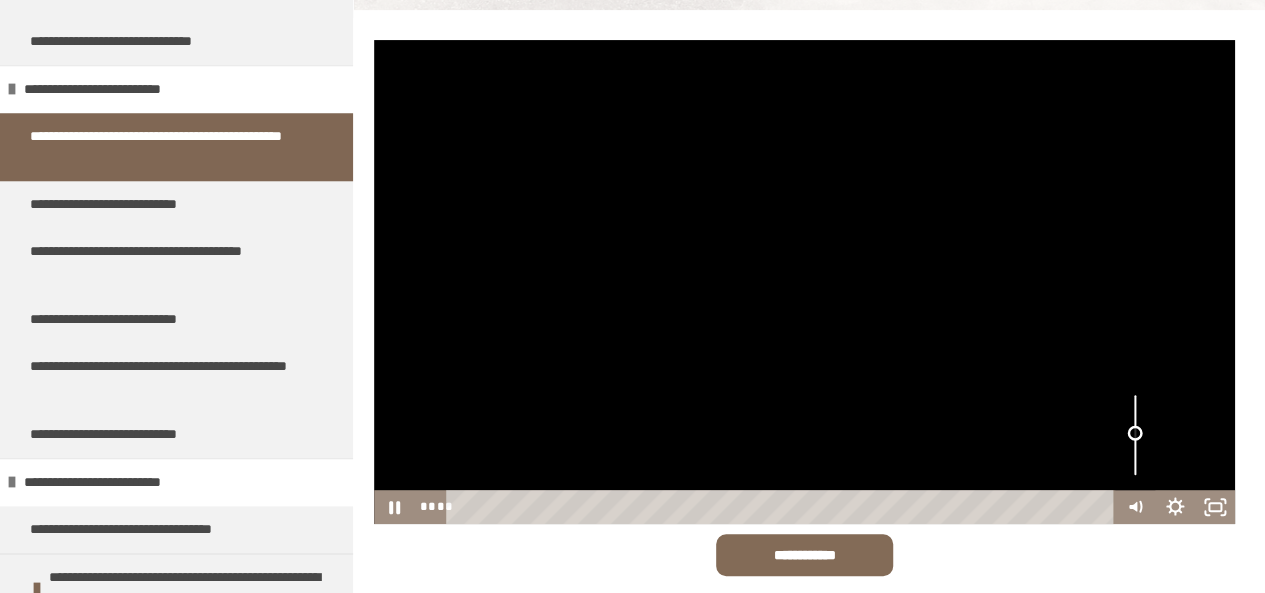 click at bounding box center [1135, 435] 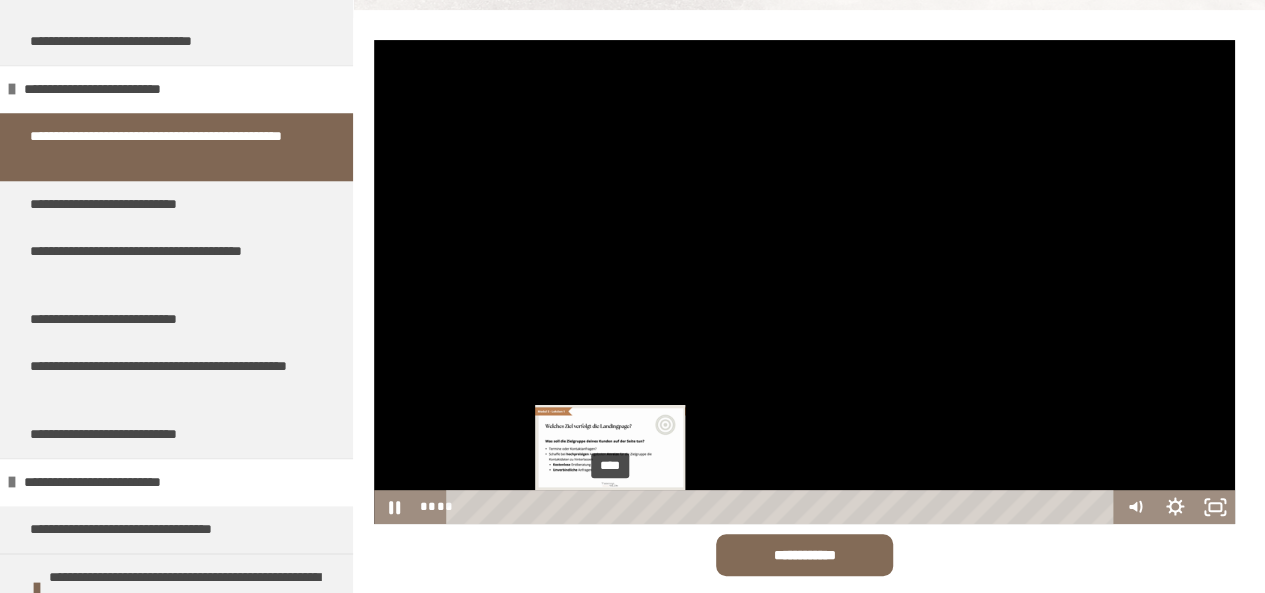 click on "****" at bounding box center [783, 507] 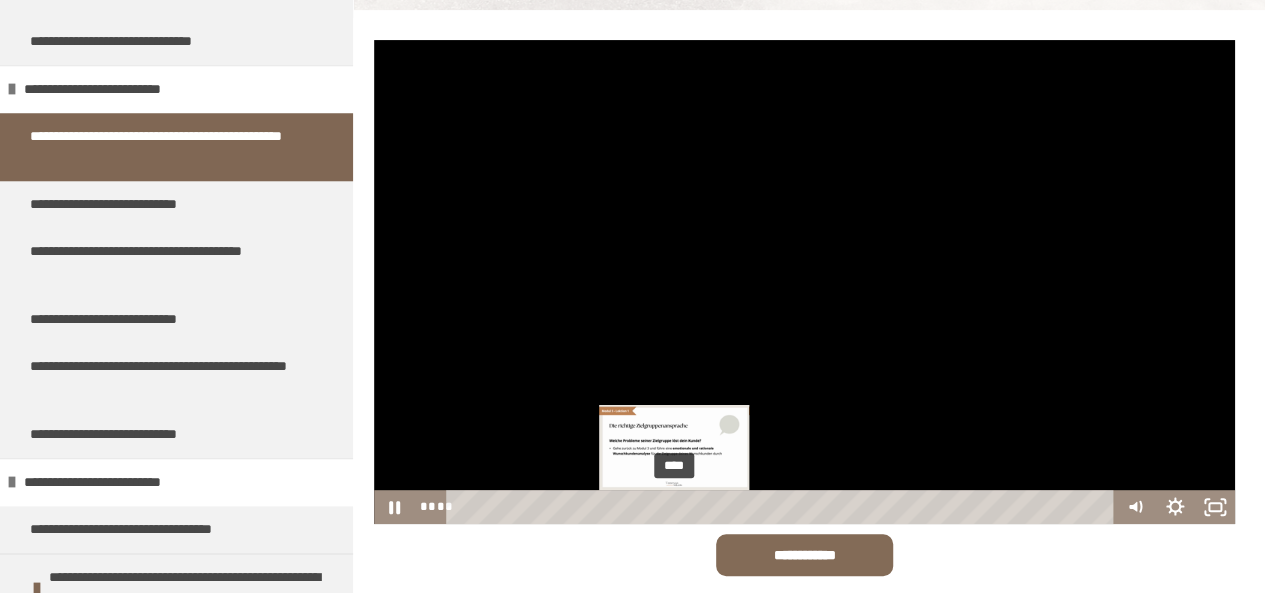 click on "****" at bounding box center (783, 507) 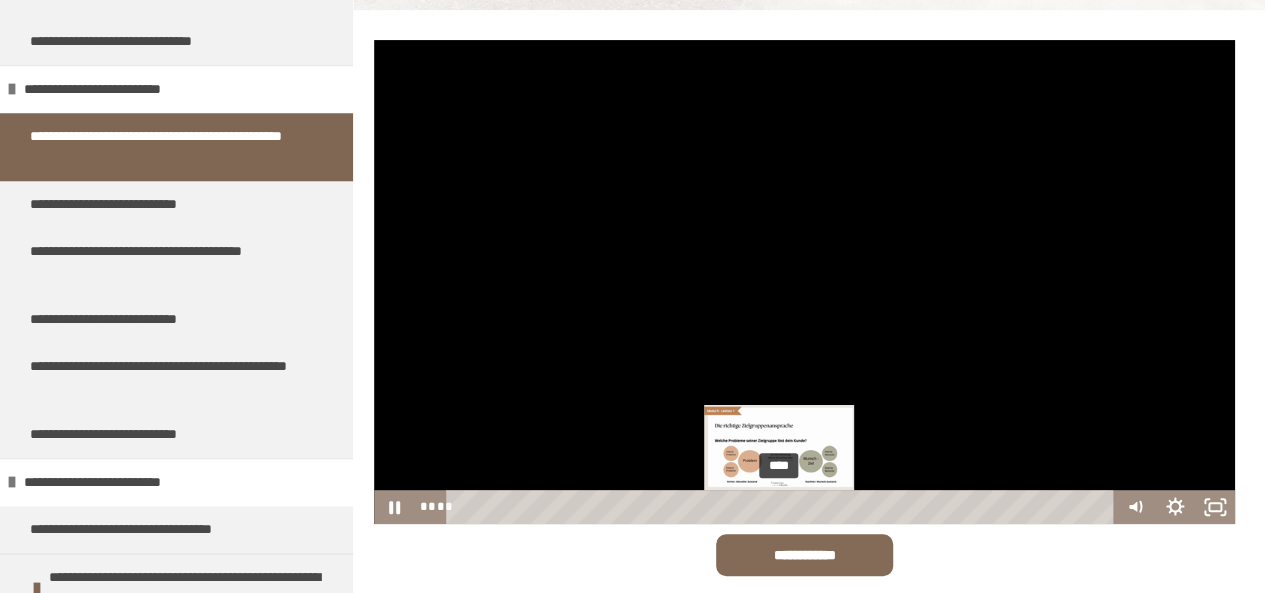 click on "****" at bounding box center [783, 507] 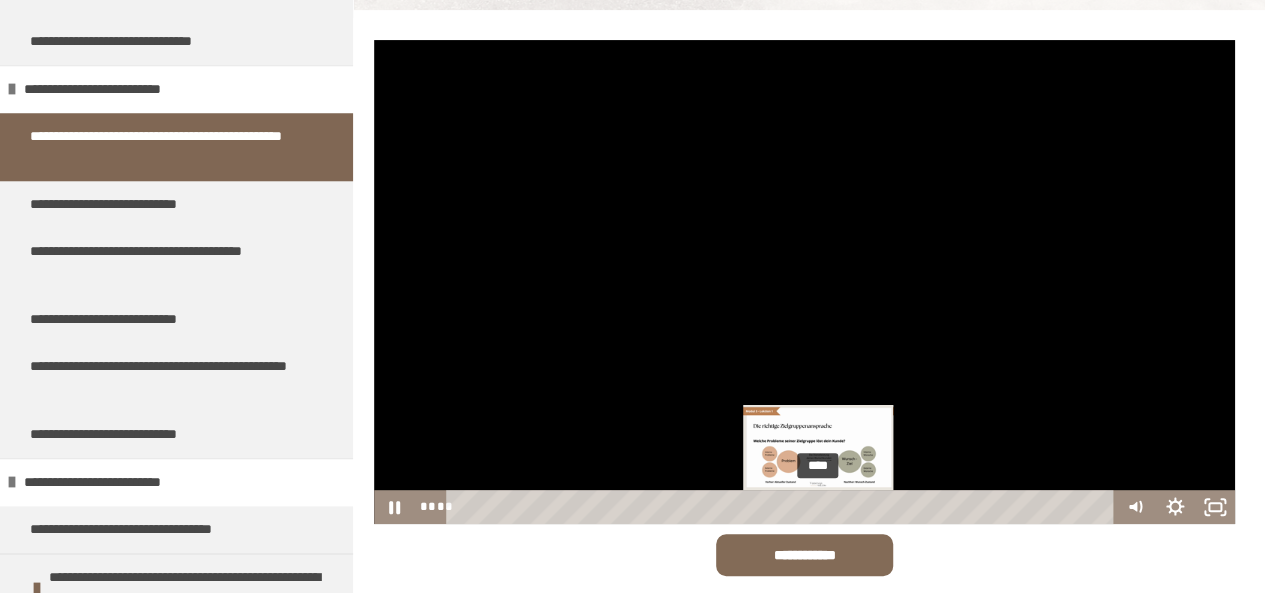 click on "****" at bounding box center [783, 507] 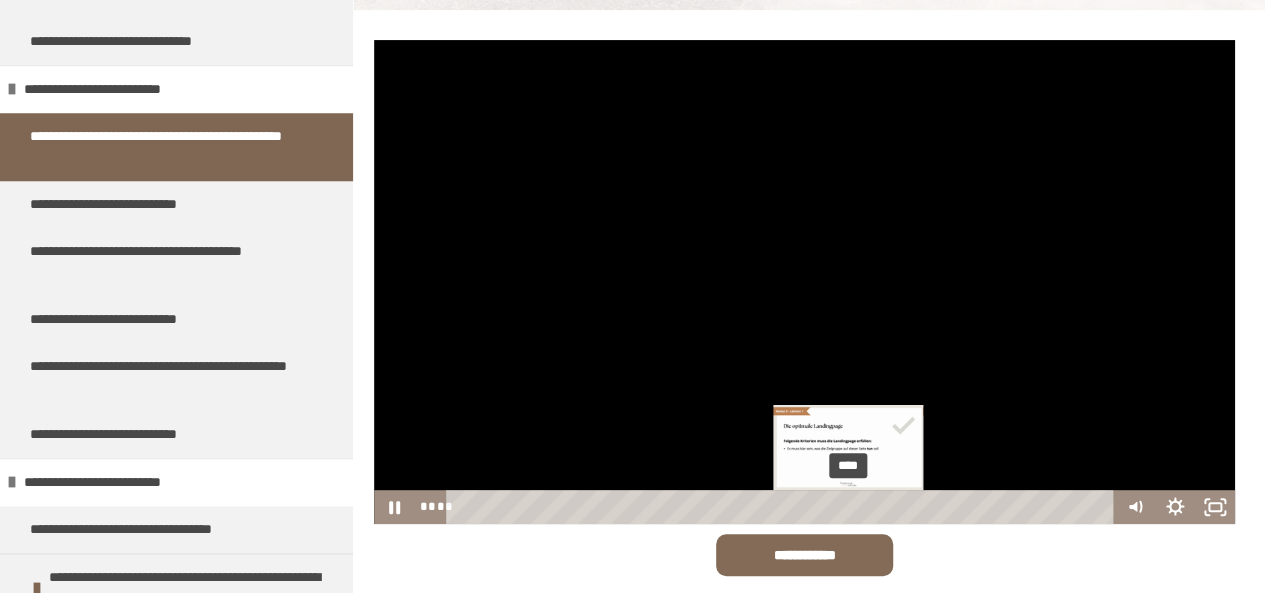 click on "****" at bounding box center [783, 507] 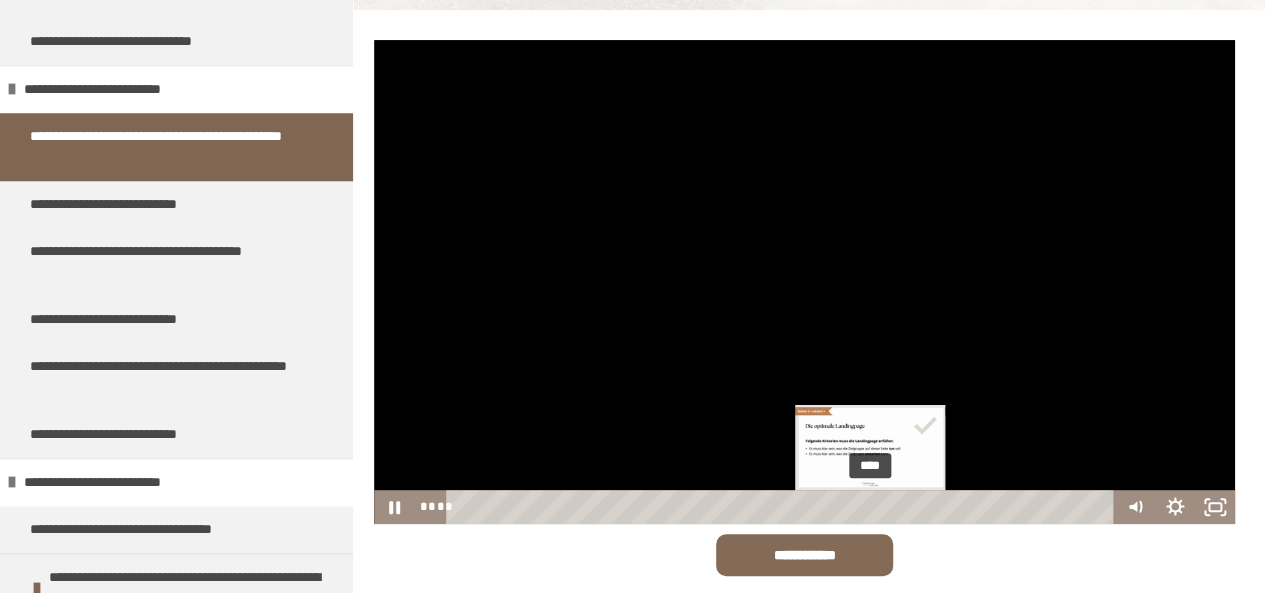 click on "****" at bounding box center [783, 507] 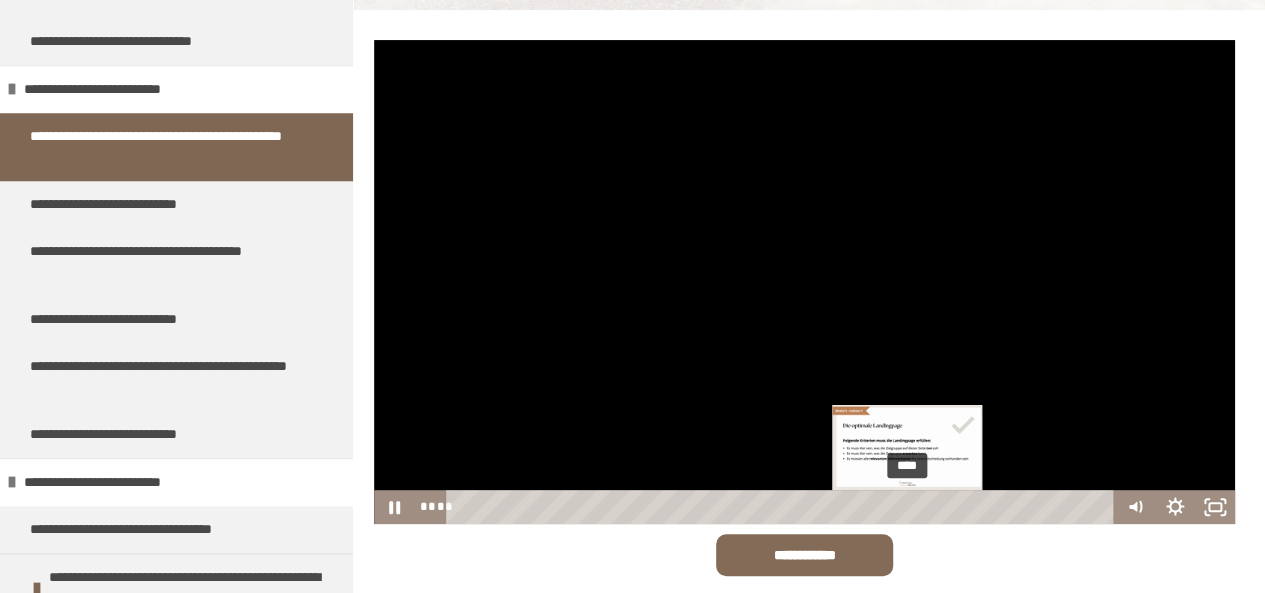 click on "****" at bounding box center [783, 507] 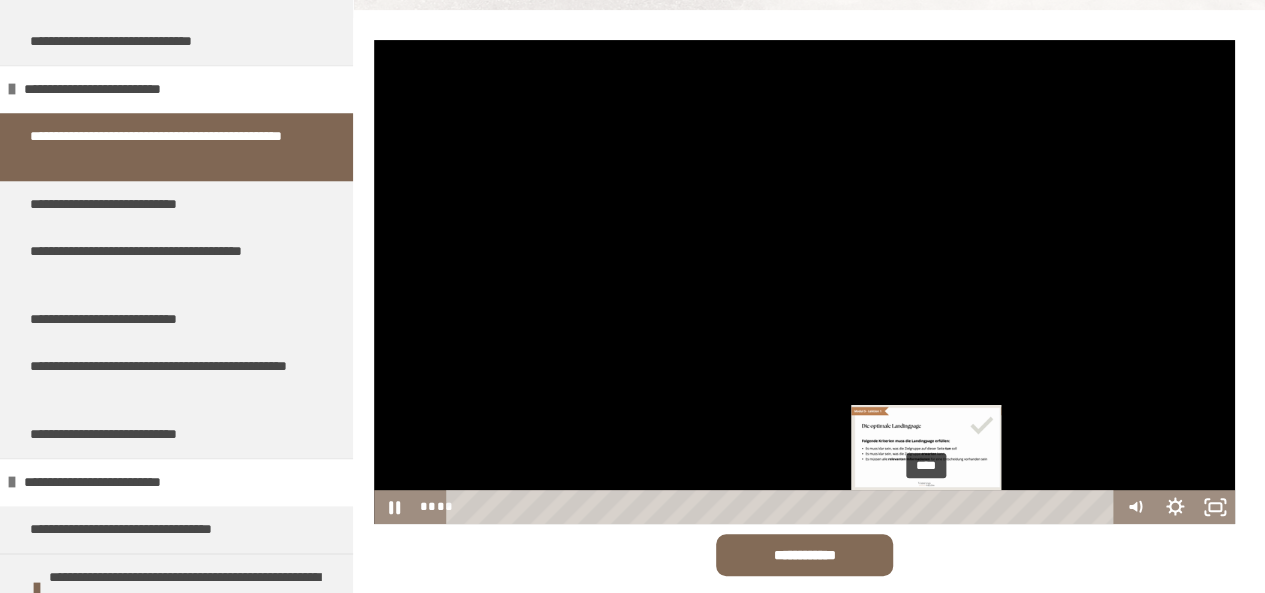 click on "****" at bounding box center [783, 507] 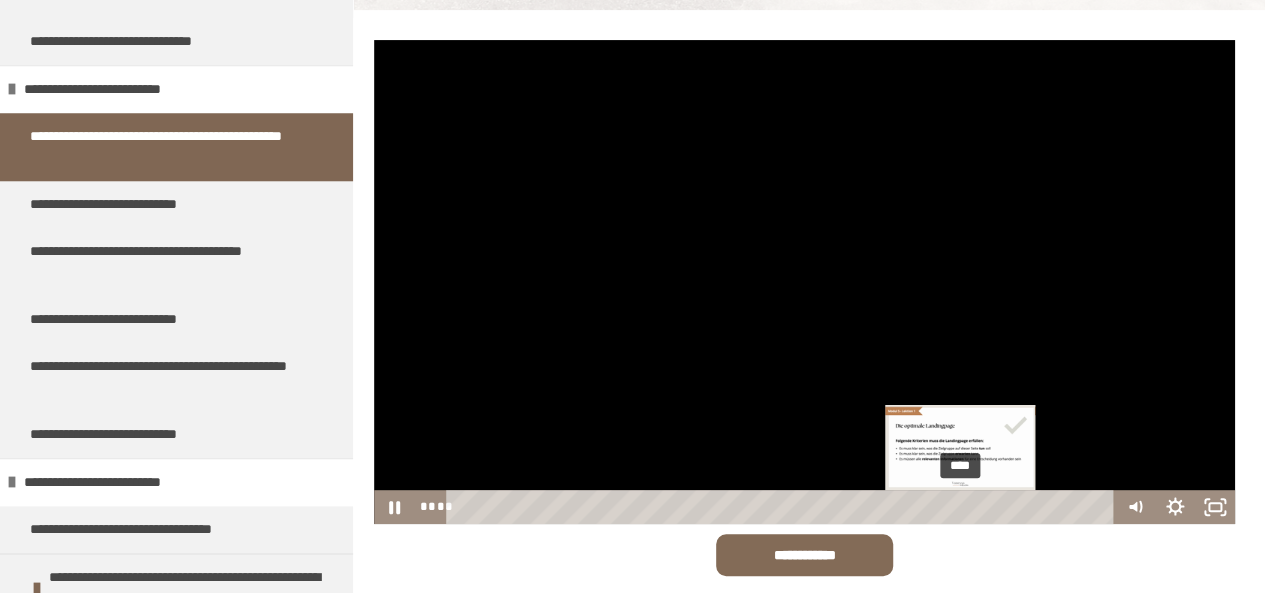 click on "****" at bounding box center [783, 507] 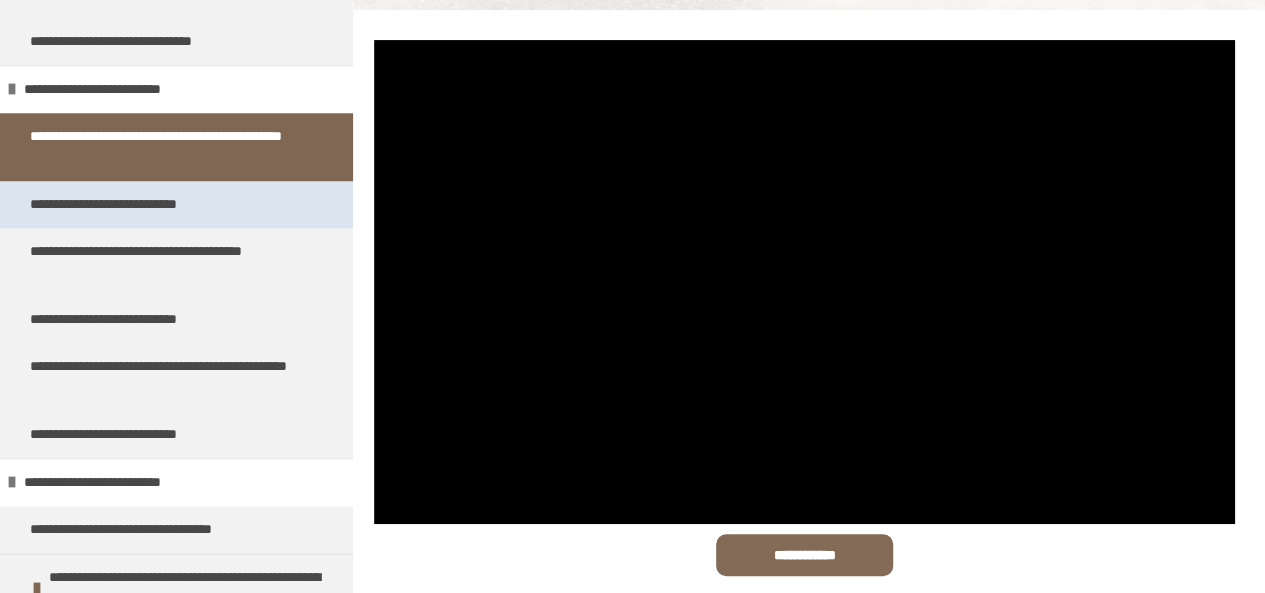 click on "**********" at bounding box center [123, 204] 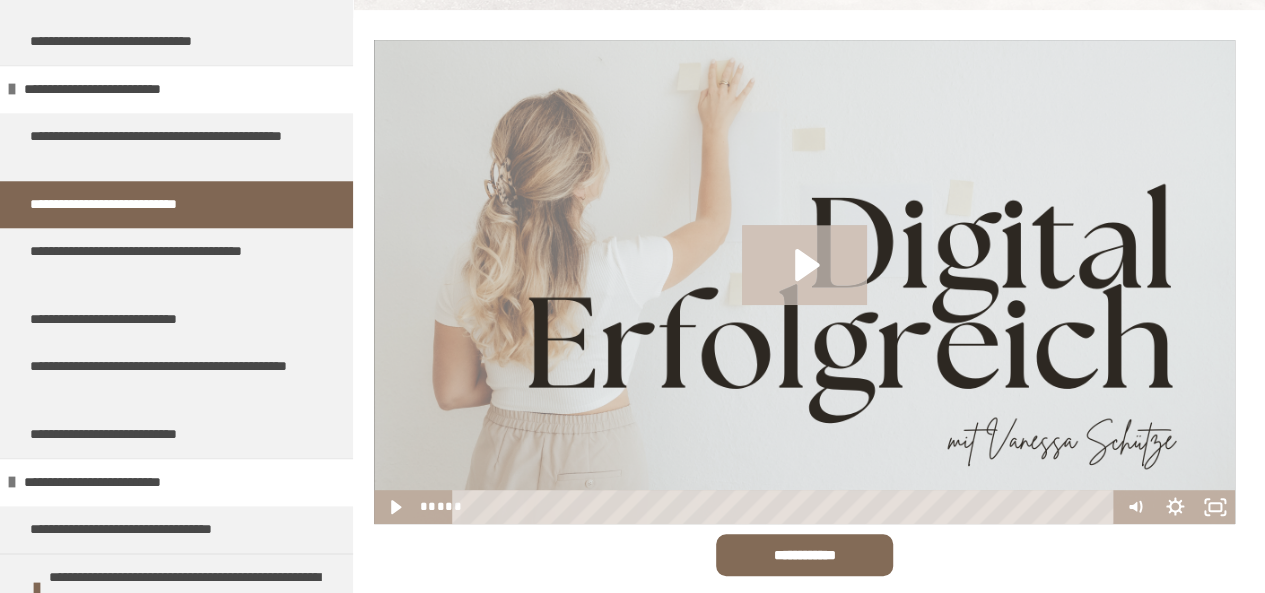 click 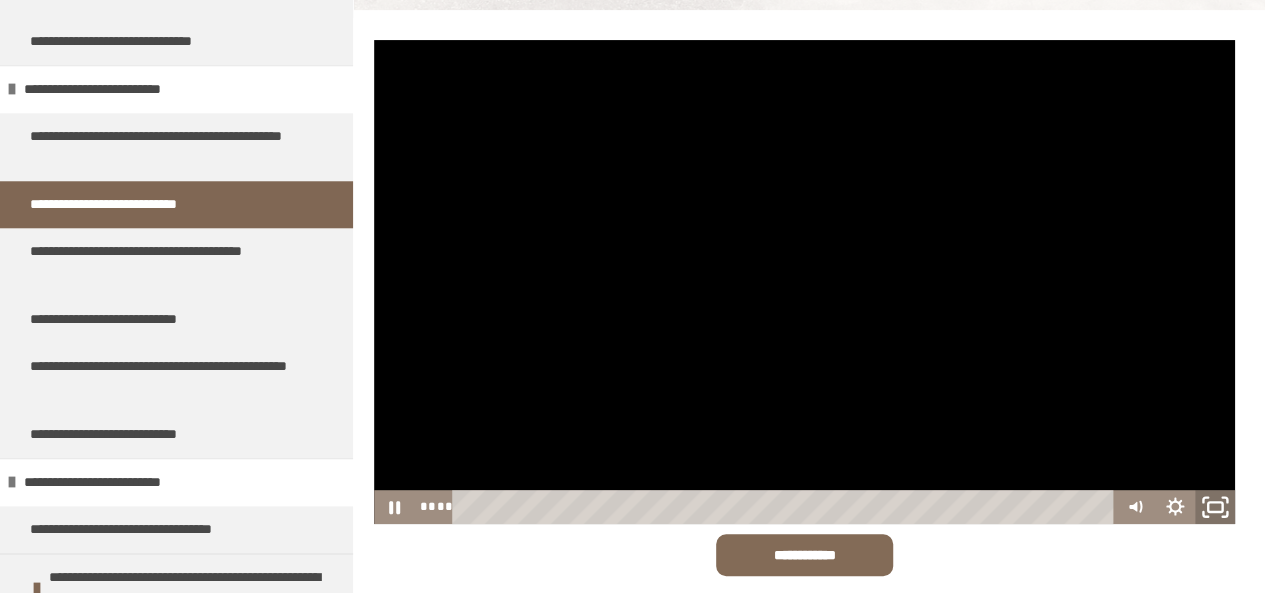 click 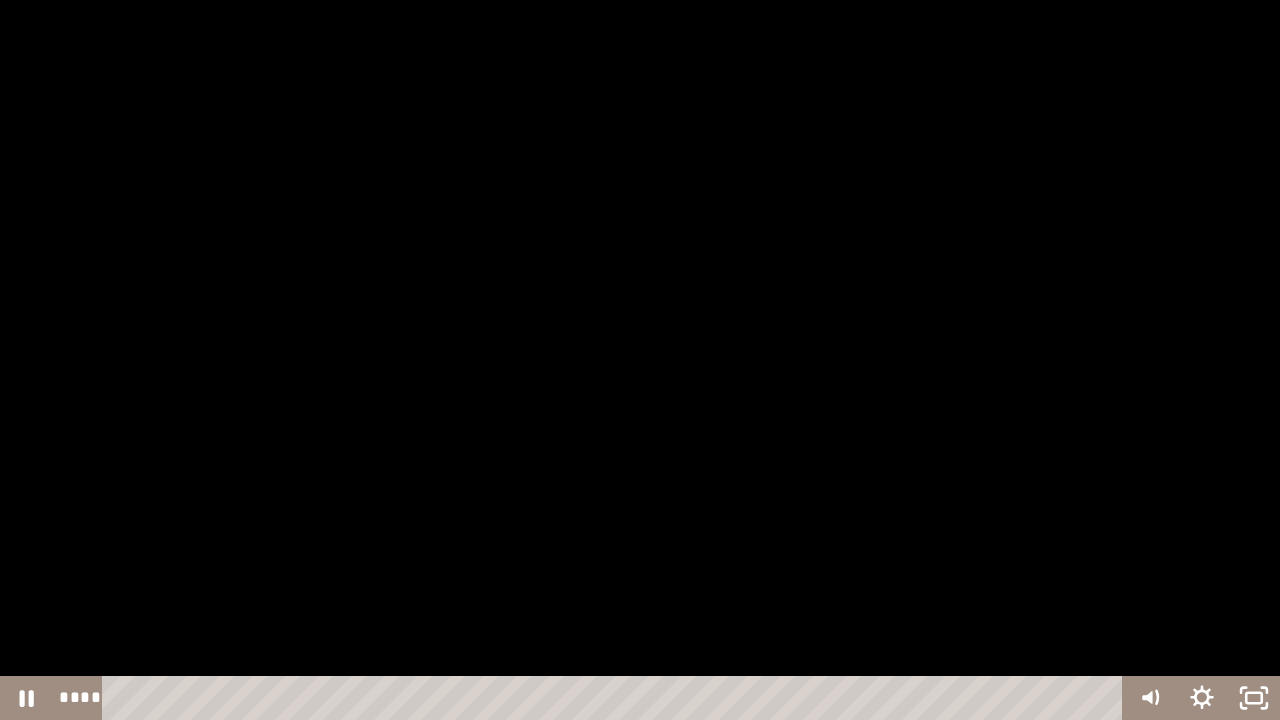 drag, startPoint x: 150, startPoint y: 695, endPoint x: 76, endPoint y: 706, distance: 74.8131 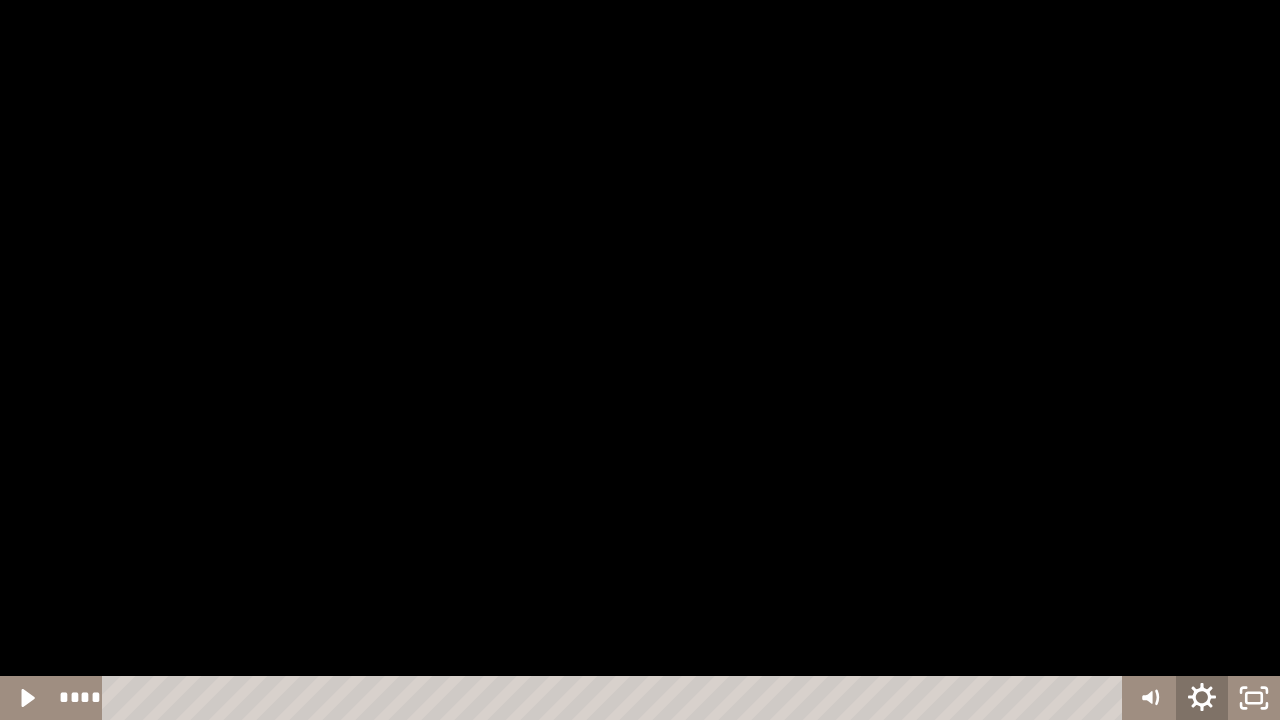 click 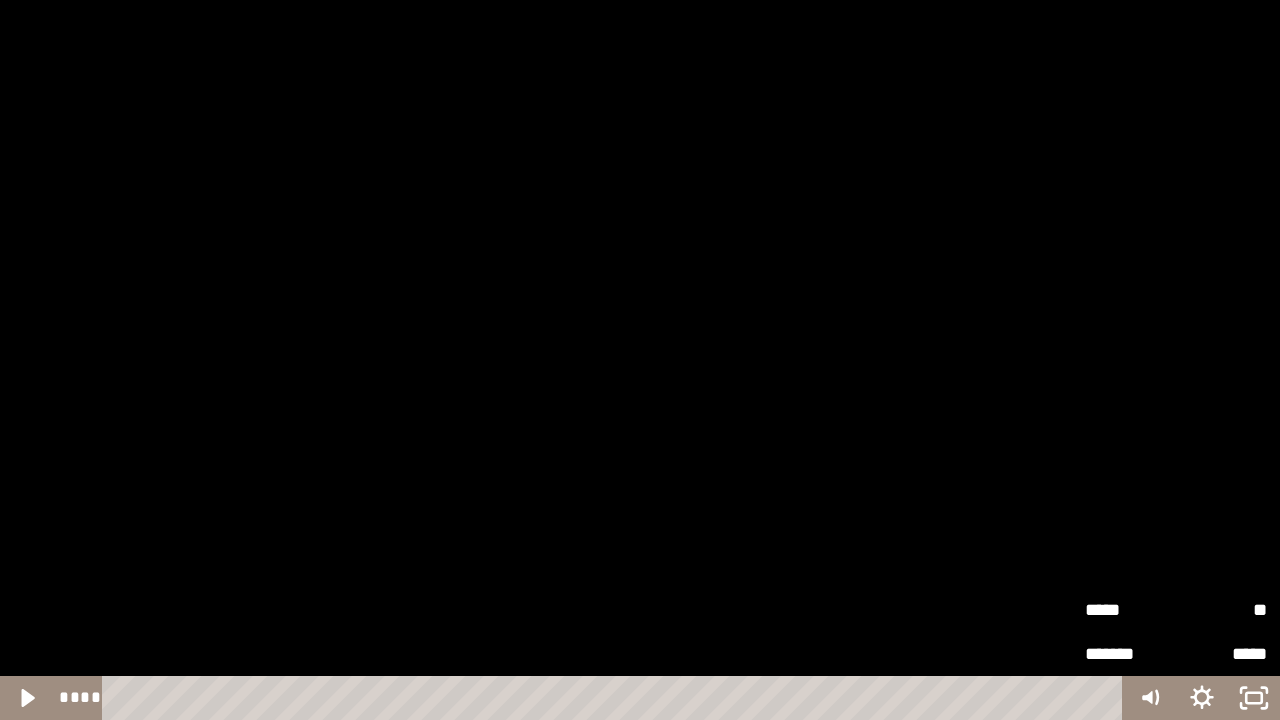 click on "*****" at bounding box center (1130, 609) 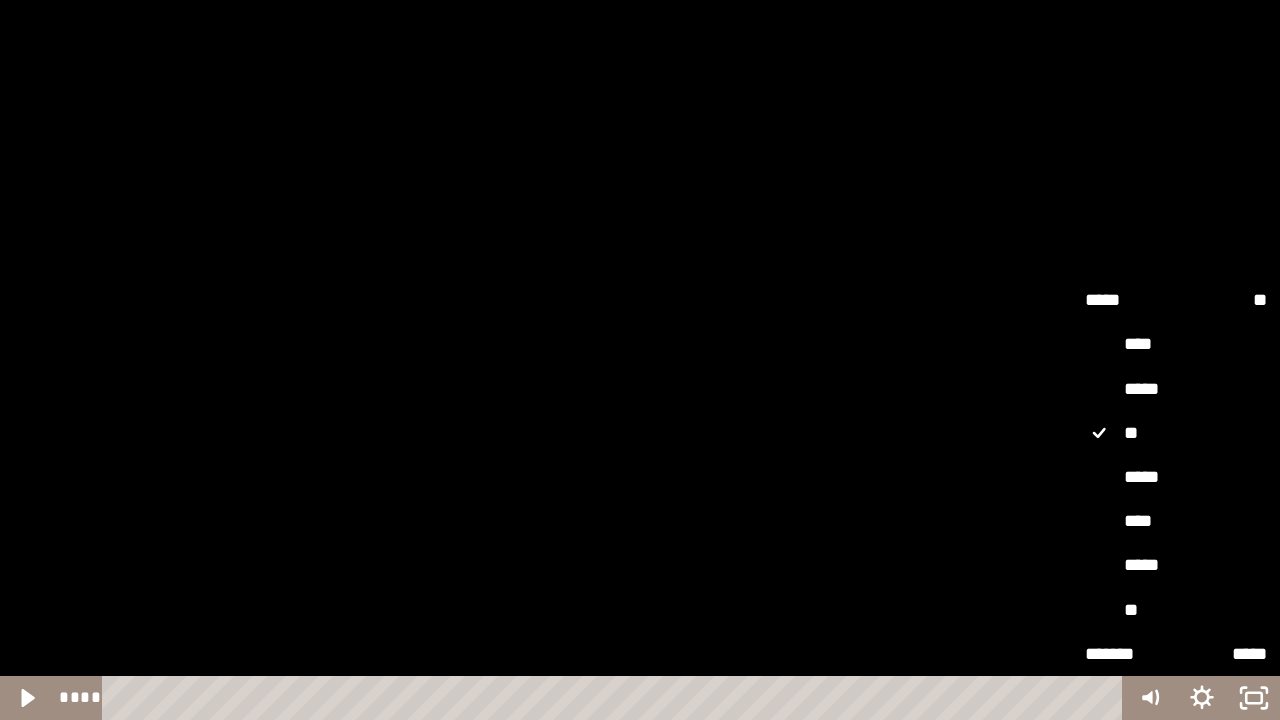 click on "**" at bounding box center [1176, 610] 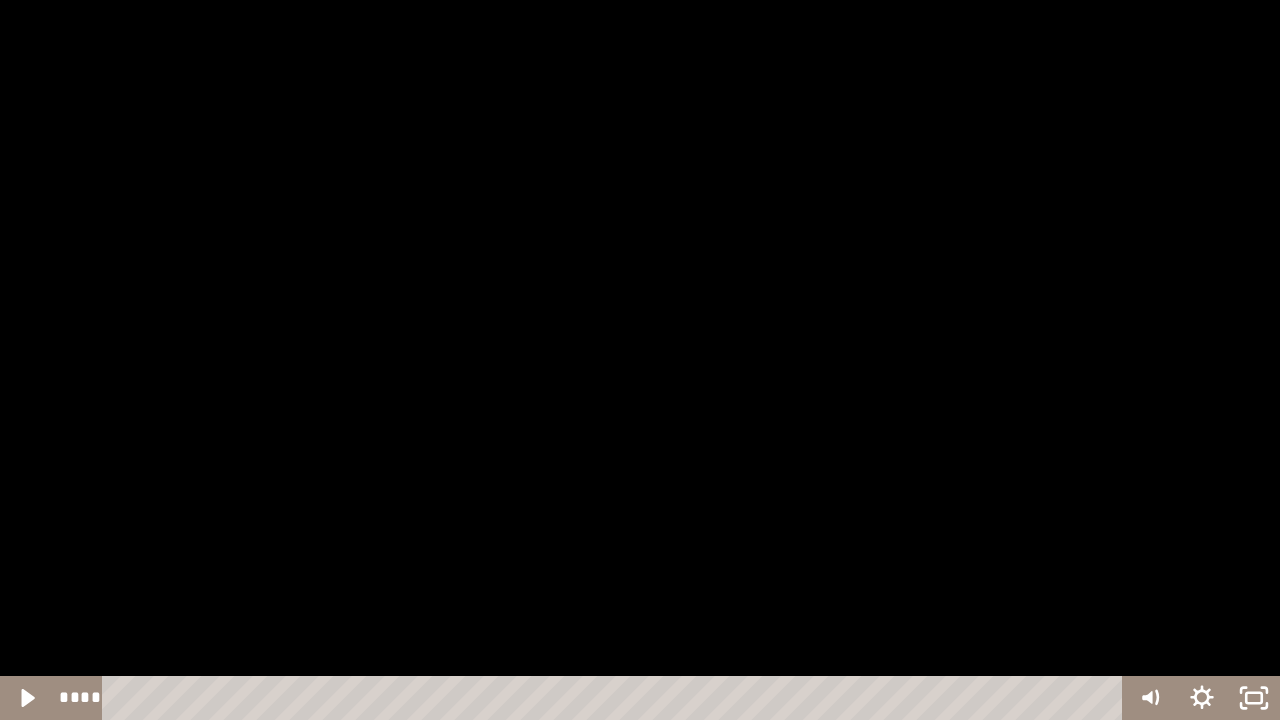 click at bounding box center [640, 360] 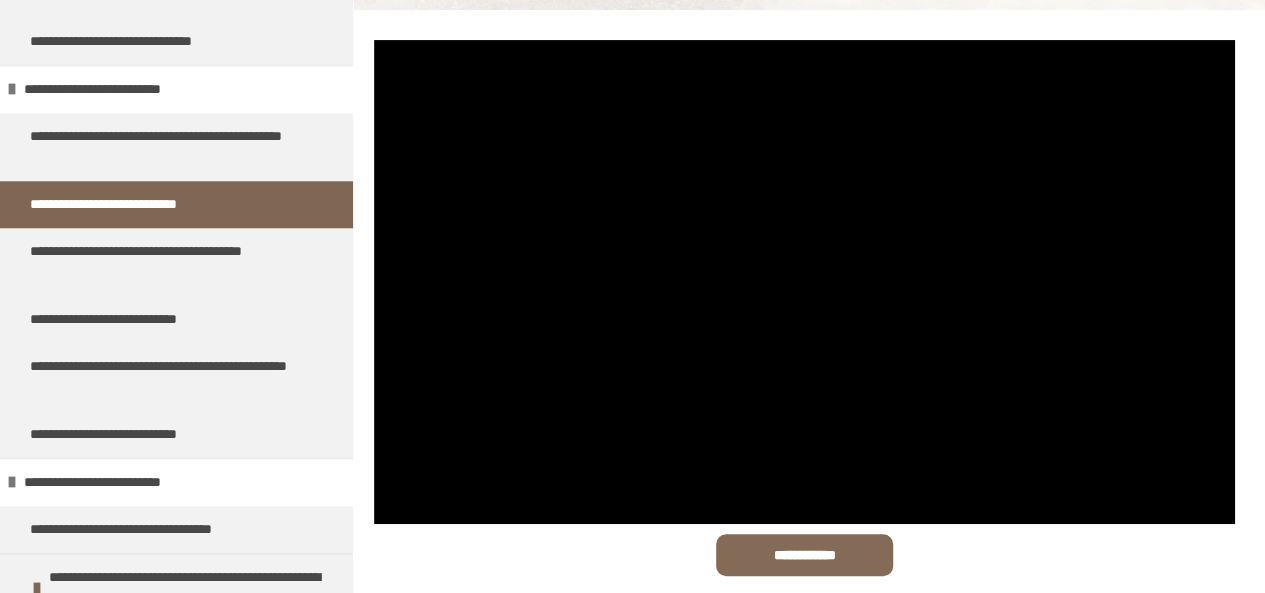 click on "**********" at bounding box center [176, 204] 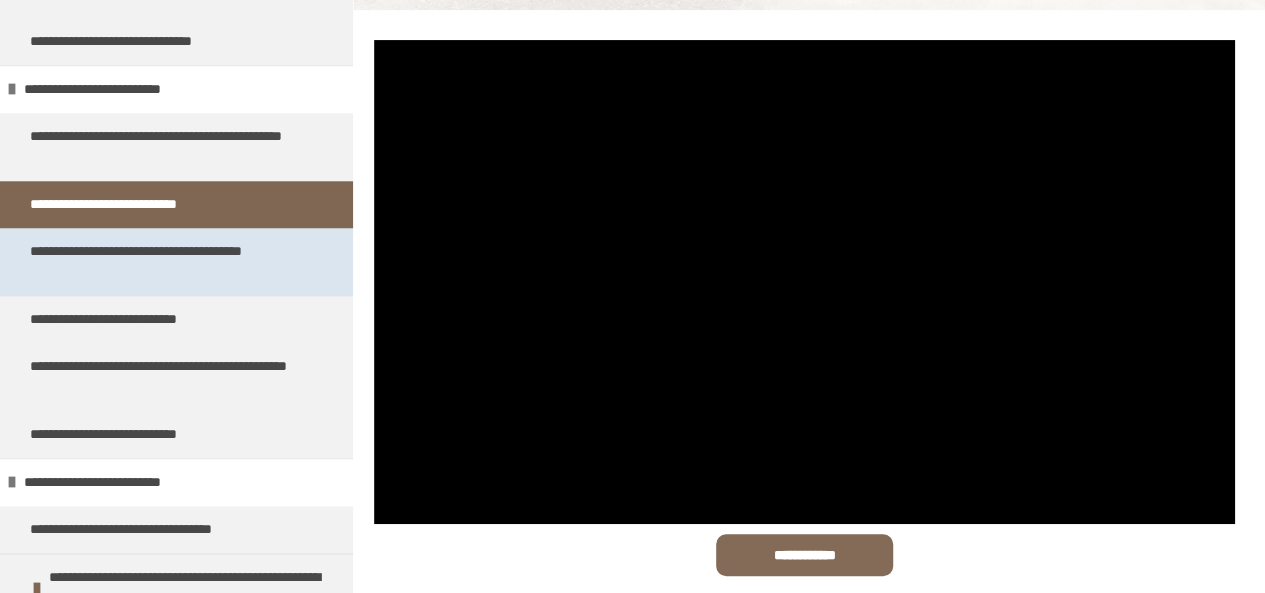 click on "**********" at bounding box center [161, 262] 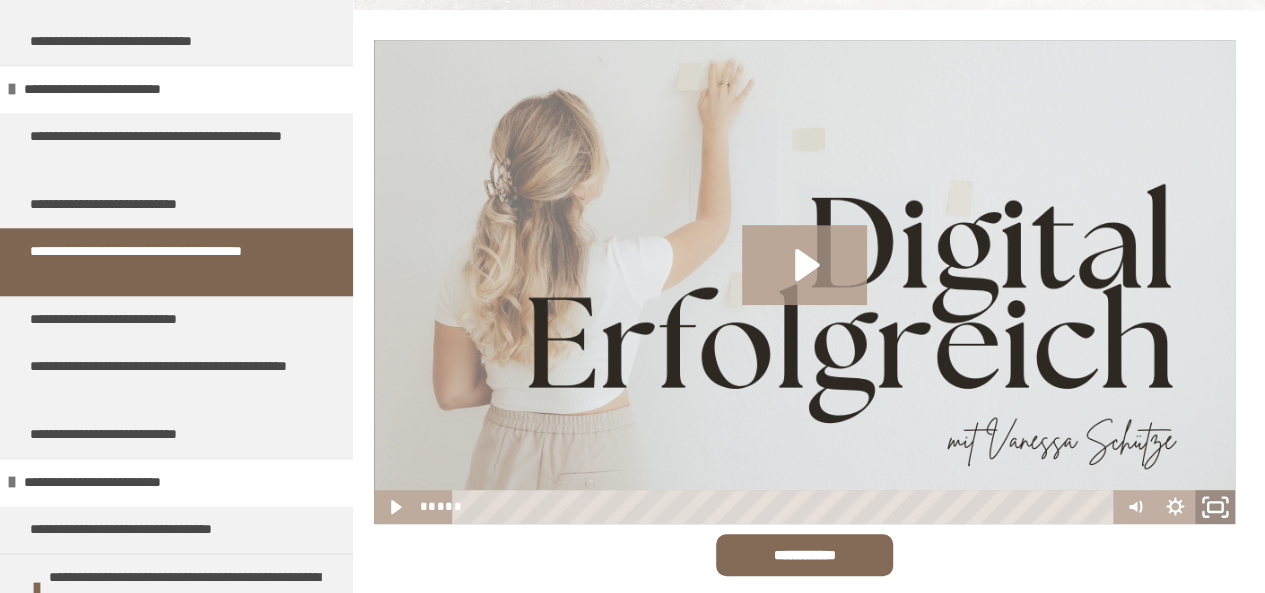 click 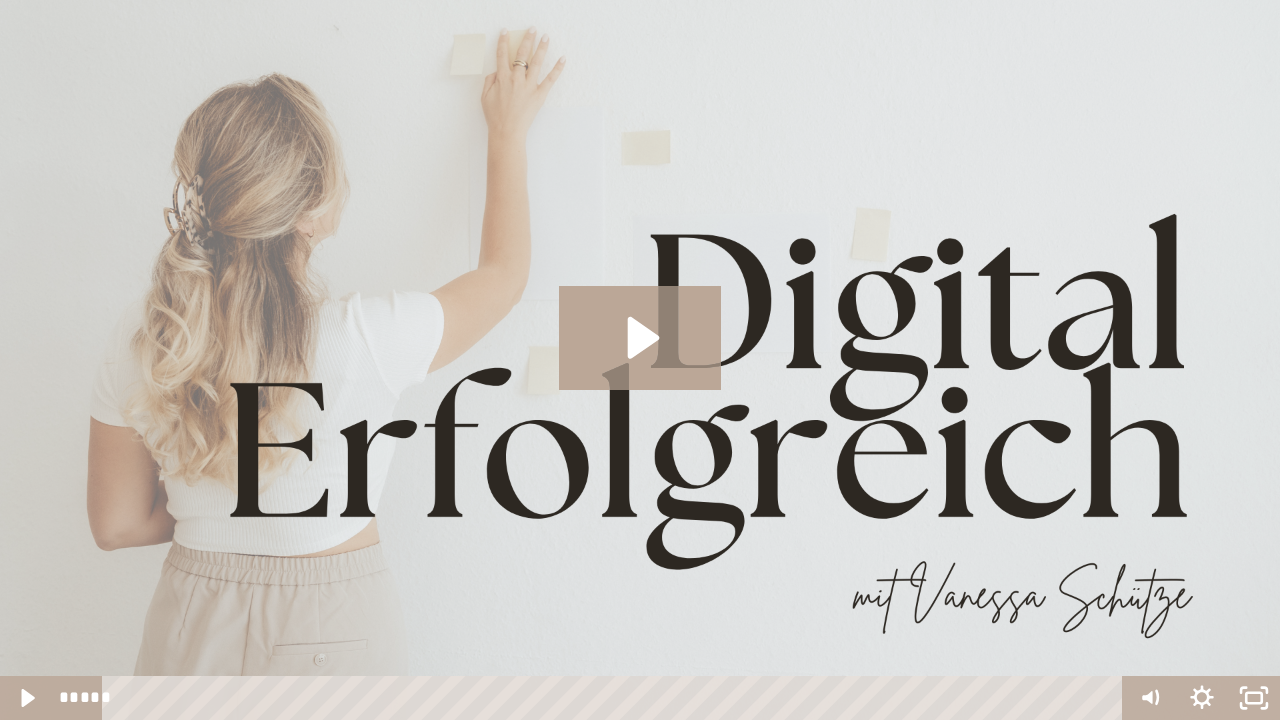 click at bounding box center (640, 360) 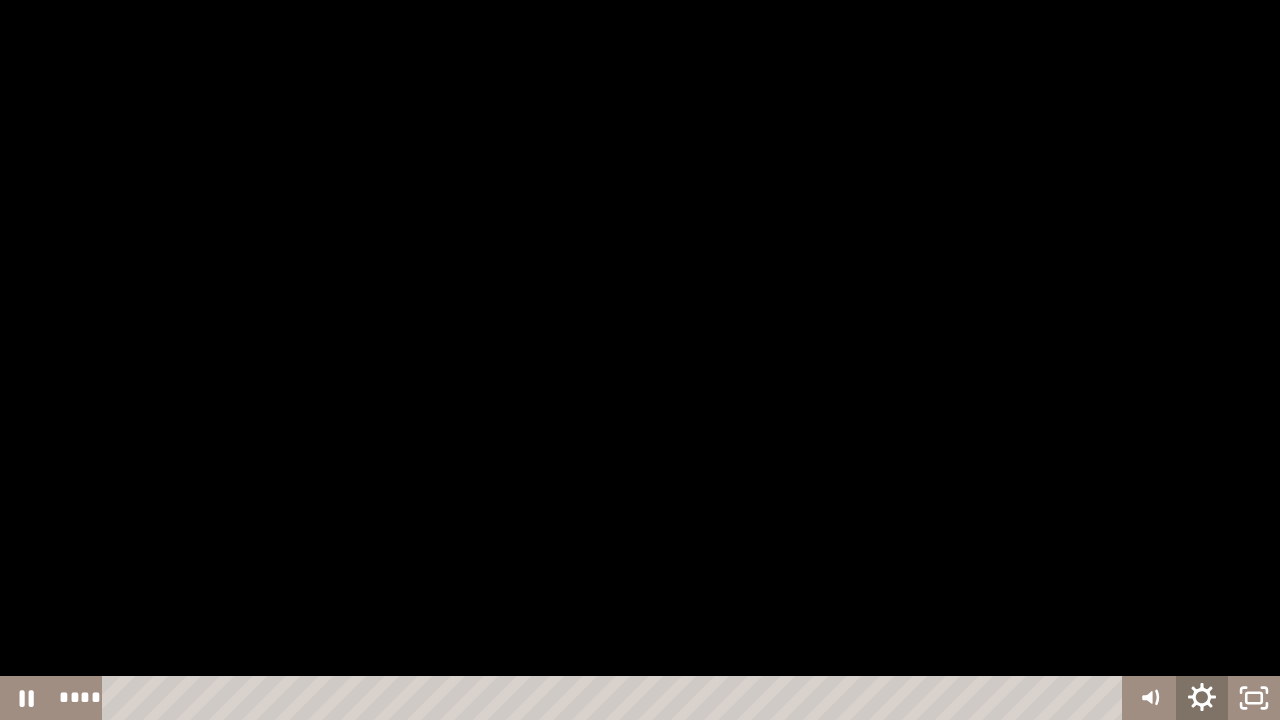 click 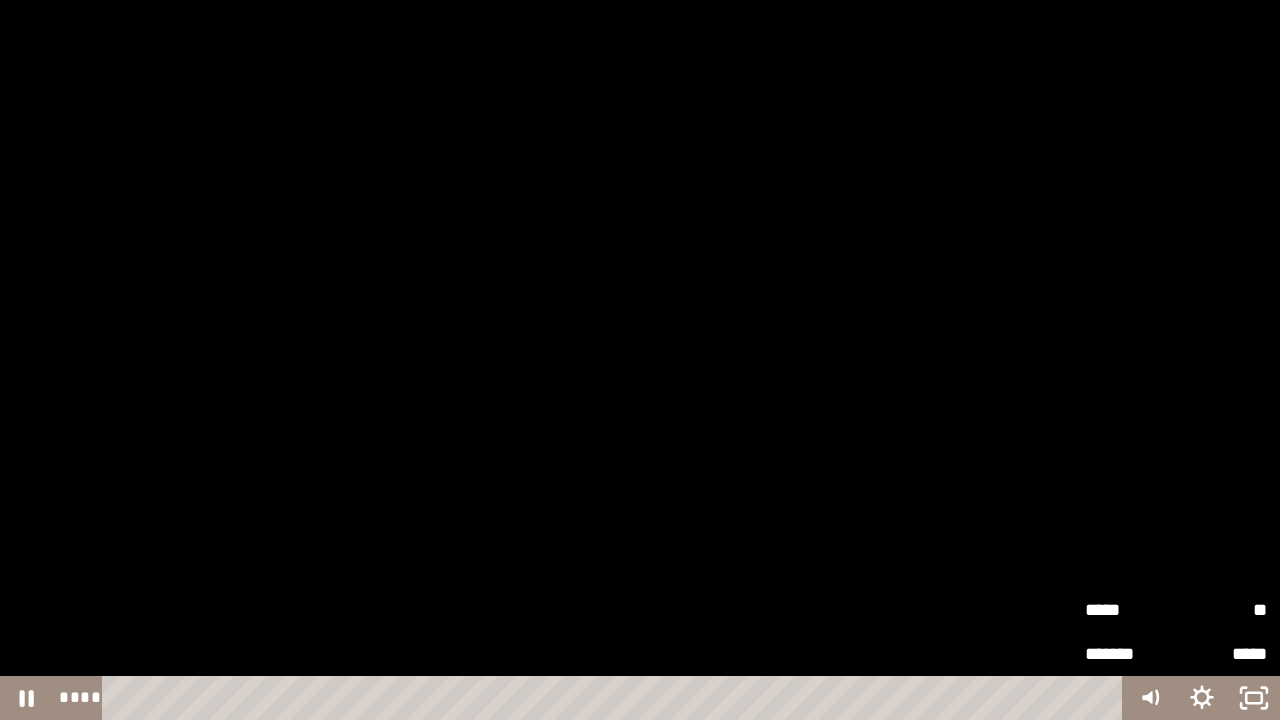 click on "**" at bounding box center [1221, 609] 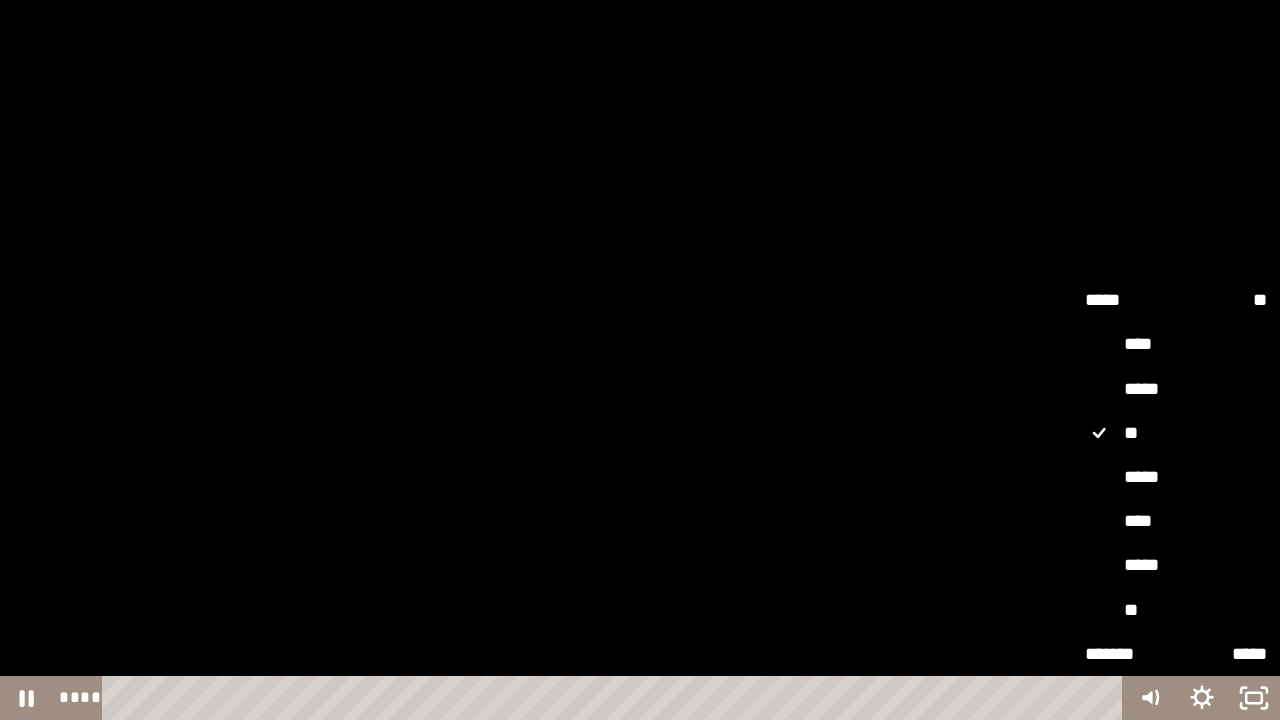 click on "**" at bounding box center (1176, 610) 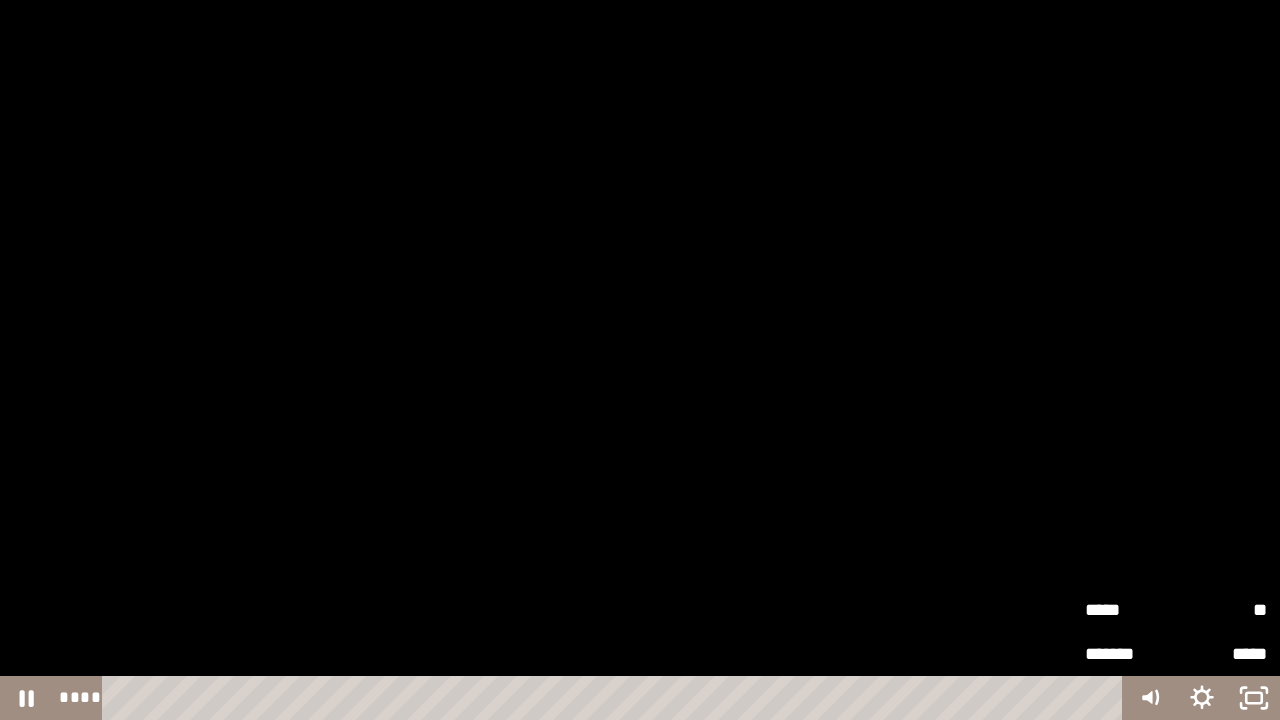 click at bounding box center (640, 360) 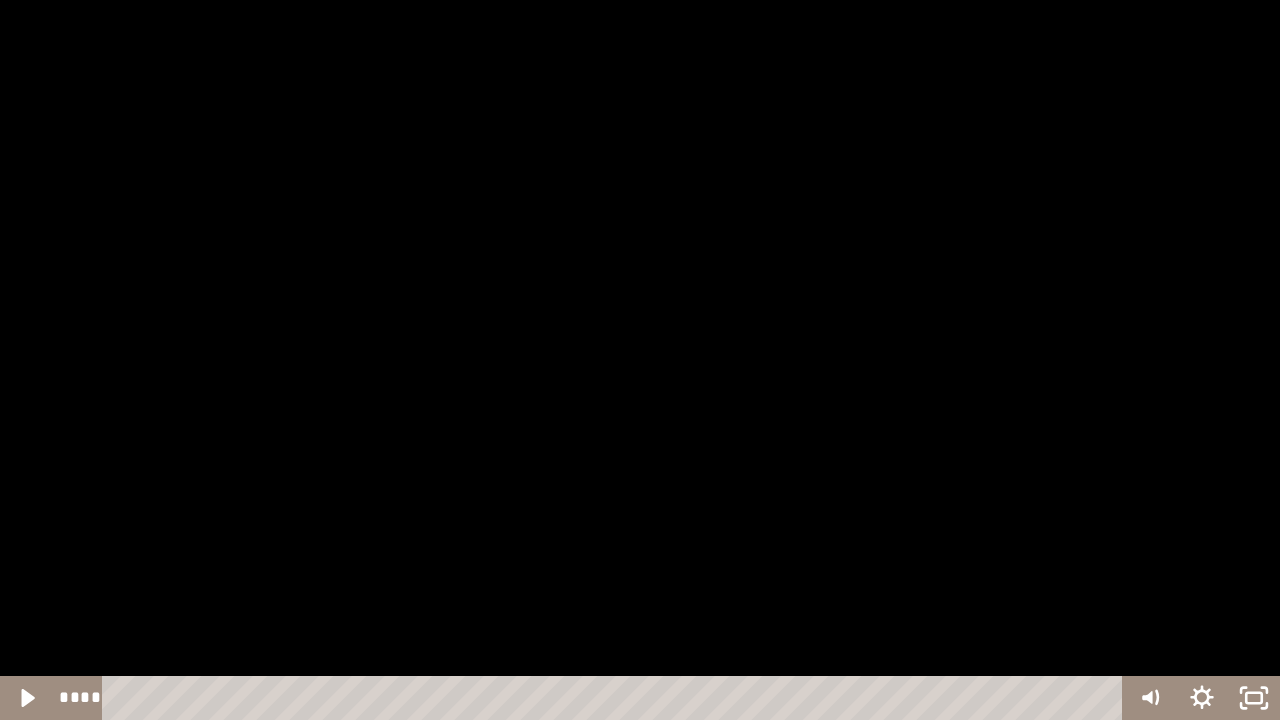 click at bounding box center [640, 360] 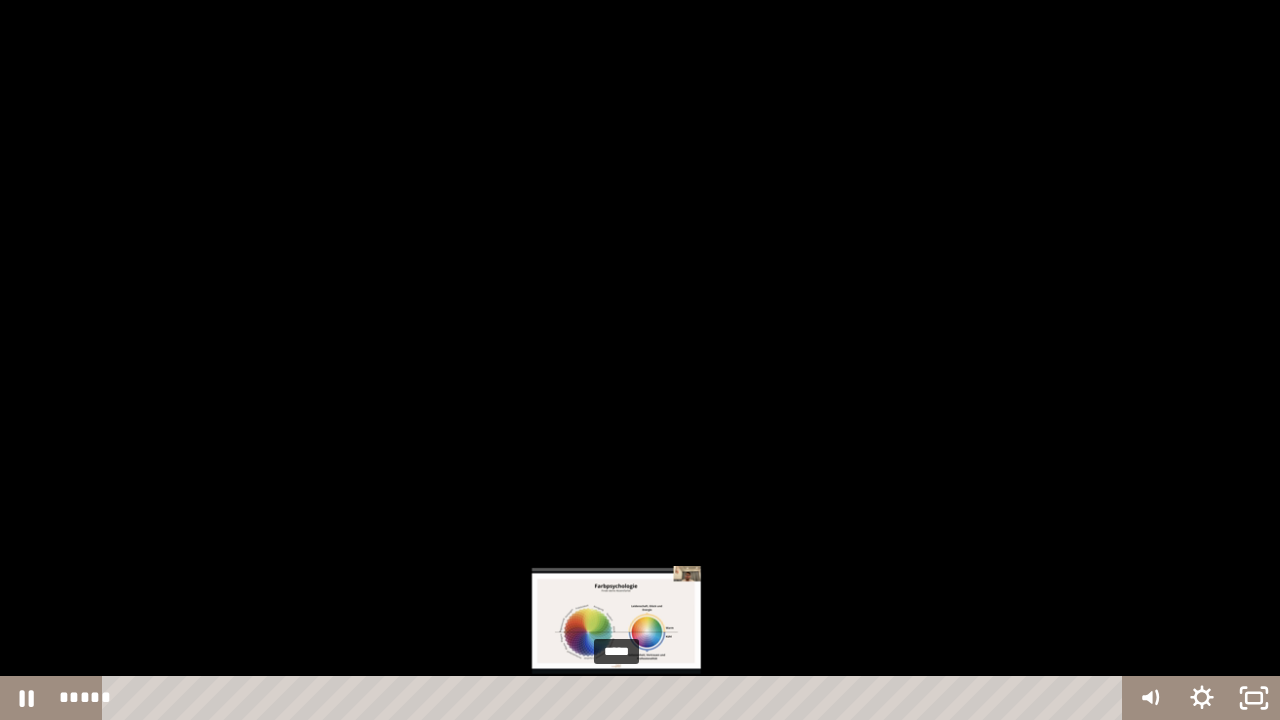 click on "*****" at bounding box center [616, 698] 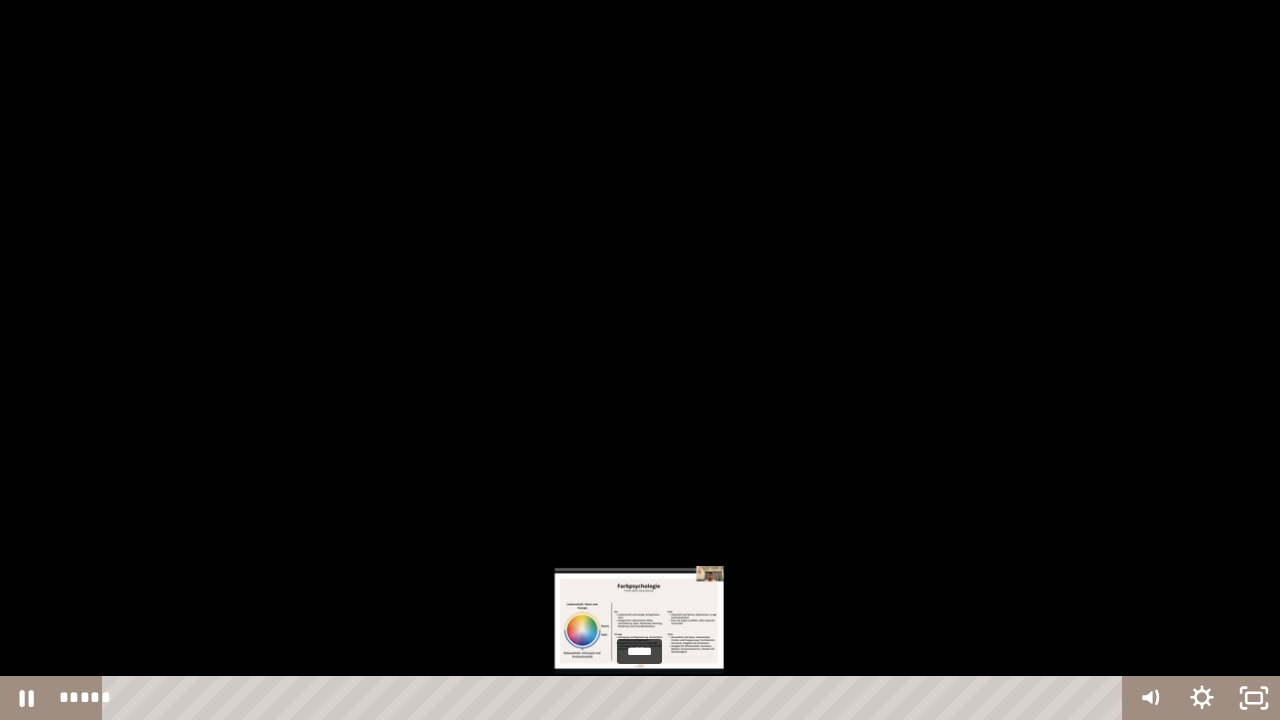 click on "*****" at bounding box center (616, 698) 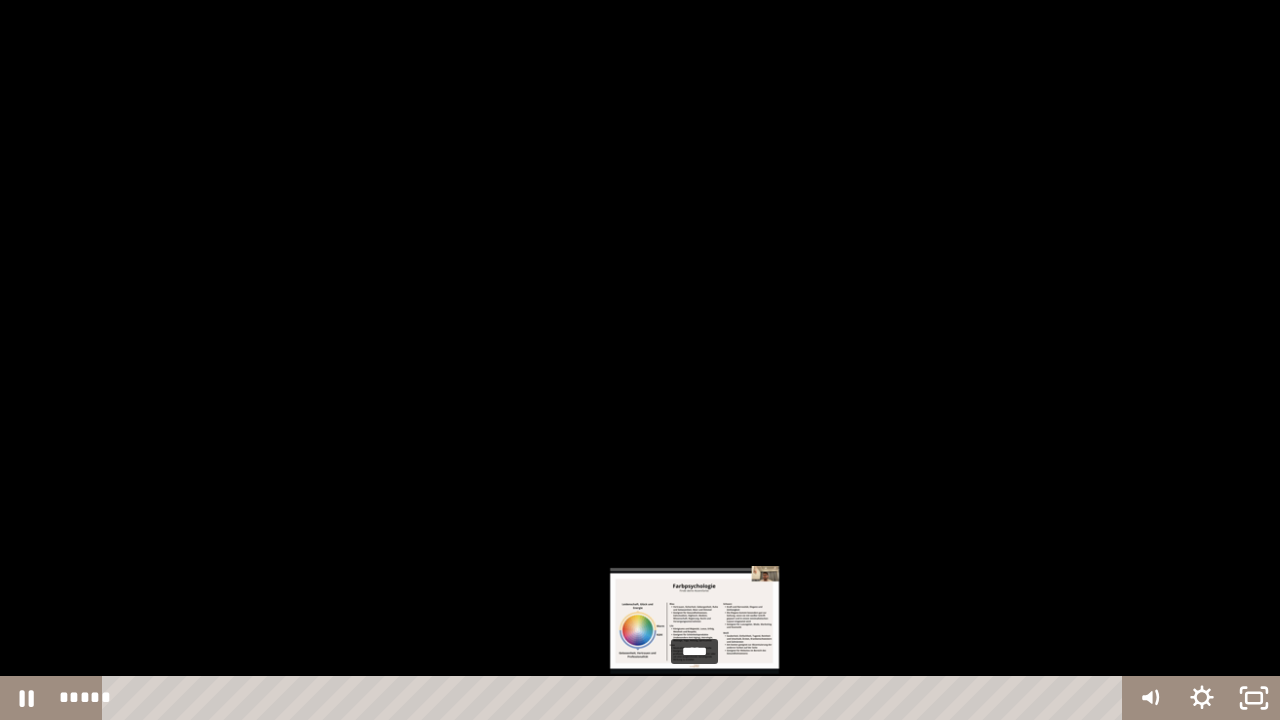 click on "*****" at bounding box center [616, 698] 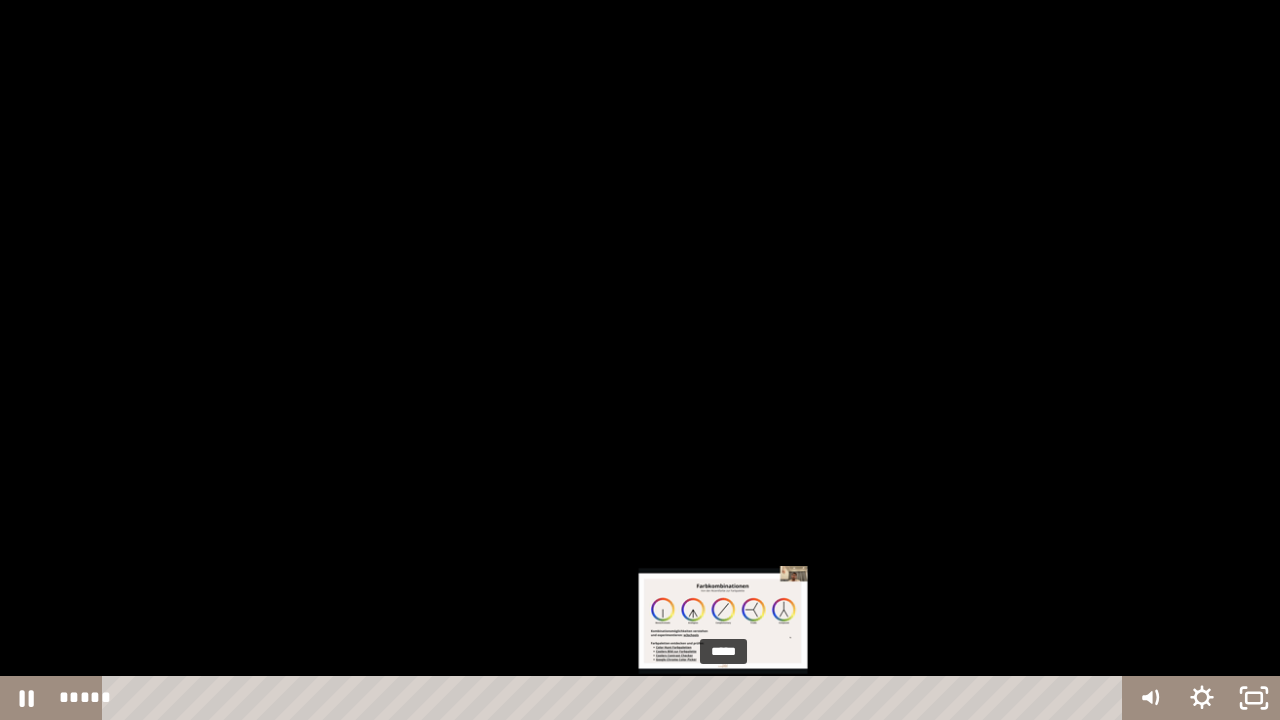 click on "*****" at bounding box center [616, 698] 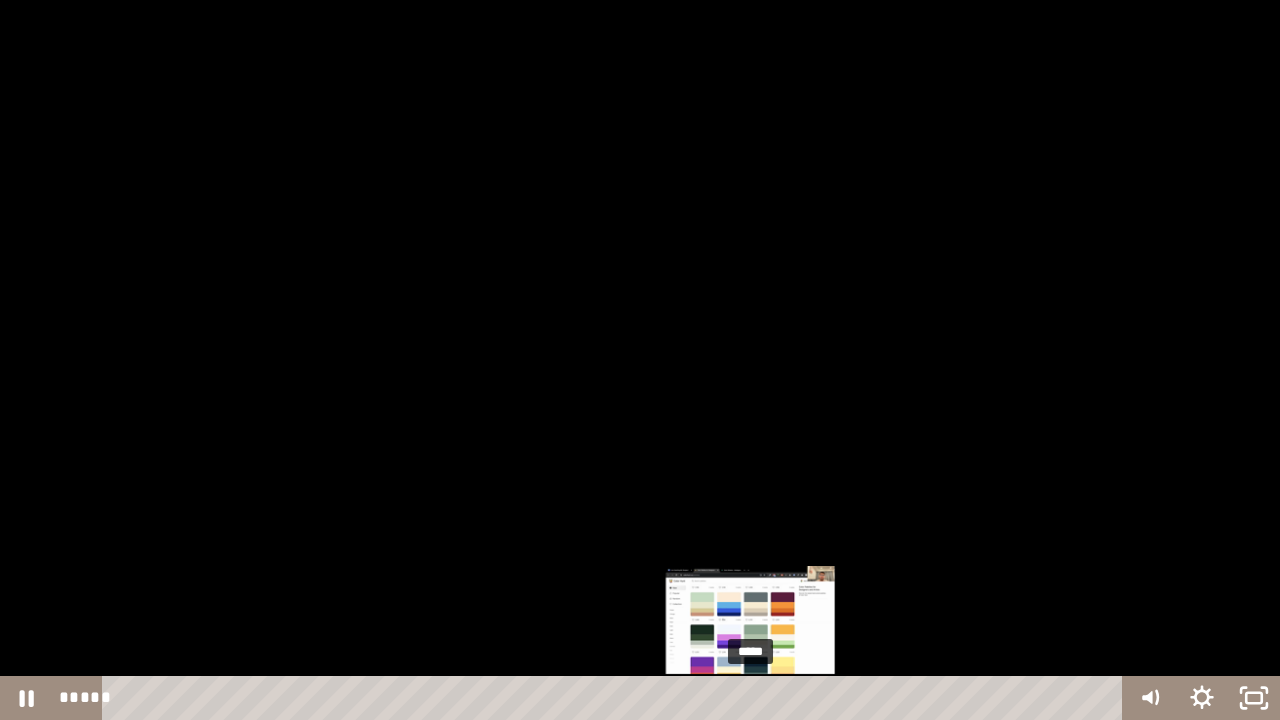 click on "*****" at bounding box center (616, 698) 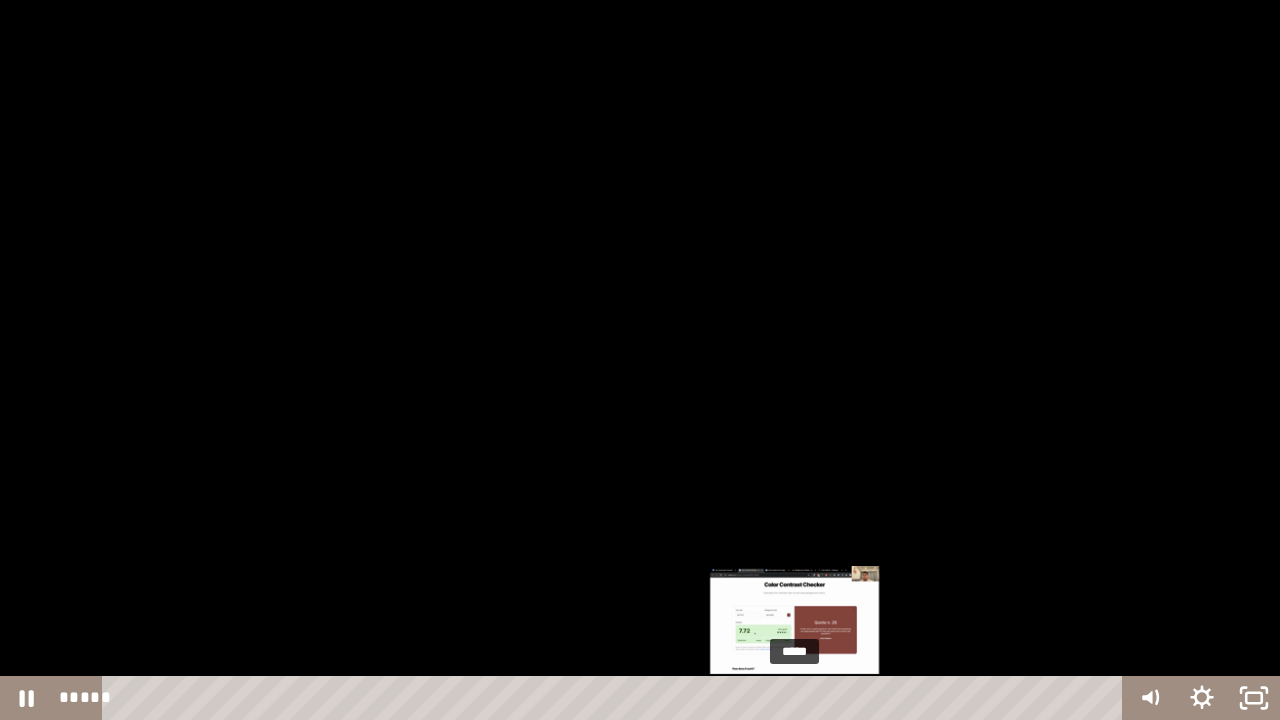 click on "*****" at bounding box center (616, 698) 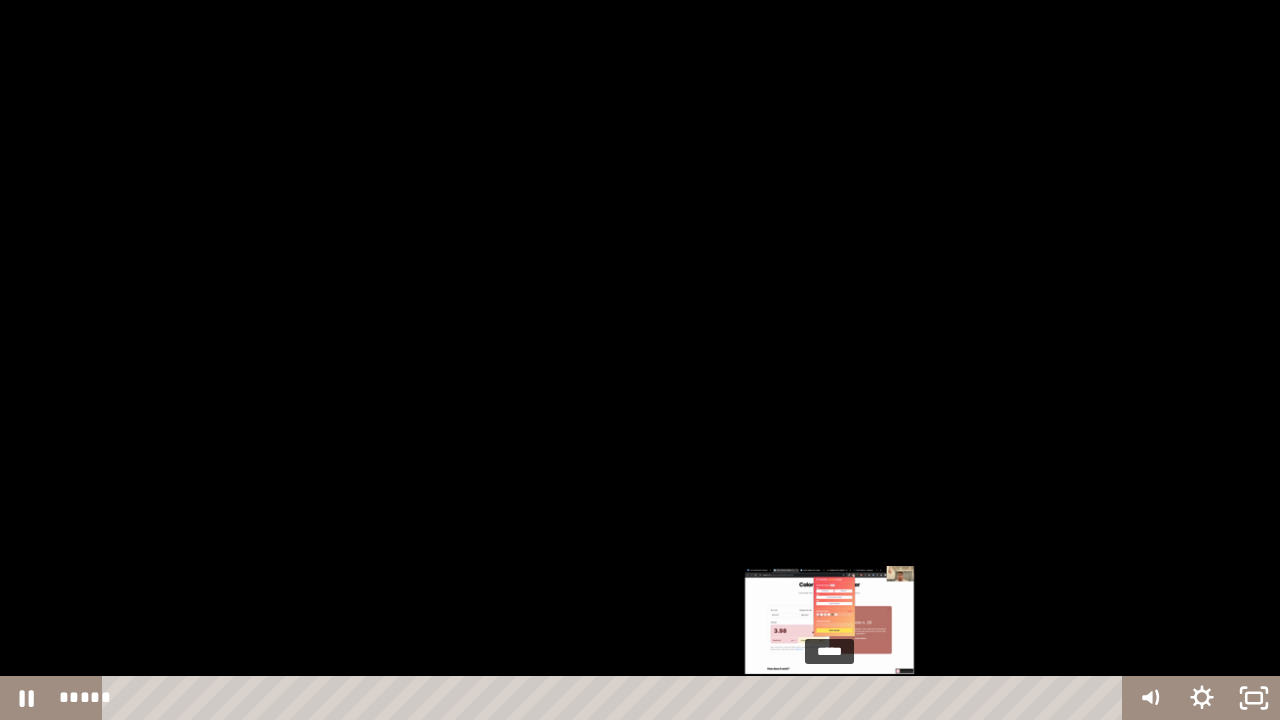 click on "*****" at bounding box center [616, 698] 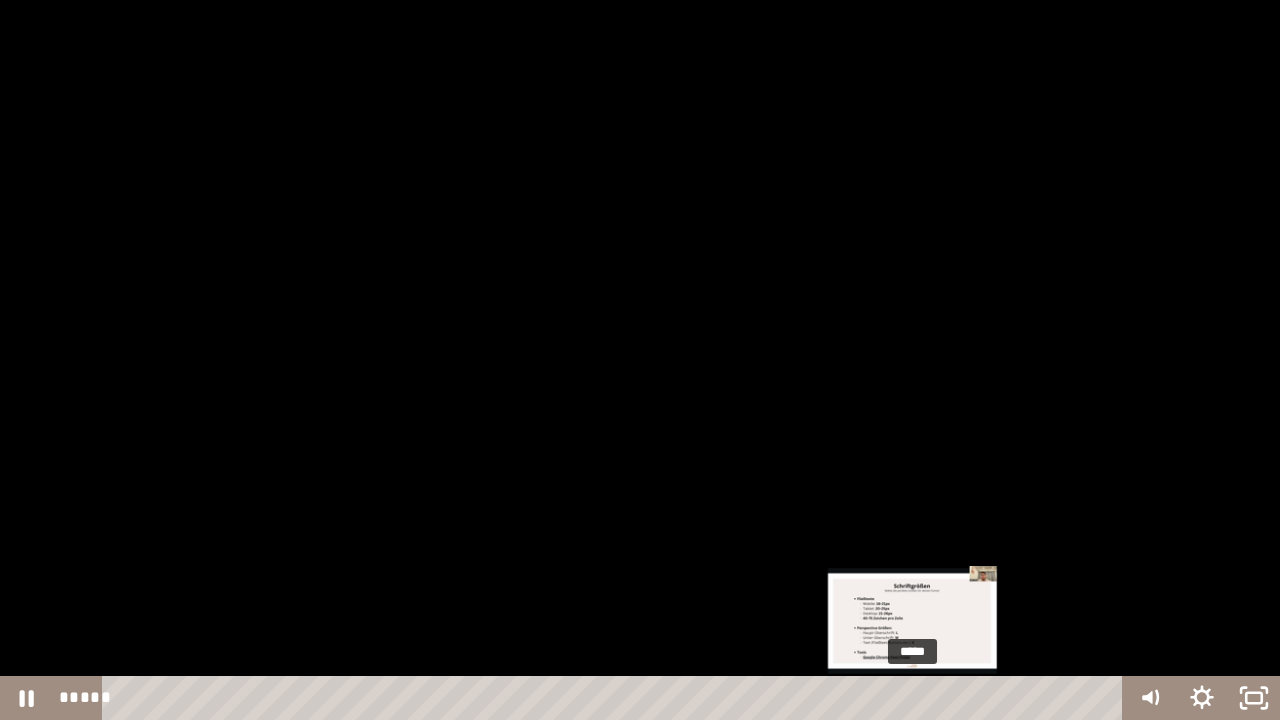 click on "*****" at bounding box center [616, 698] 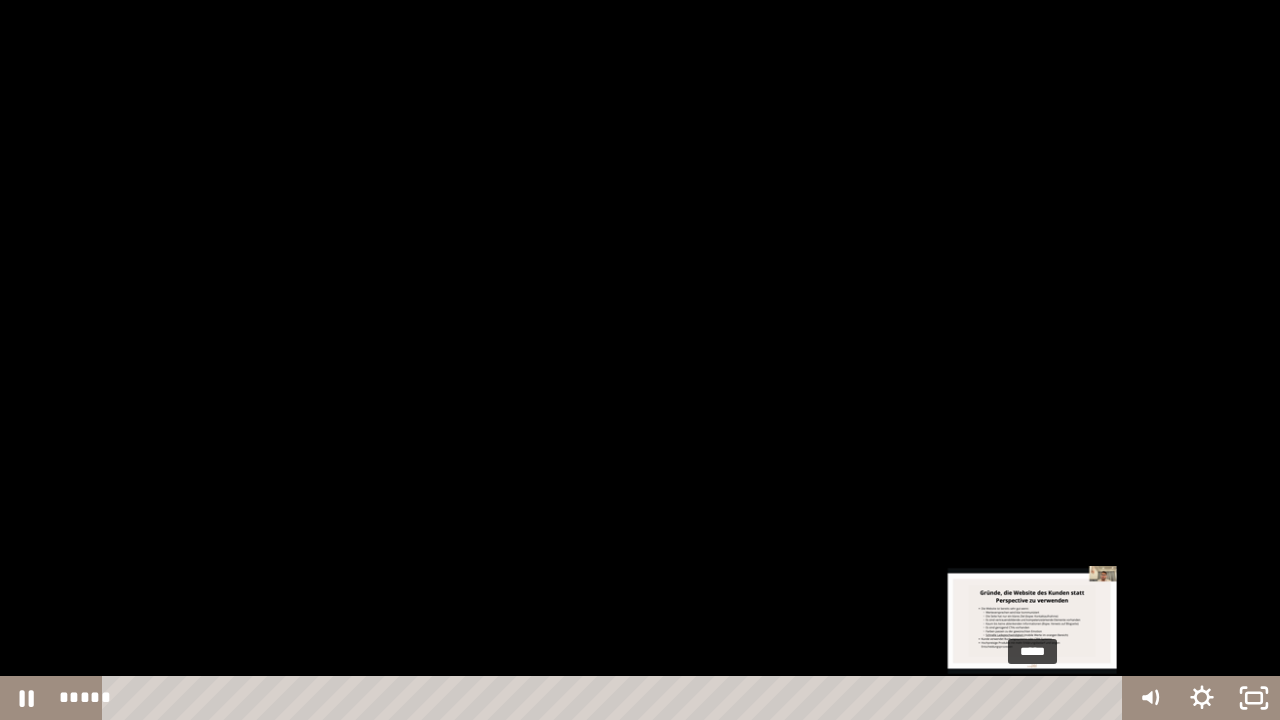 click on "*****" at bounding box center [616, 698] 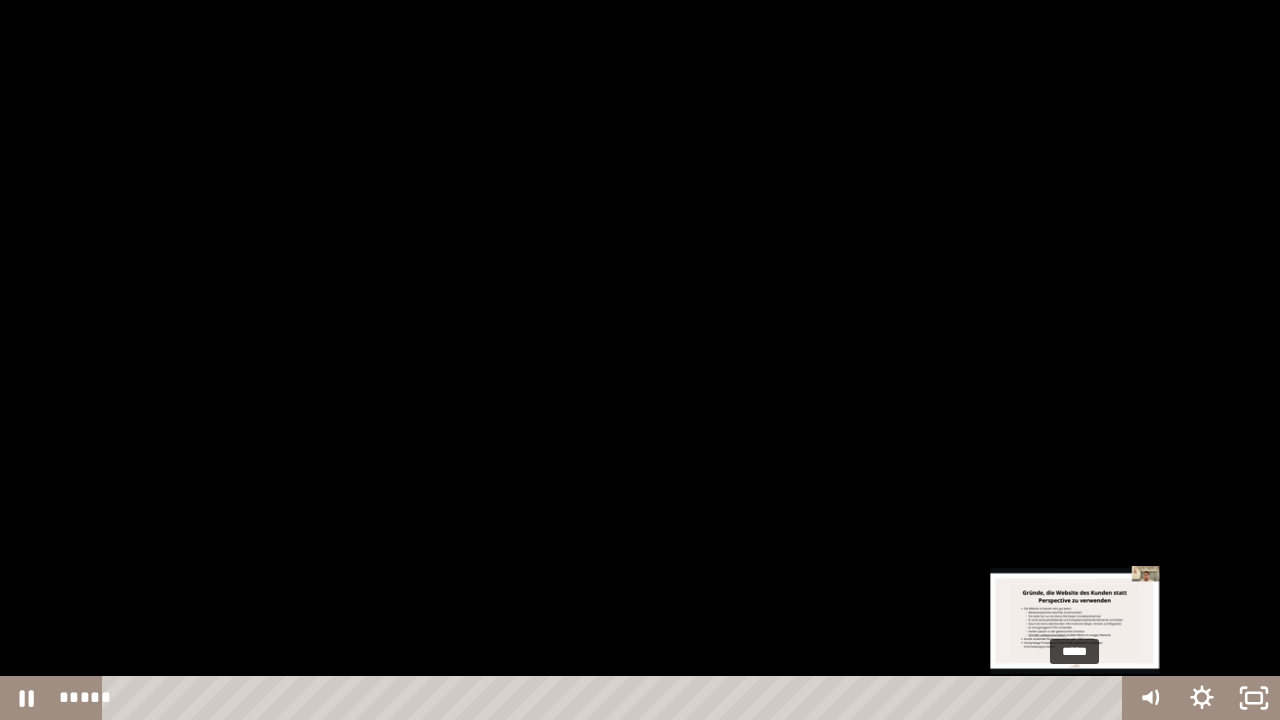 click on "*****" at bounding box center (616, 698) 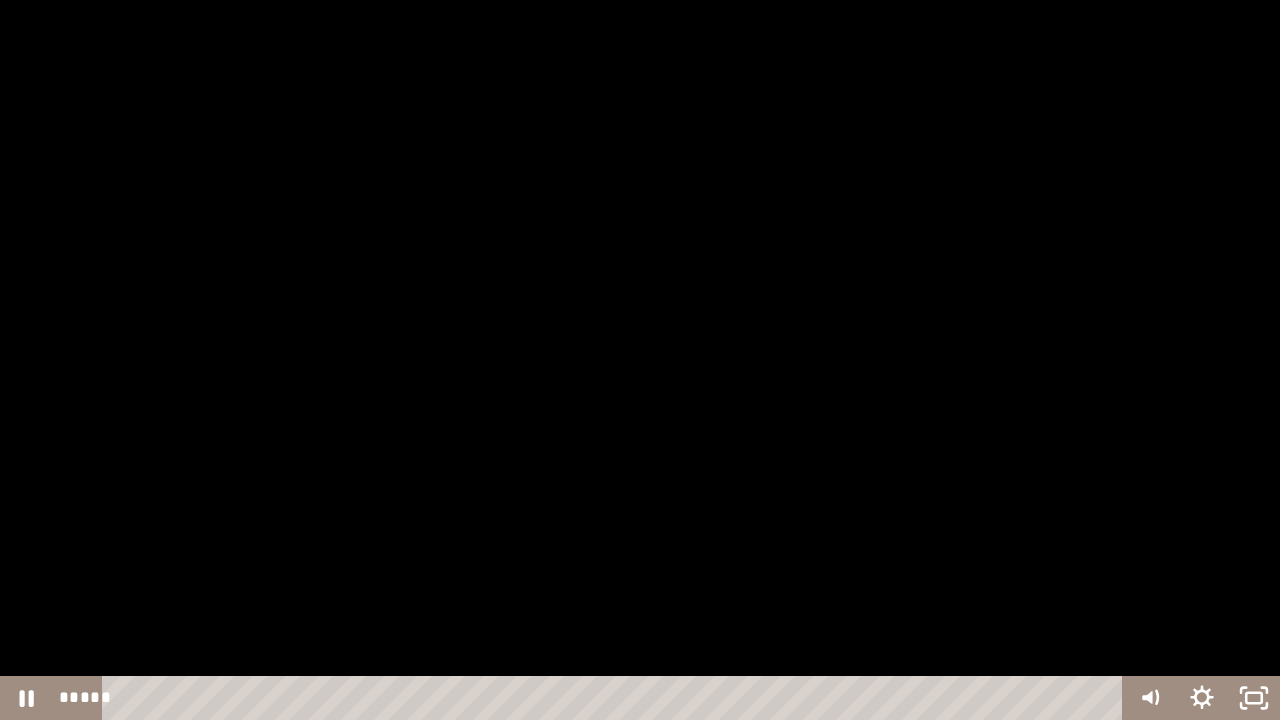 click at bounding box center [640, 360] 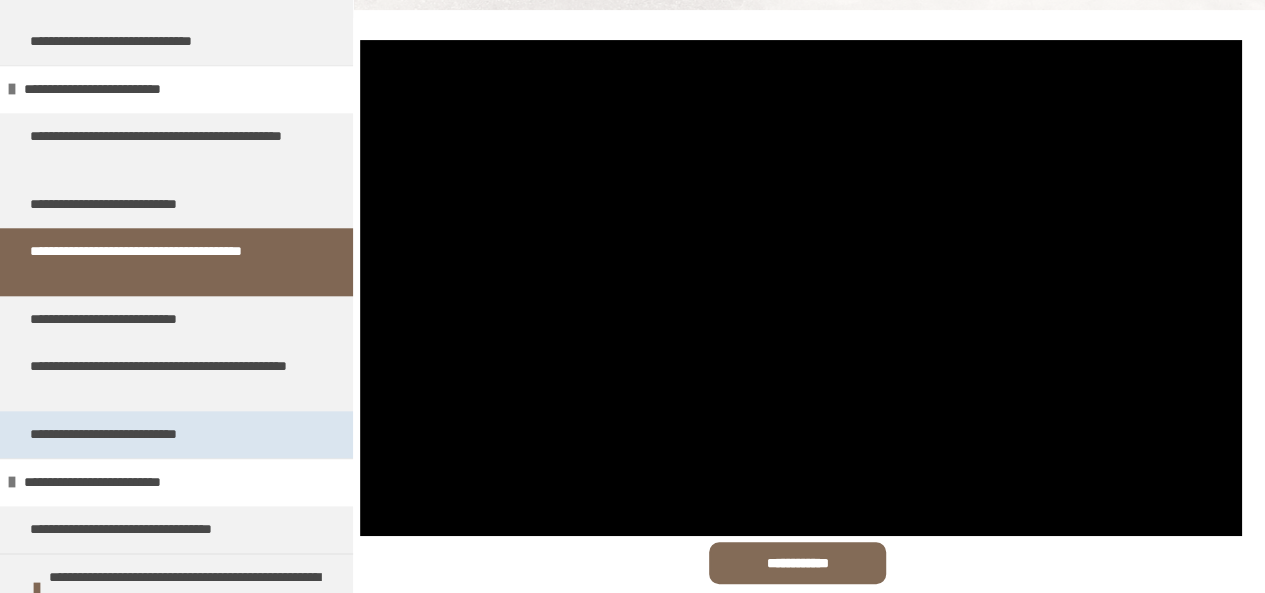 click on "**********" at bounding box center [125, 434] 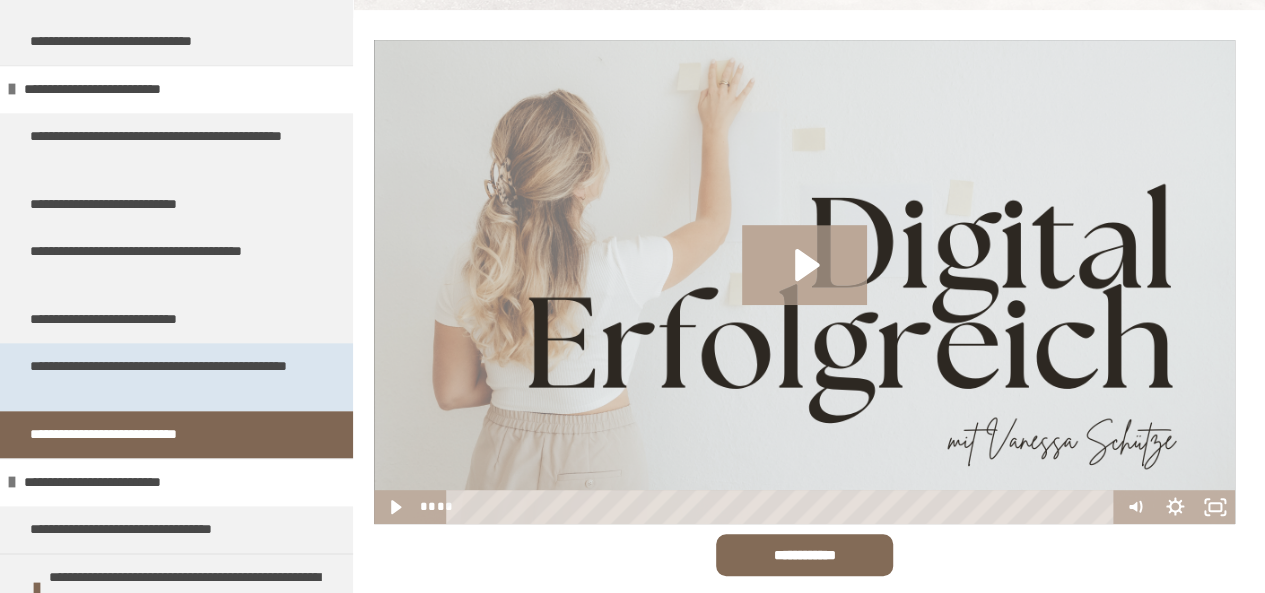 click on "**********" at bounding box center (161, 377) 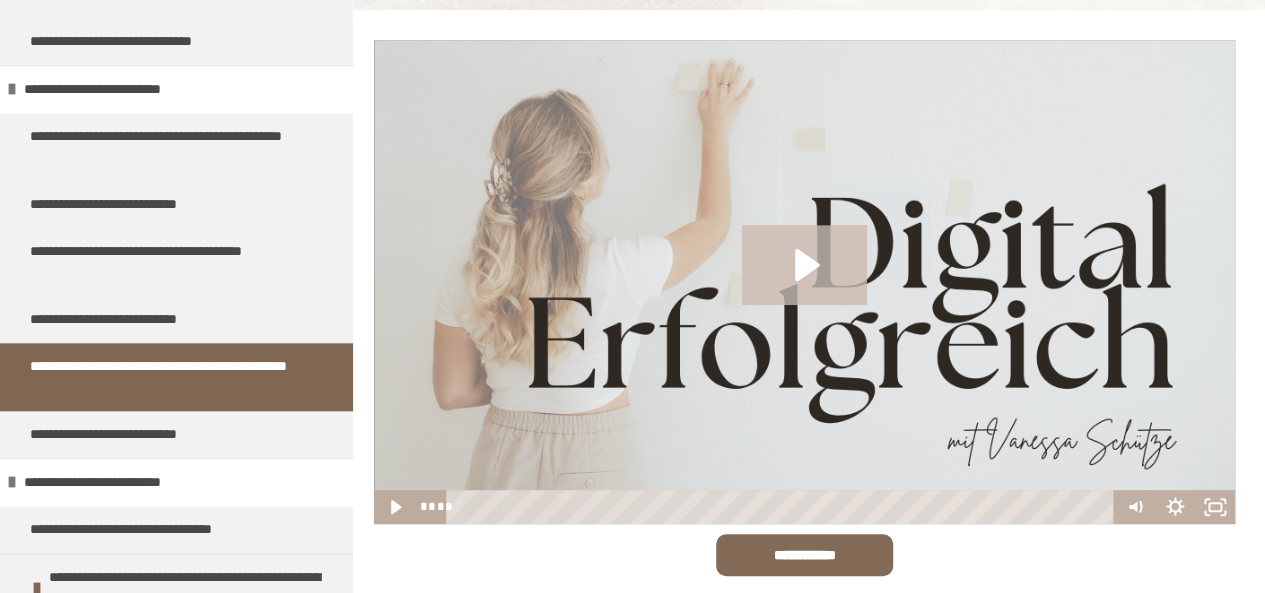 click 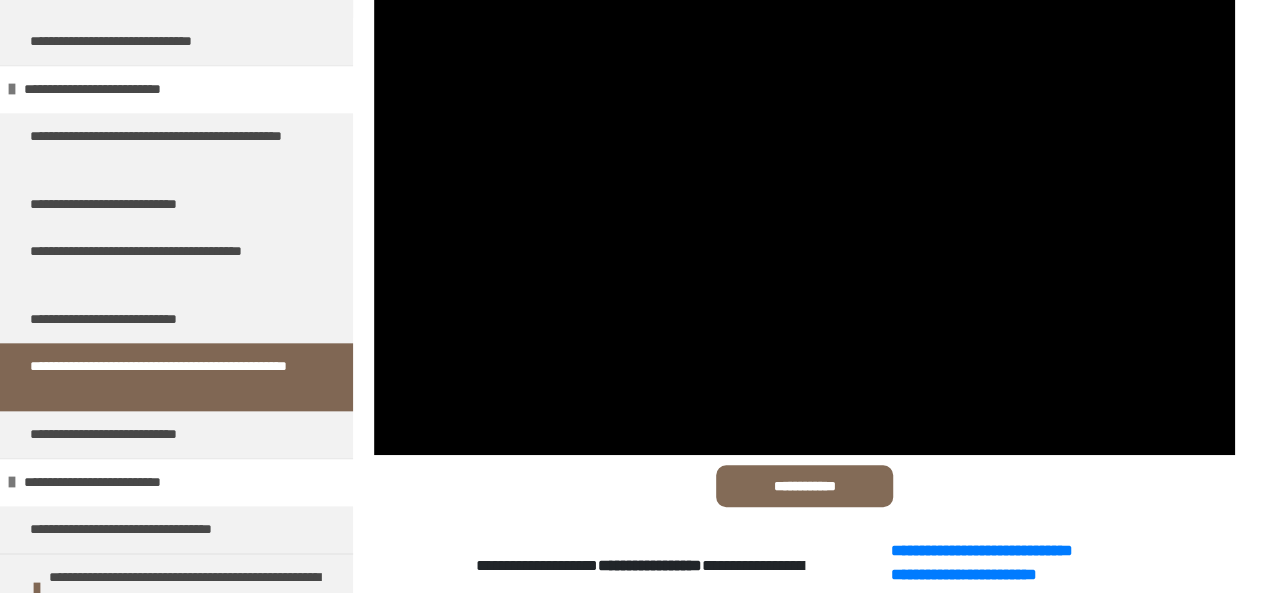 scroll, scrollTop: 338, scrollLeft: 0, axis: vertical 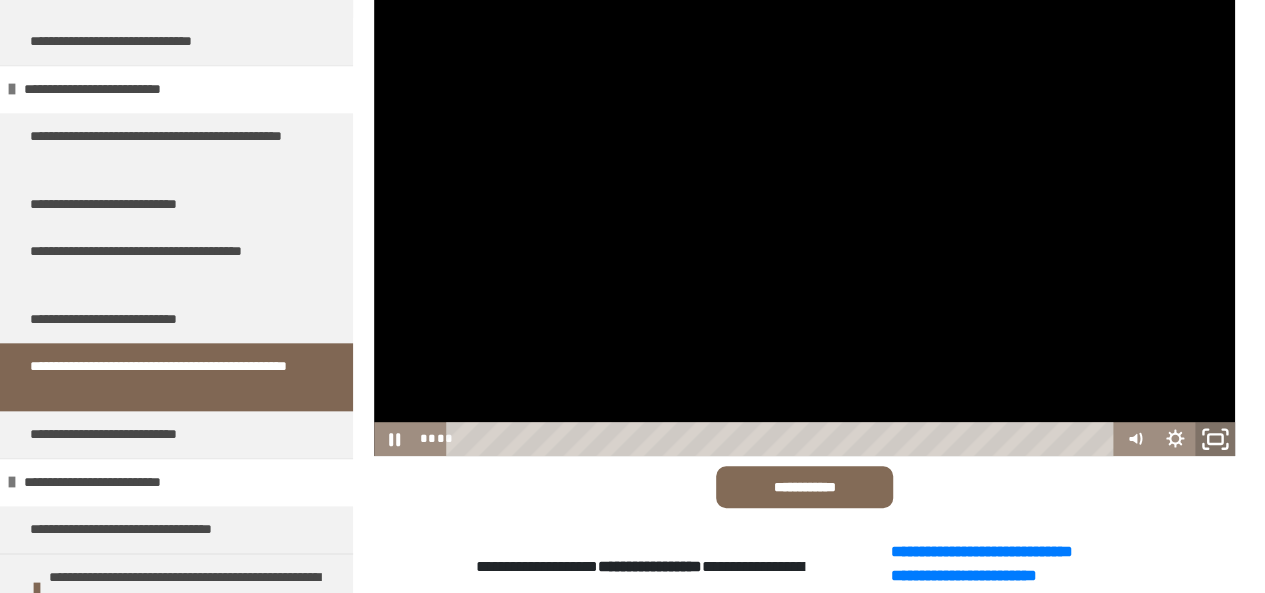 click 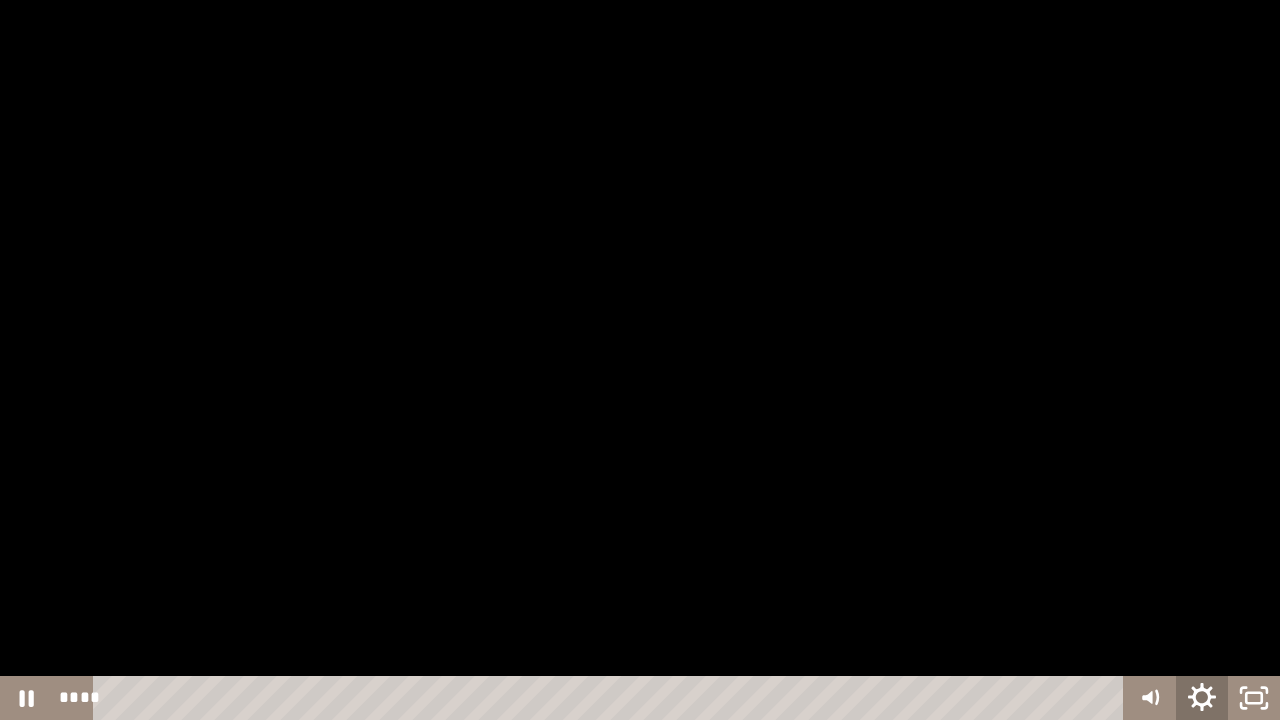 click 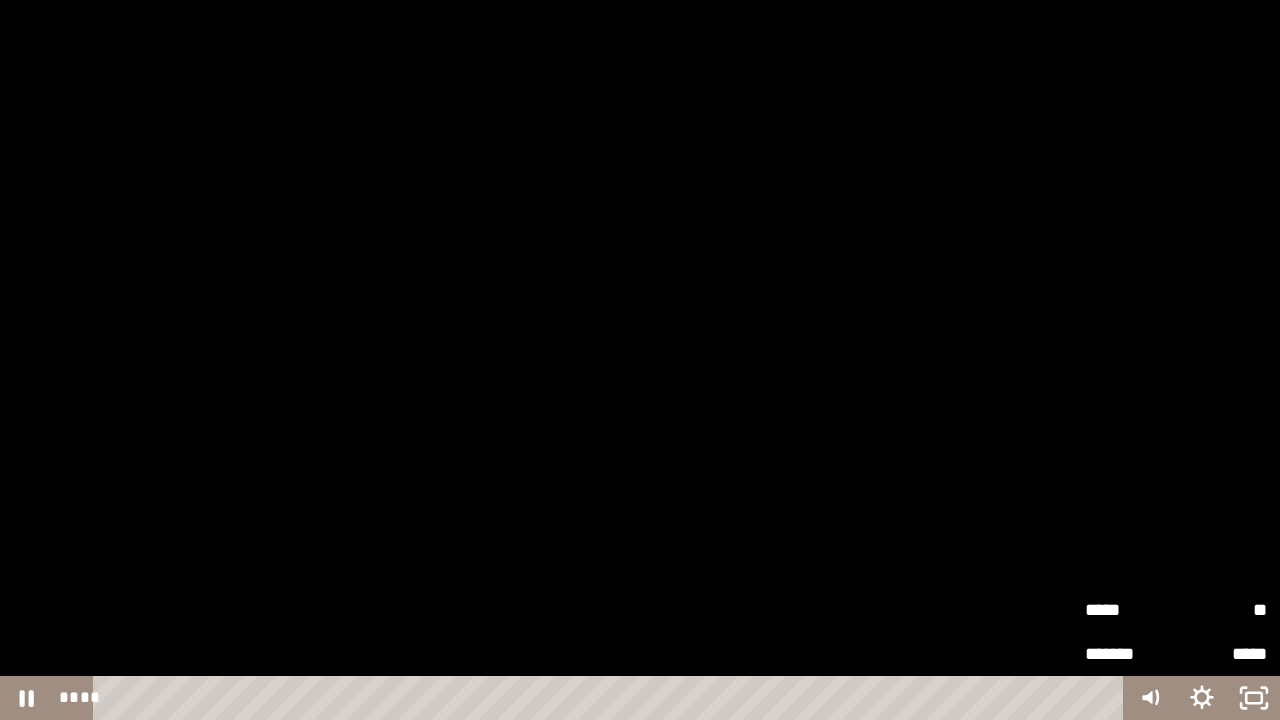 click on "*****" at bounding box center (1130, 610) 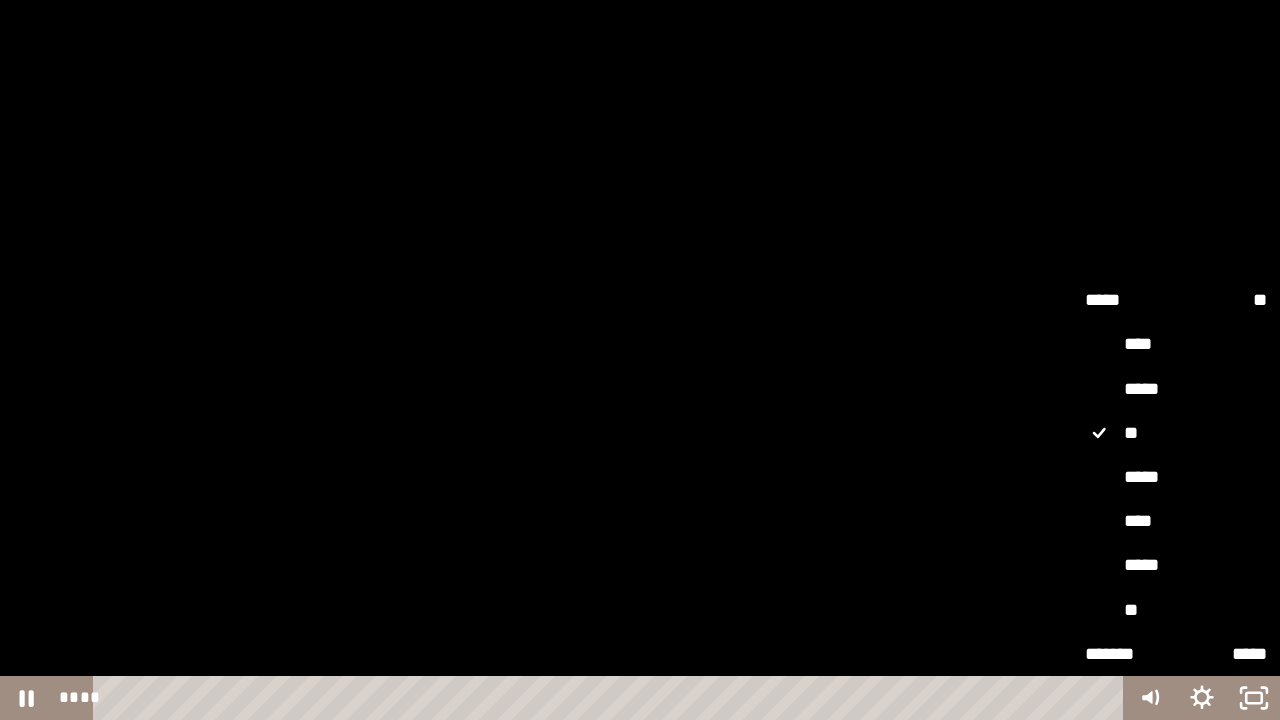 click on "**" at bounding box center [1176, 610] 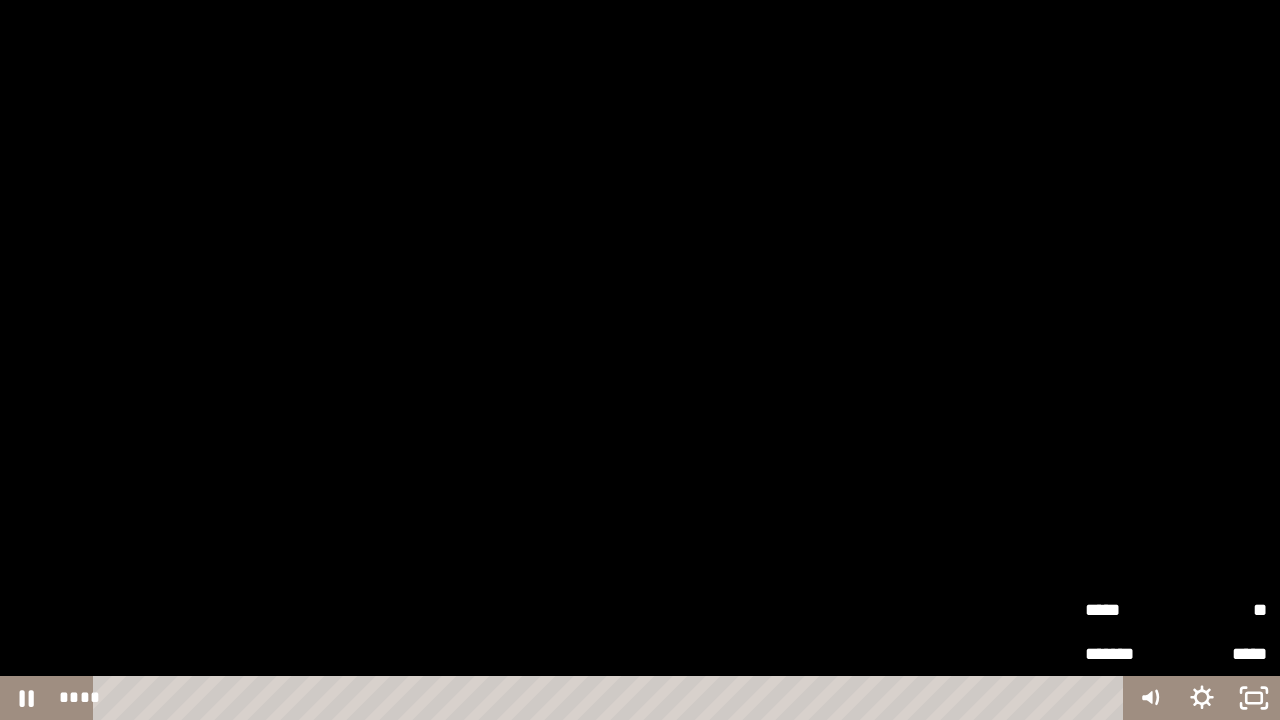 click at bounding box center [640, 360] 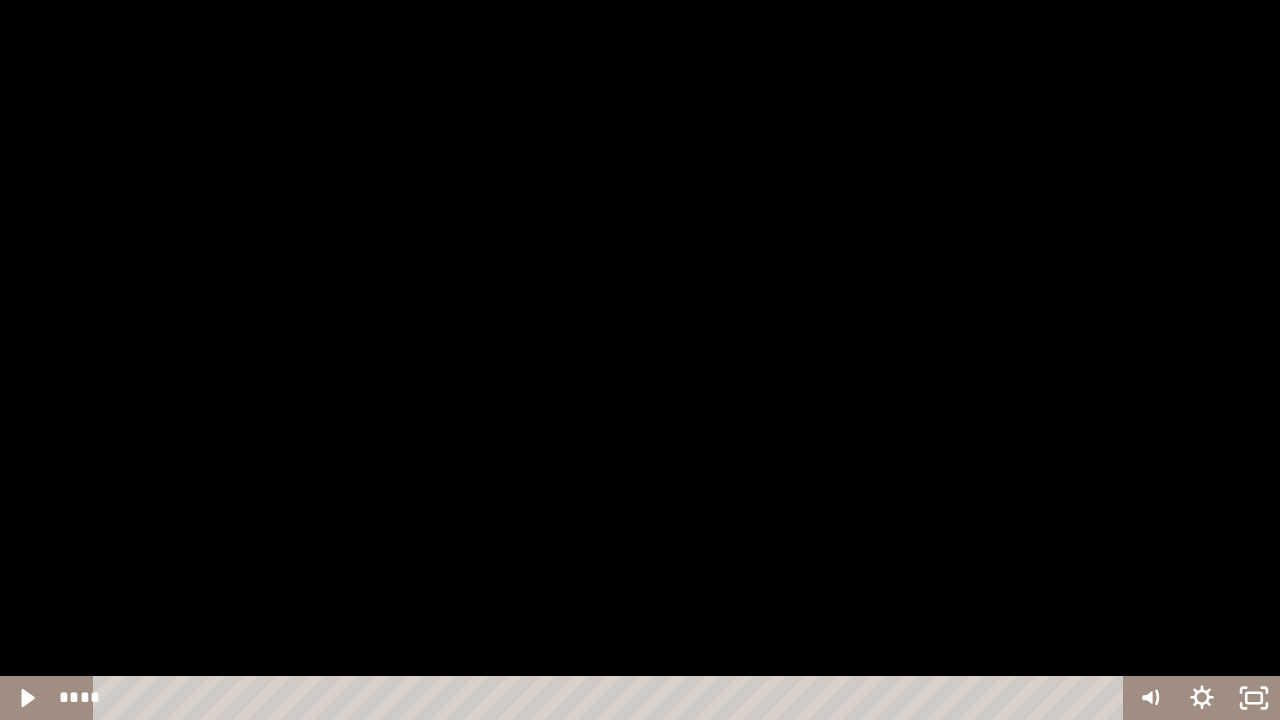 click at bounding box center [640, 360] 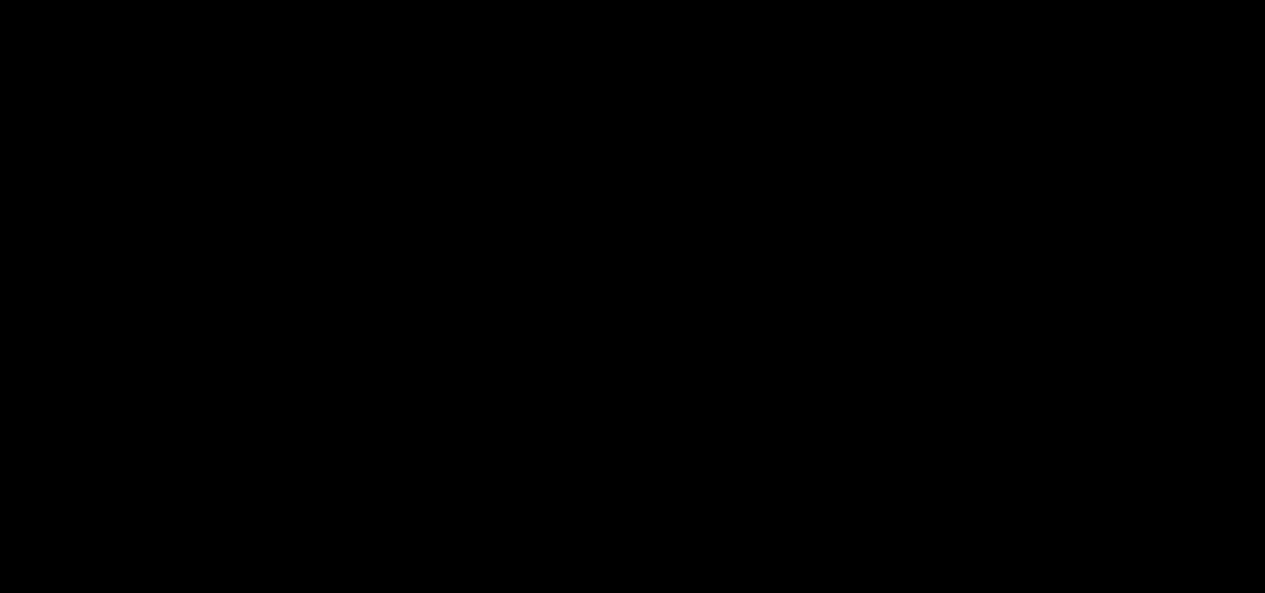 scroll, scrollTop: 1057, scrollLeft: 0, axis: vertical 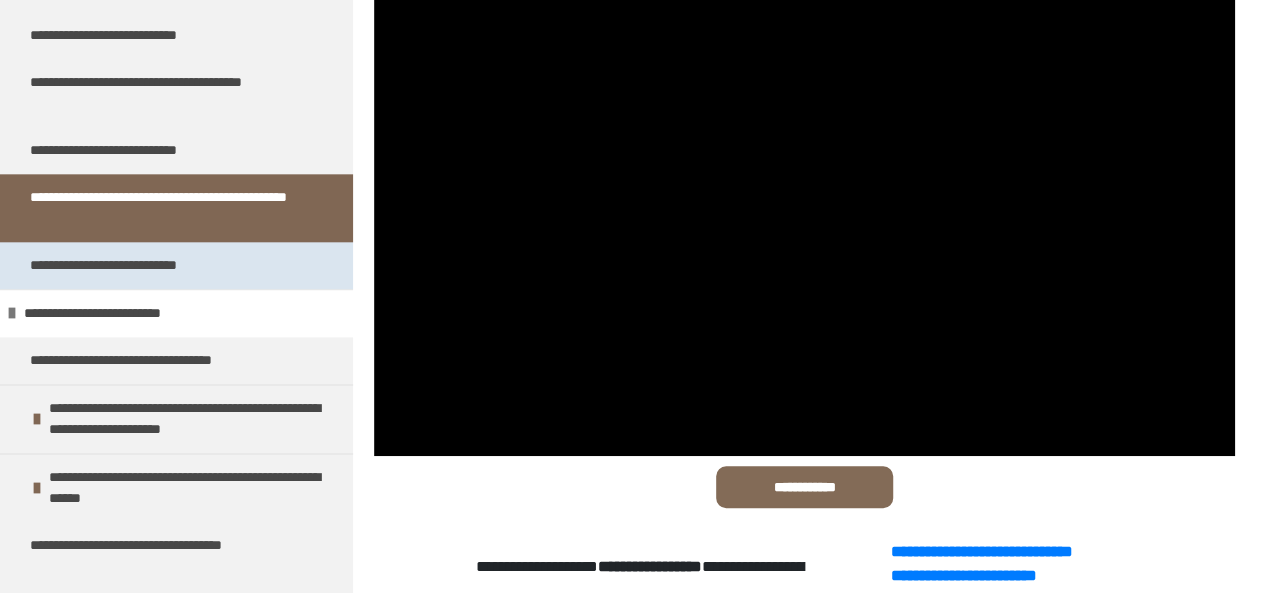 click on "**********" at bounding box center [125, 265] 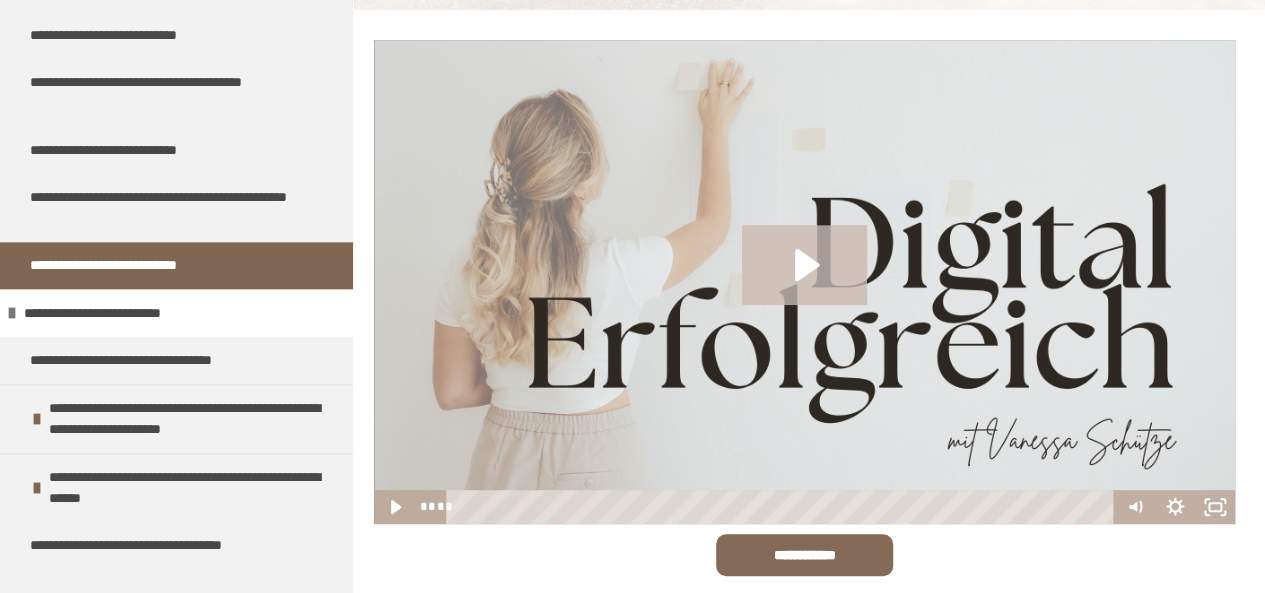 click 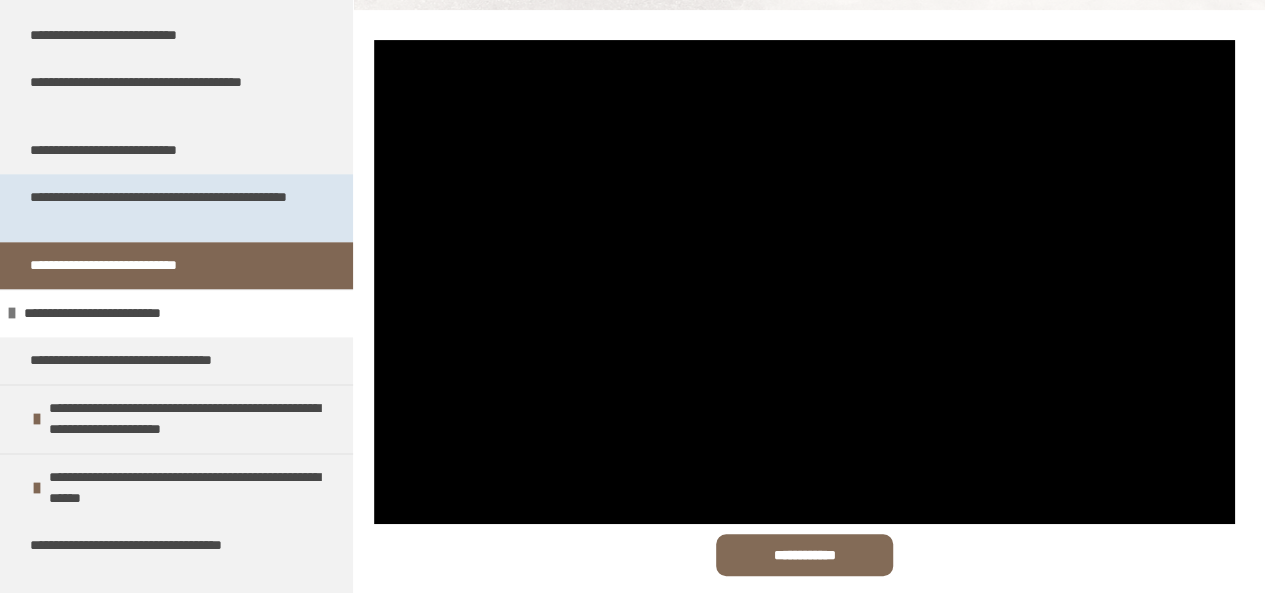 click on "**********" at bounding box center (161, 208) 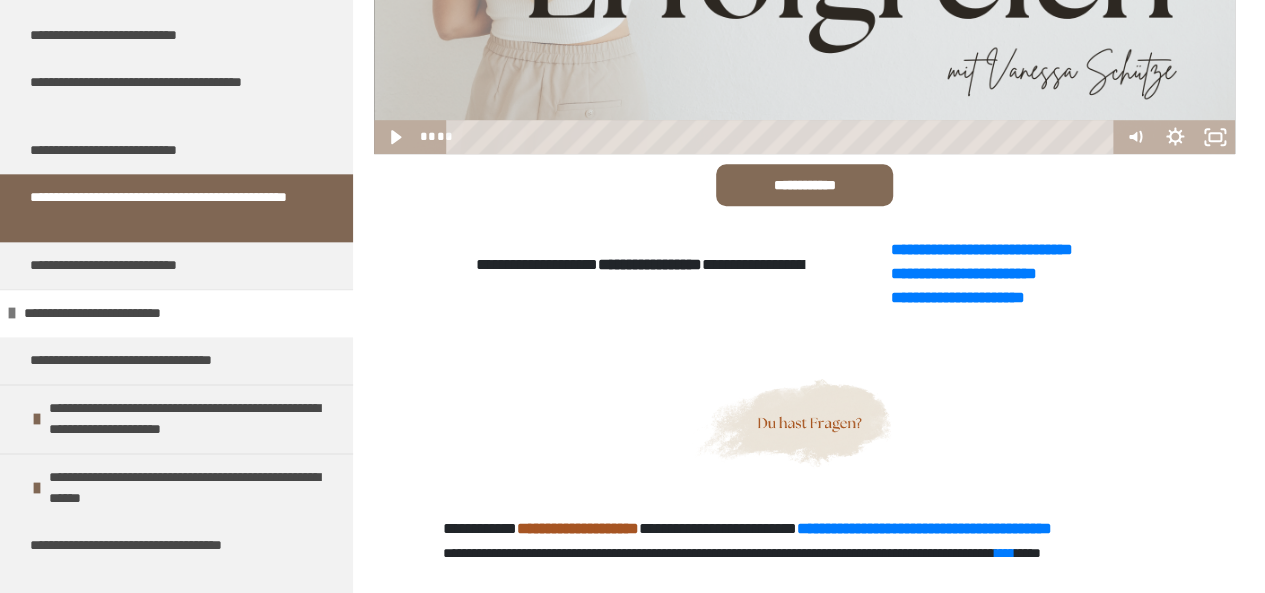 scroll, scrollTop: 639, scrollLeft: 0, axis: vertical 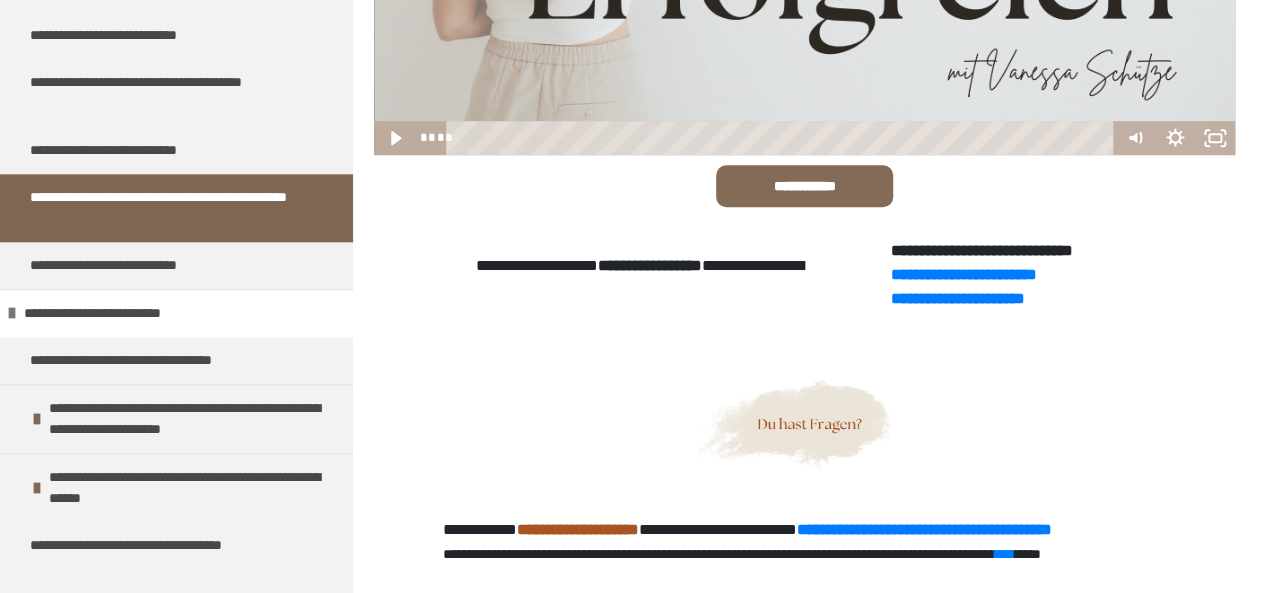 click on "**********" at bounding box center (982, 250) 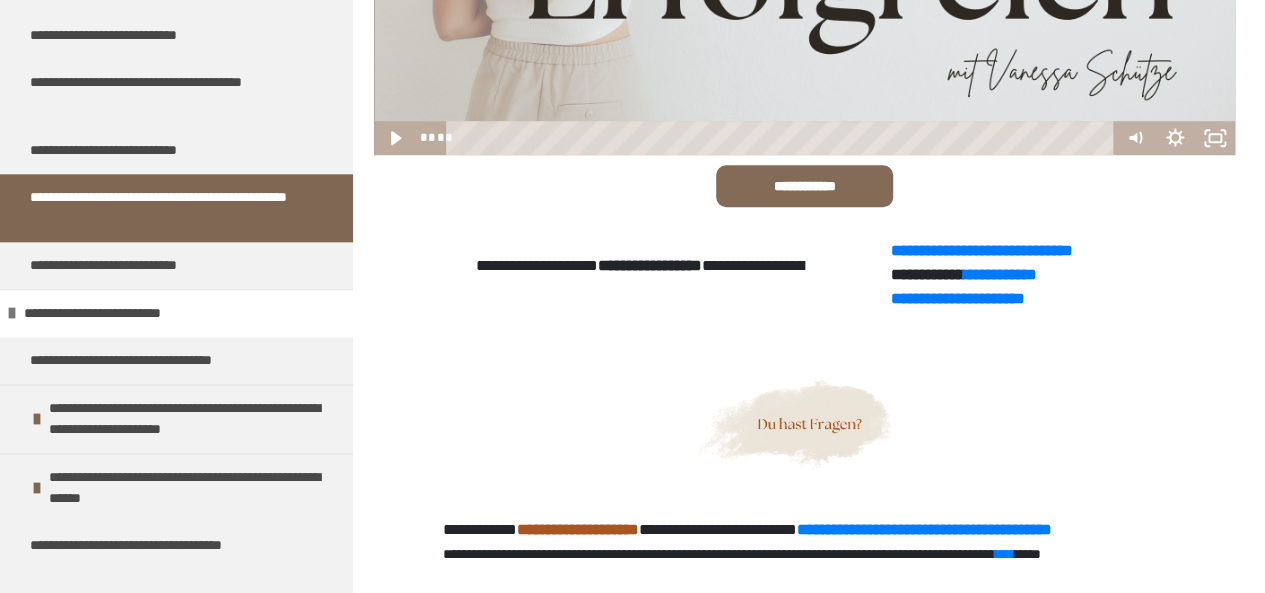 click on "**********" at bounding box center (927, 274) 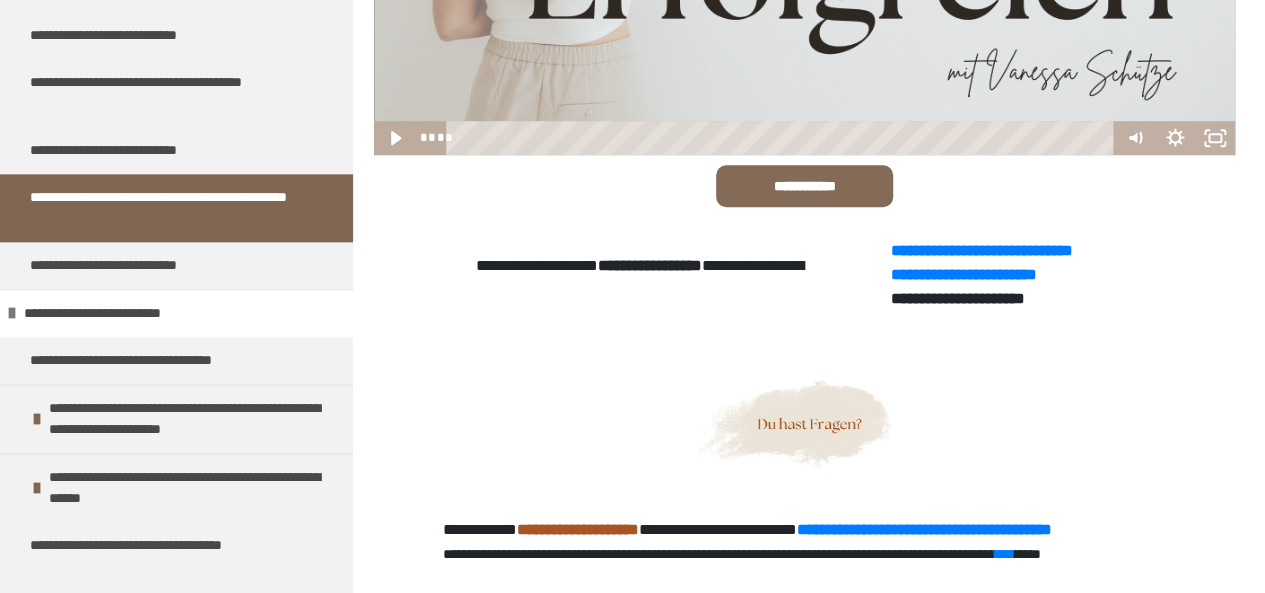 click on "**********" at bounding box center (958, 298) 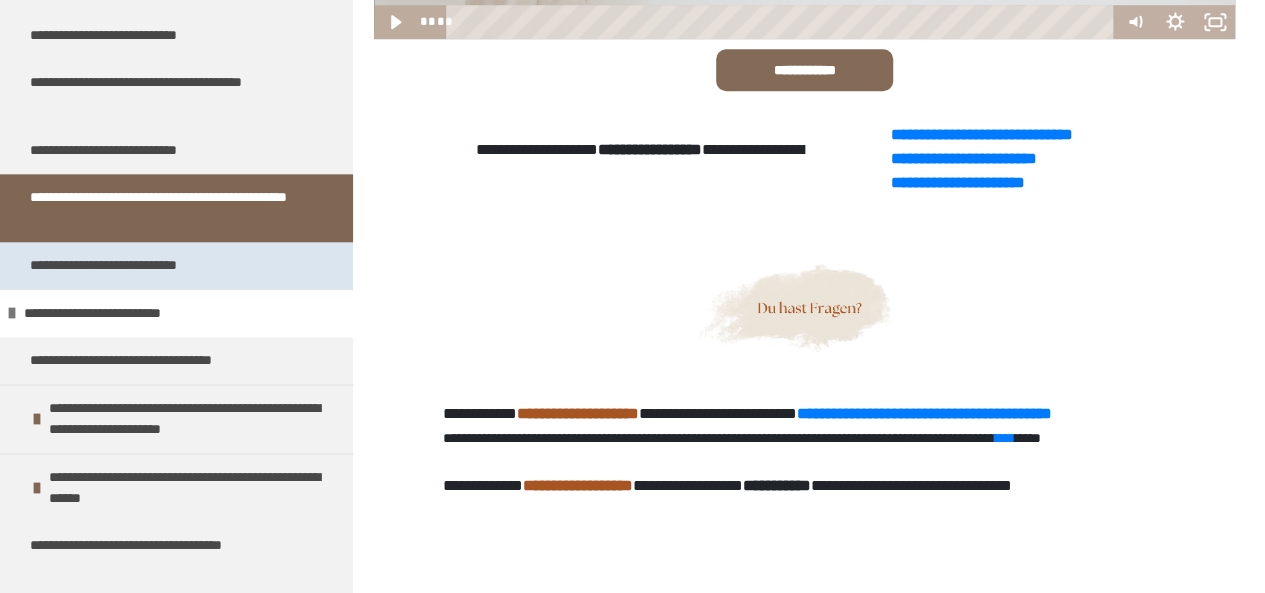 click on "**********" at bounding box center [125, 265] 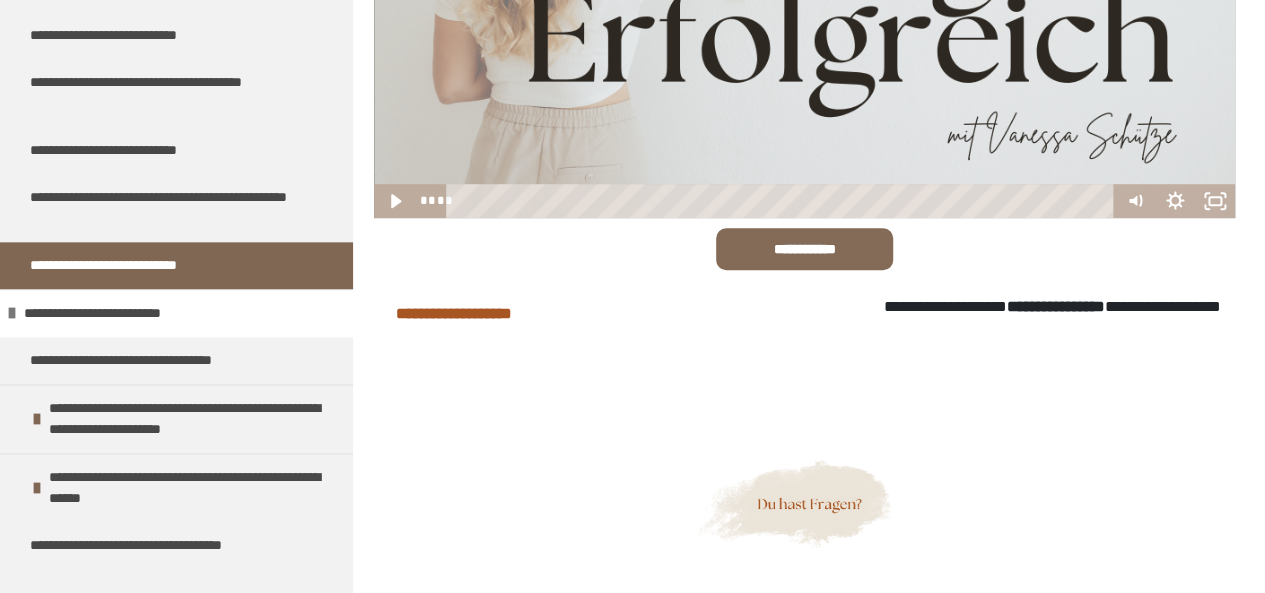 scroll, scrollTop: 572, scrollLeft: 0, axis: vertical 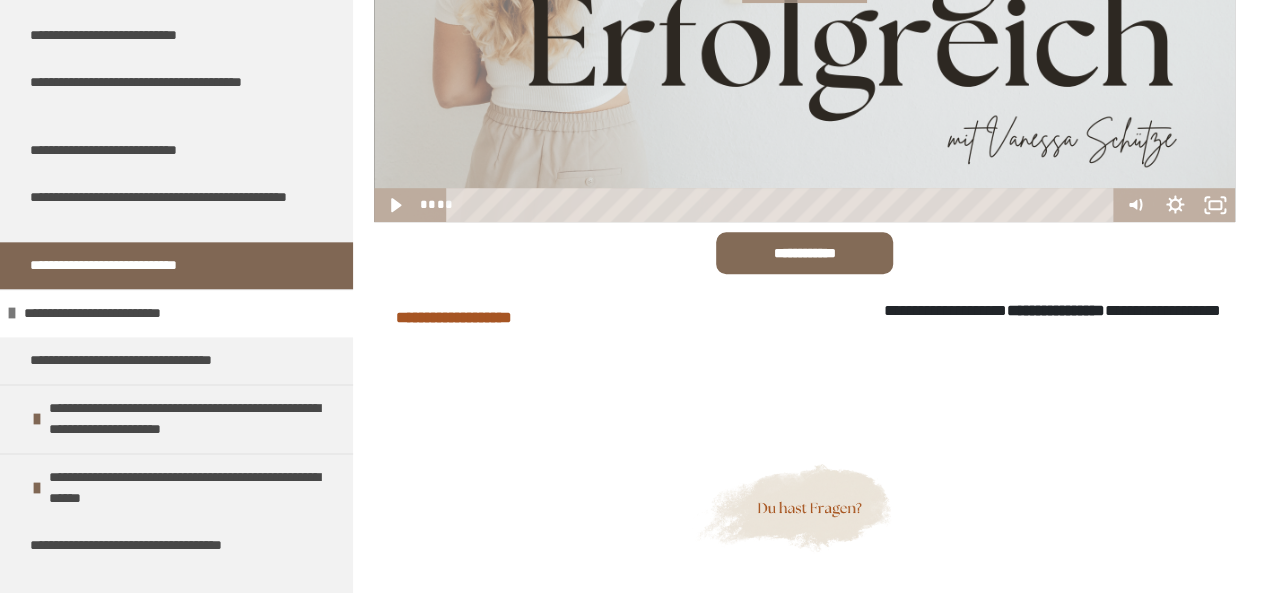click on "**********" at bounding box center (454, 317) 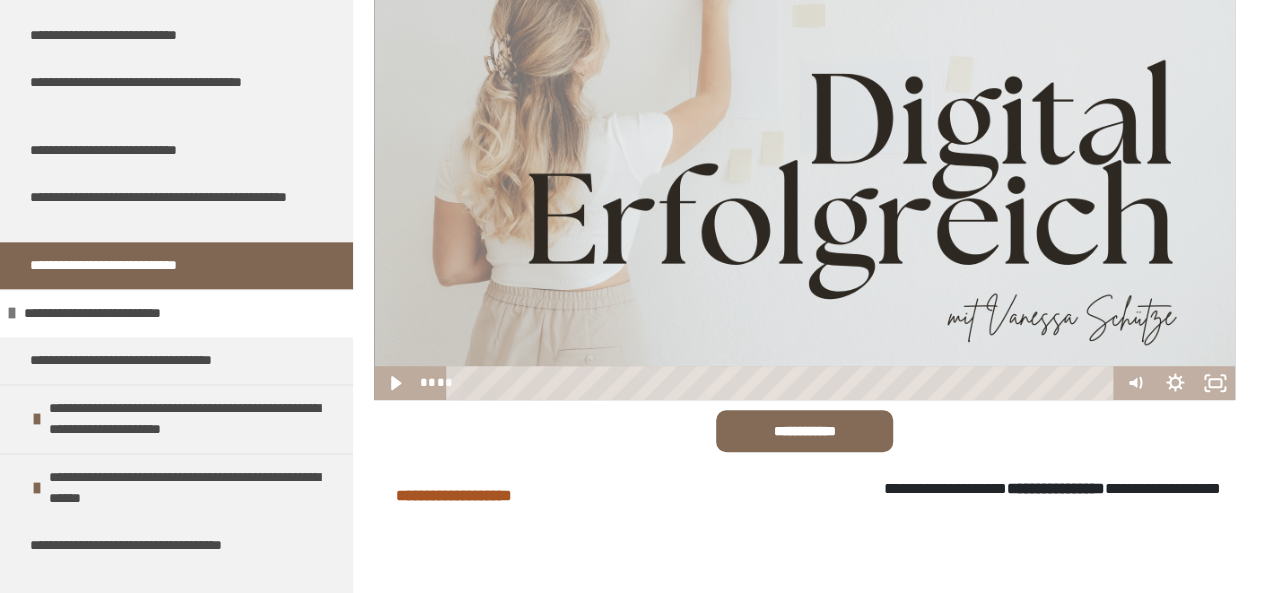 scroll, scrollTop: 382, scrollLeft: 0, axis: vertical 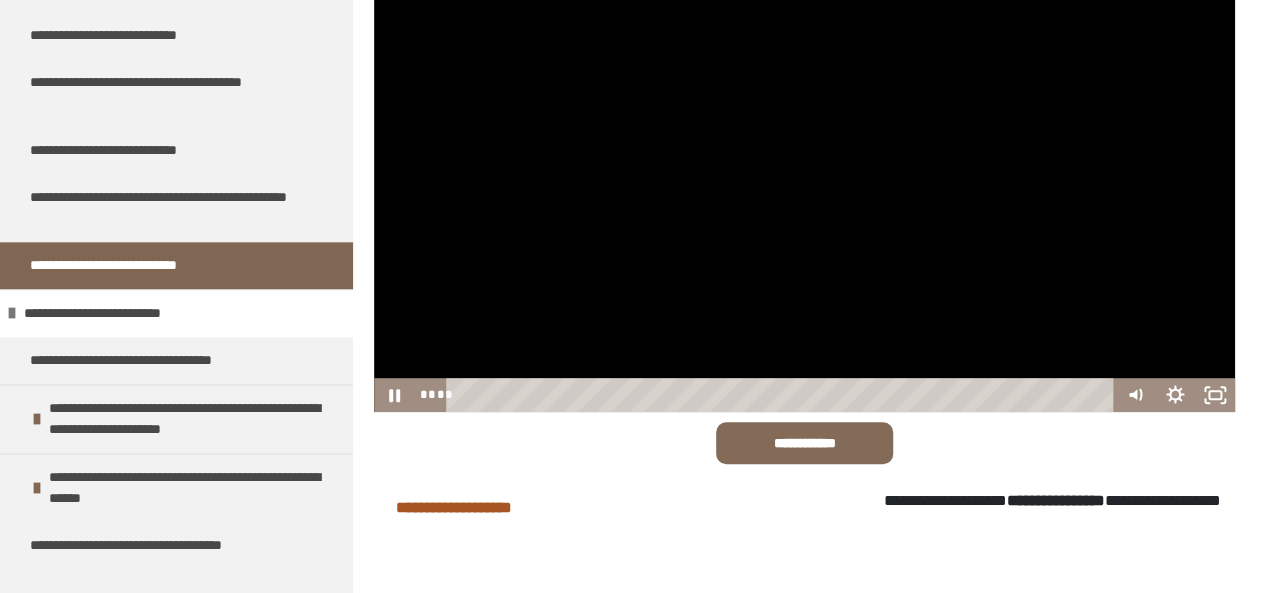 click at bounding box center [804, 170] 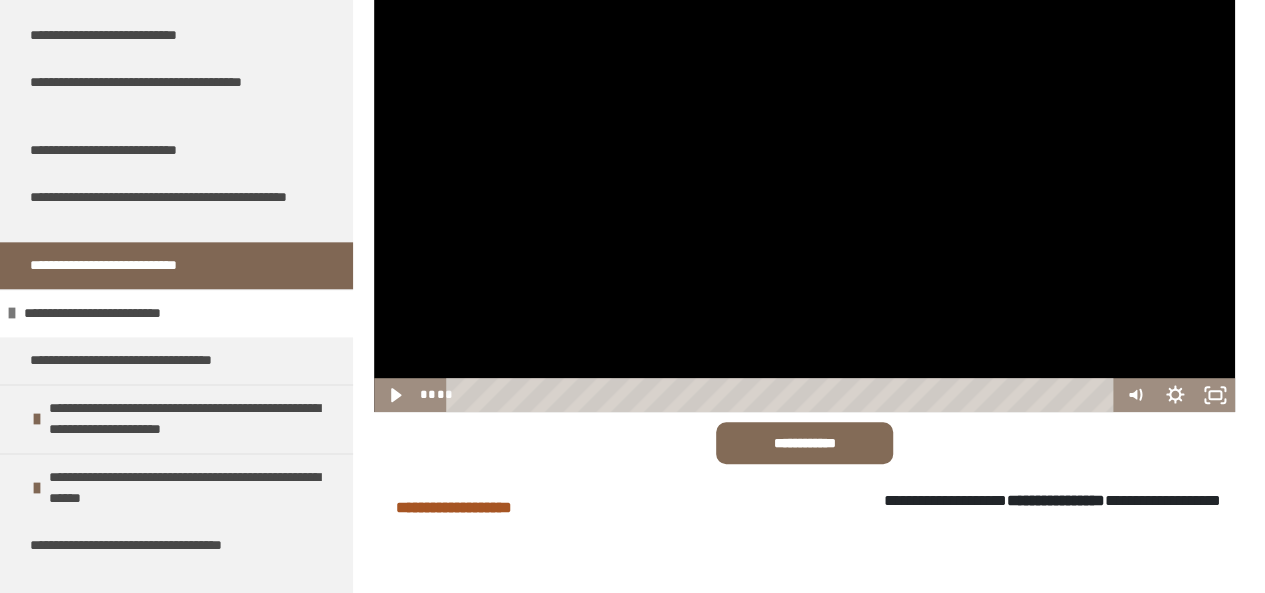 click at bounding box center [804, 170] 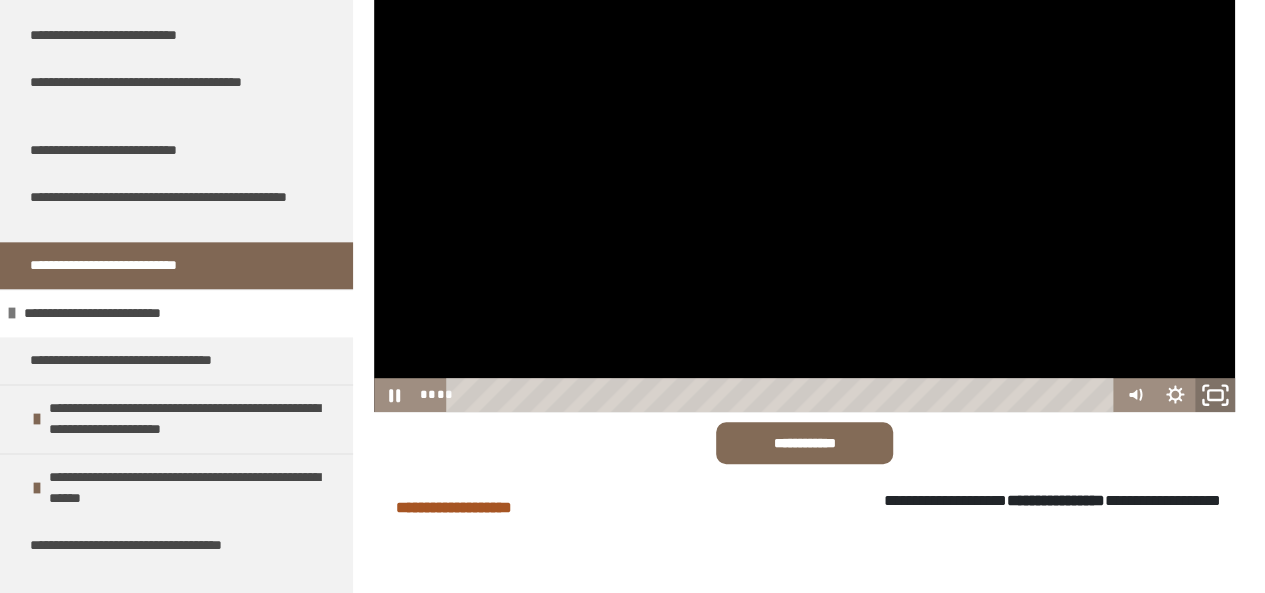 click 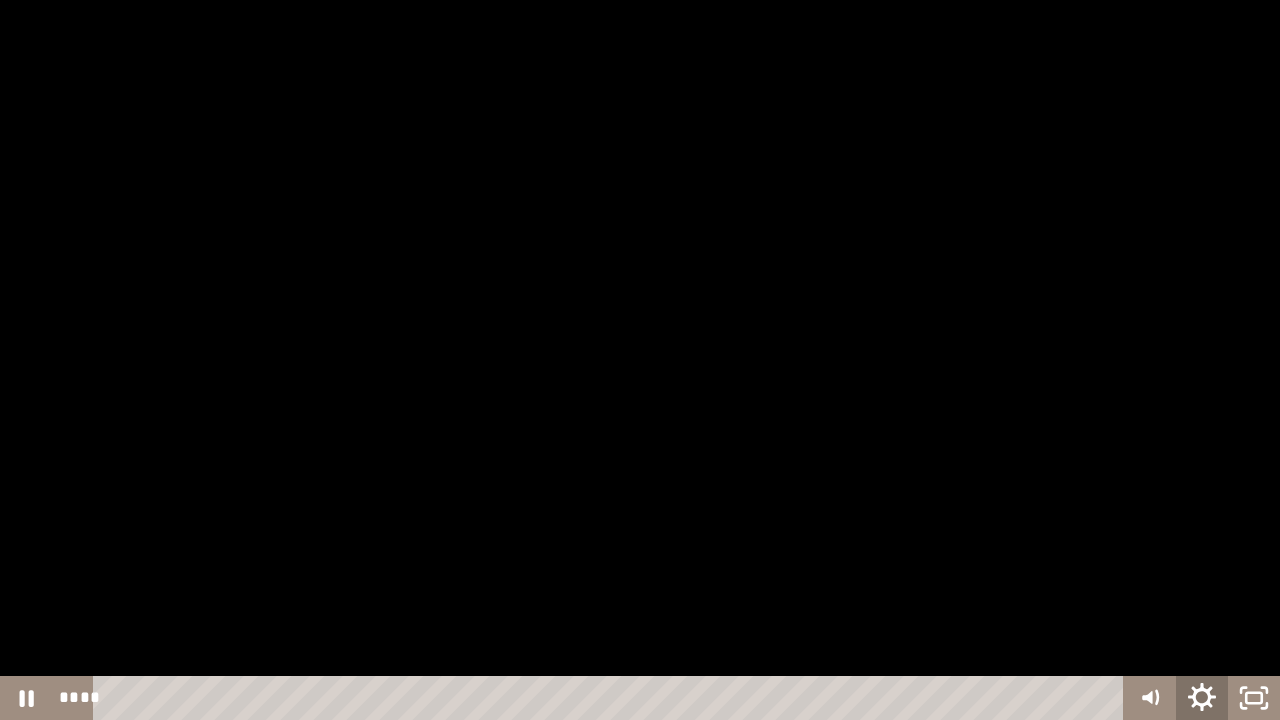 click 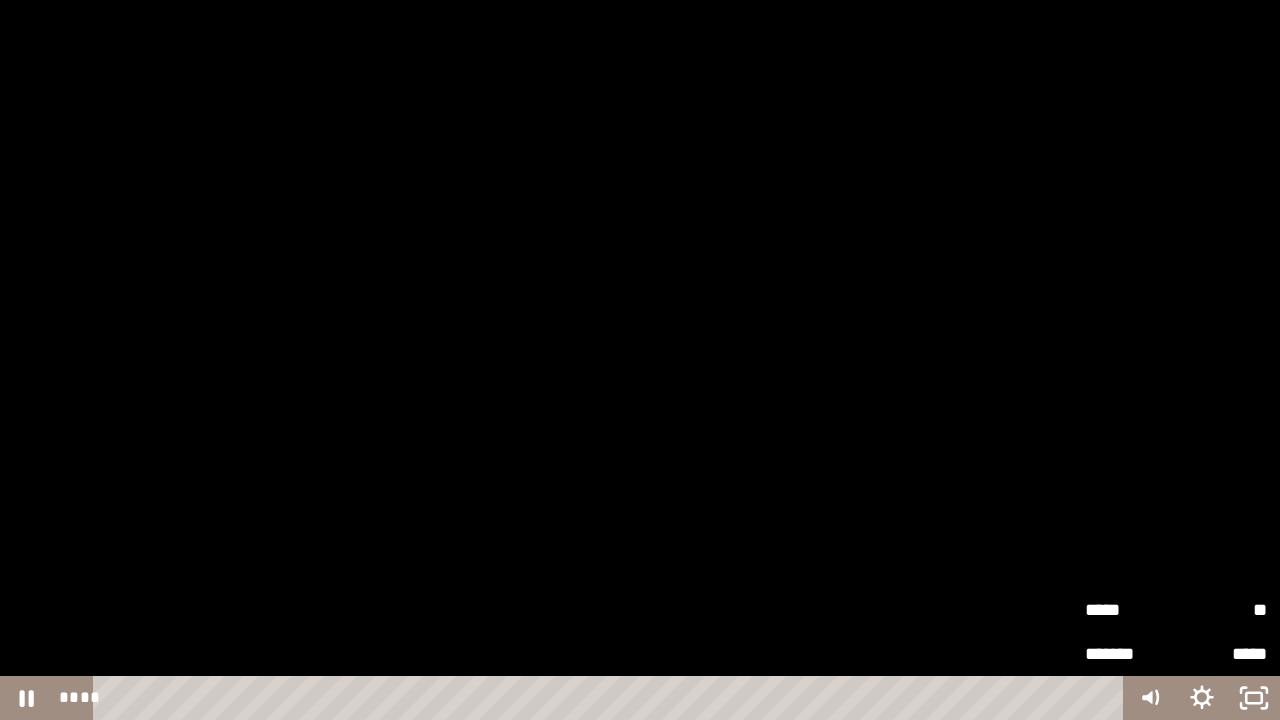 click on "**" at bounding box center (1221, 610) 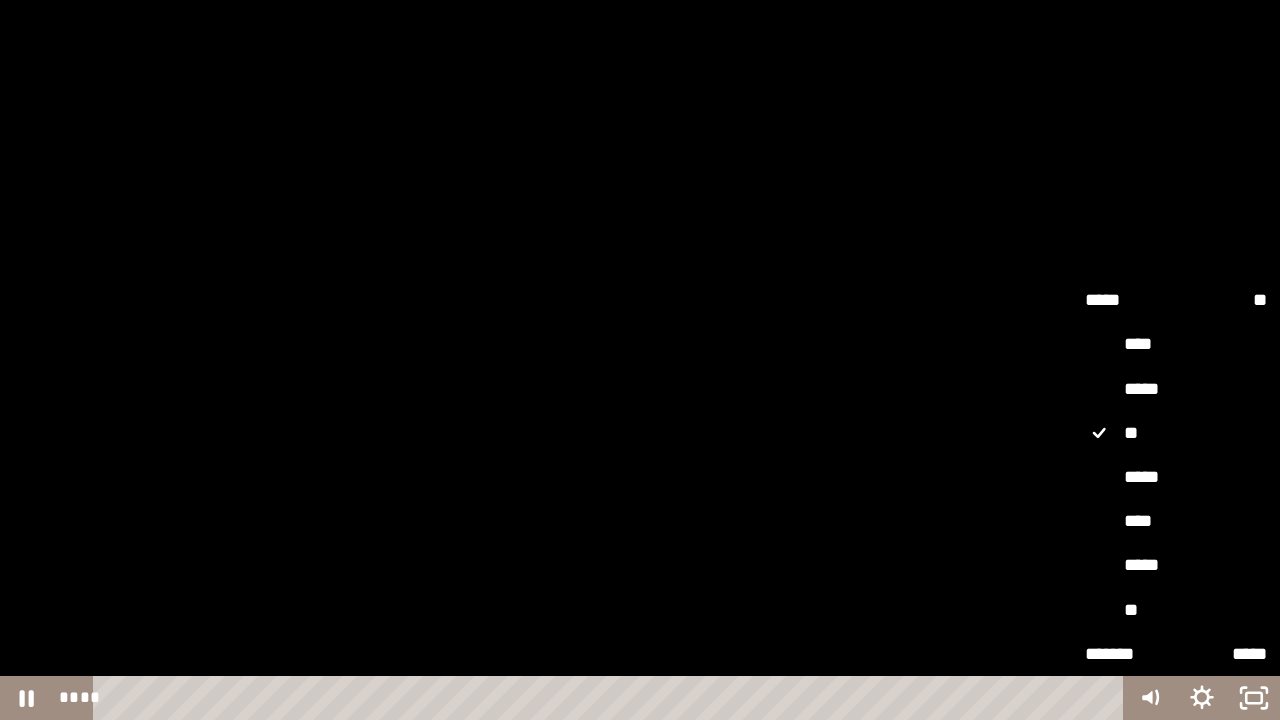 click on "**" at bounding box center [1176, 610] 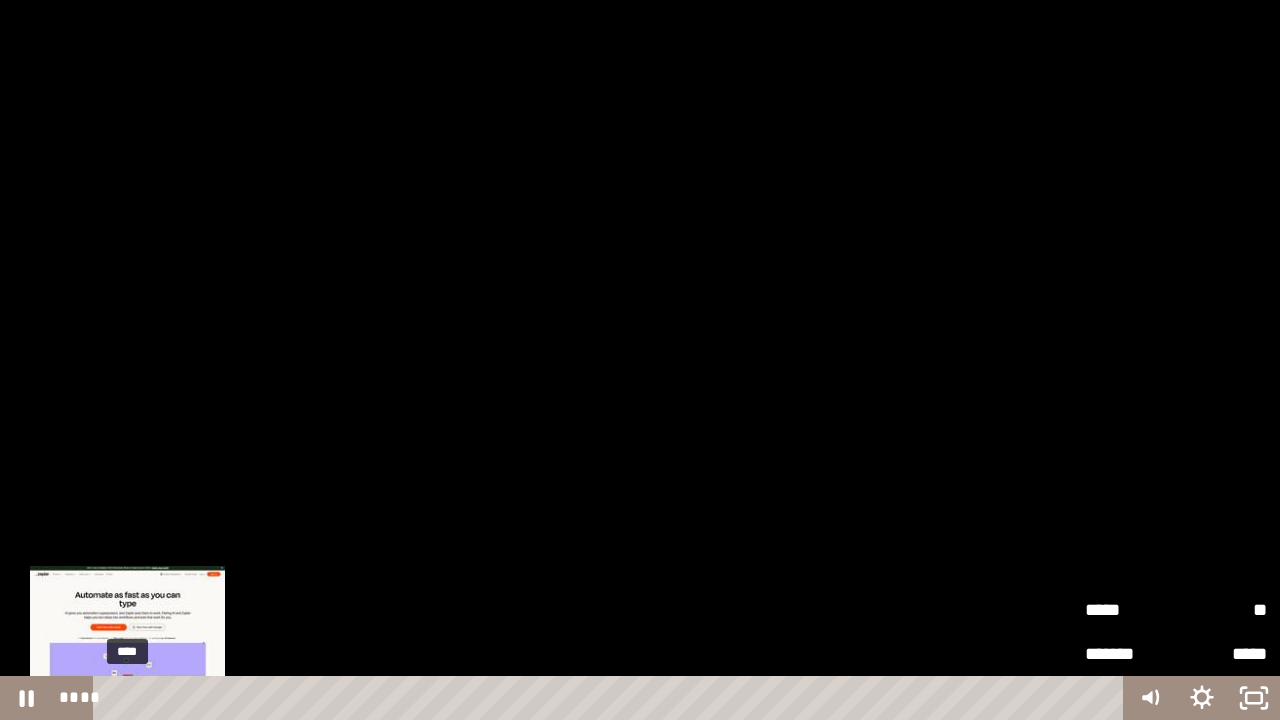 click on "****" at bounding box center (612, 698) 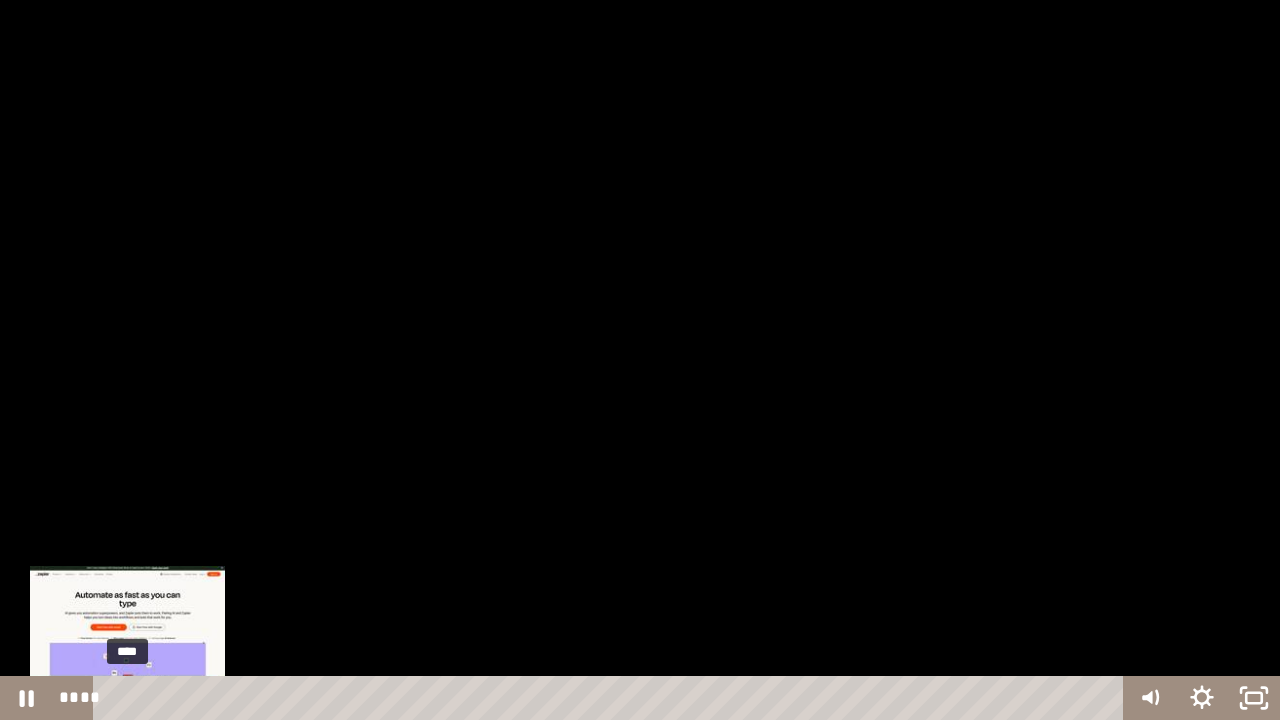 click on "****" at bounding box center (612, 698) 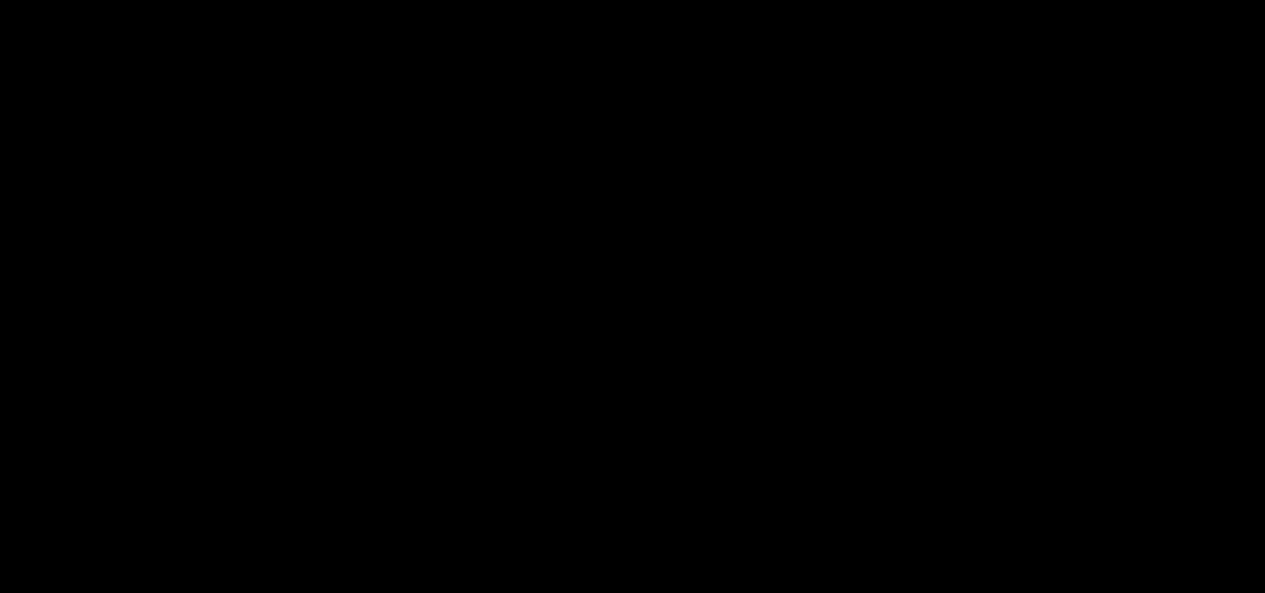 scroll, scrollTop: 1203, scrollLeft: 0, axis: vertical 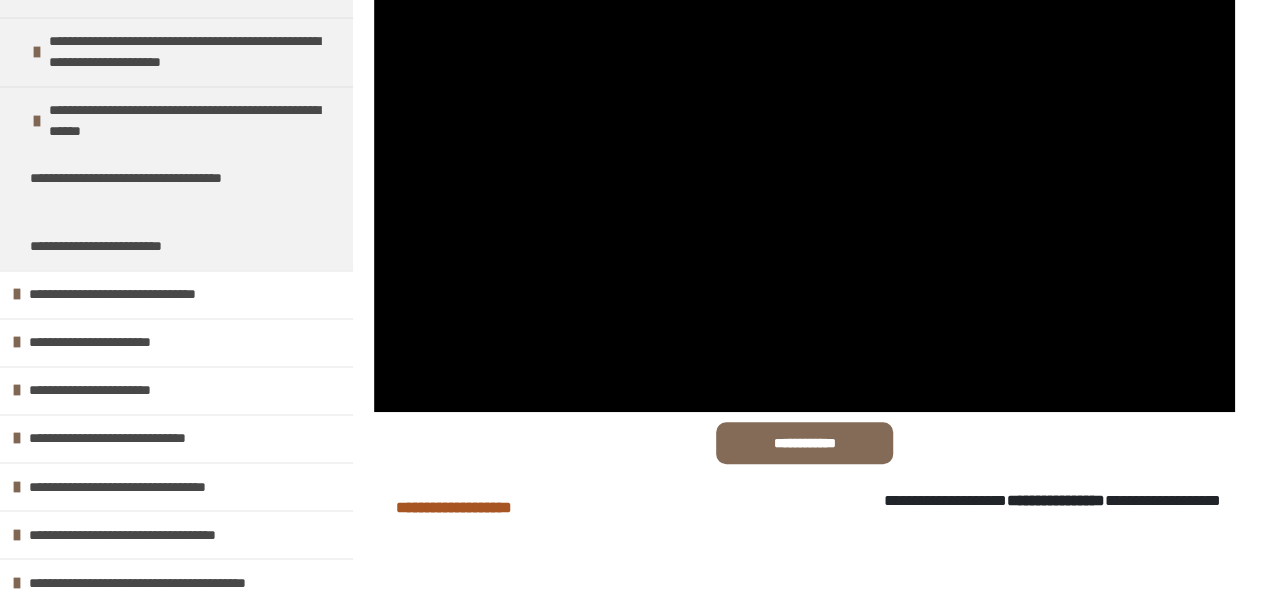click on "**********" at bounding box center [176, 342] 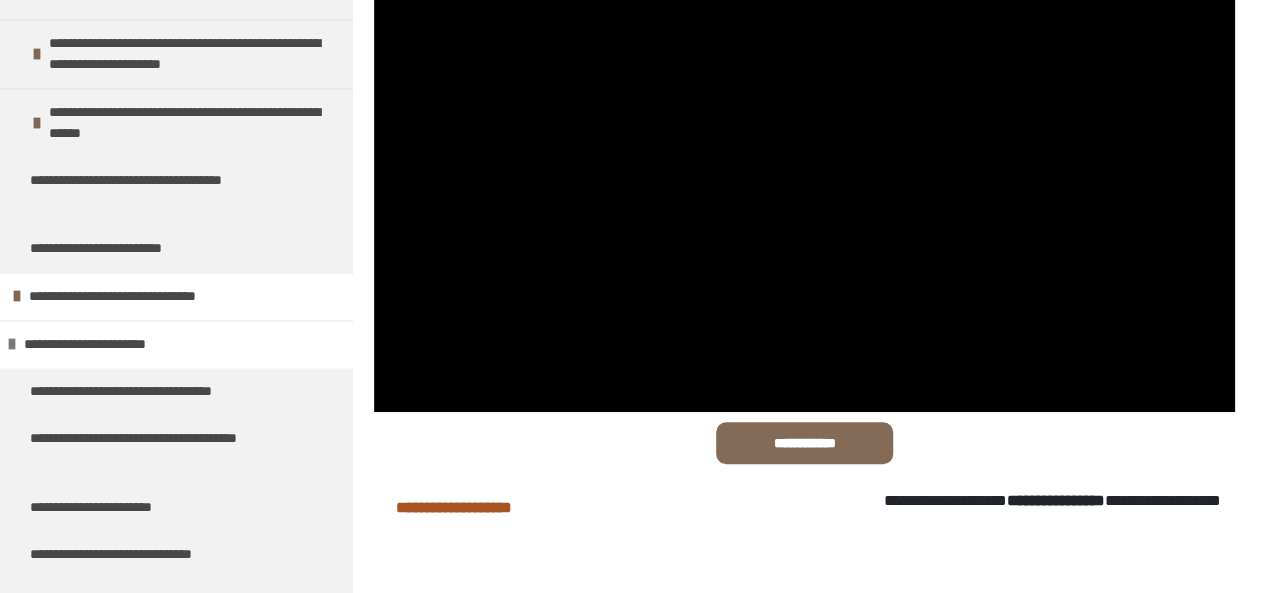 scroll, scrollTop: 1424, scrollLeft: 0, axis: vertical 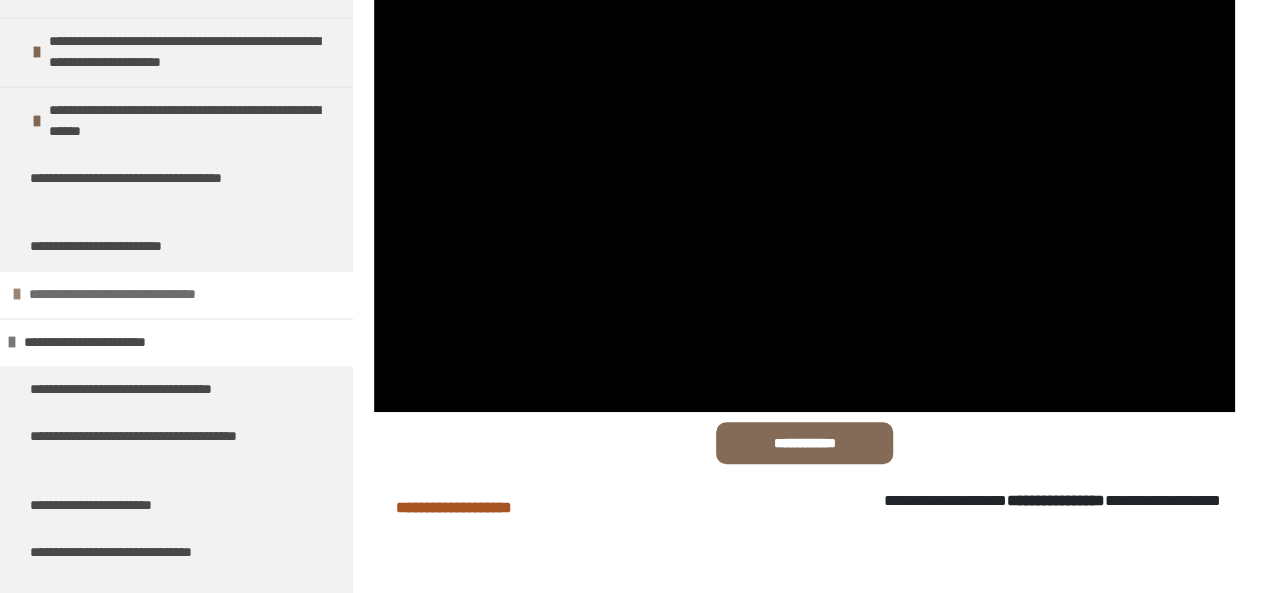 click on "**********" at bounding box center [152, 294] 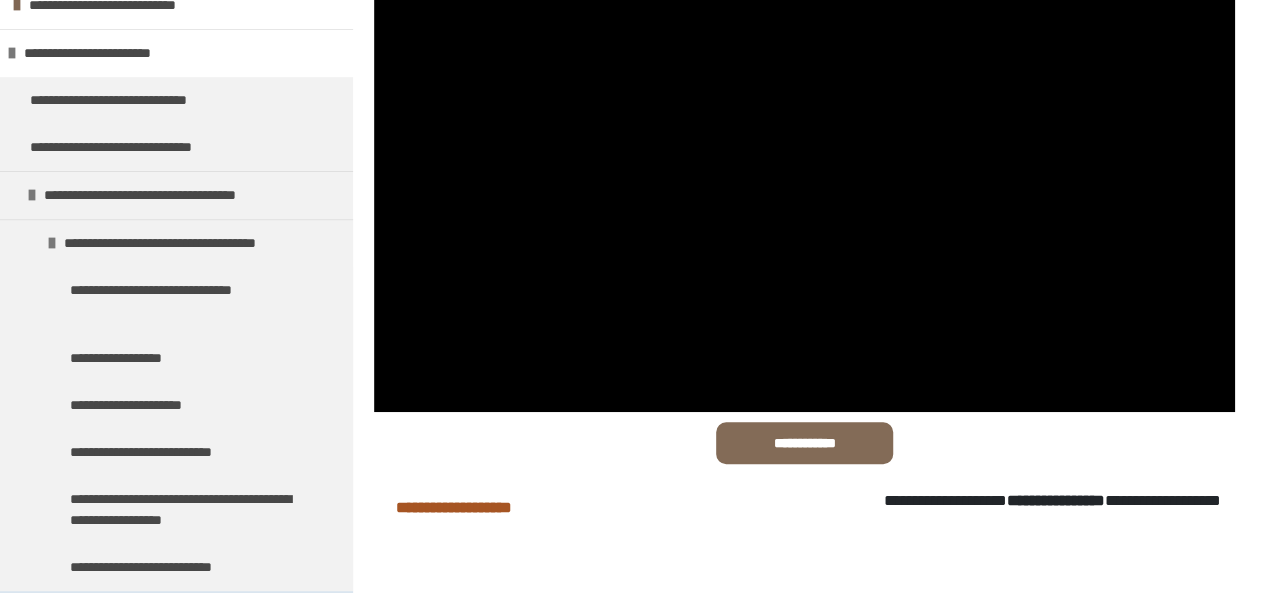 scroll, scrollTop: 264, scrollLeft: 0, axis: vertical 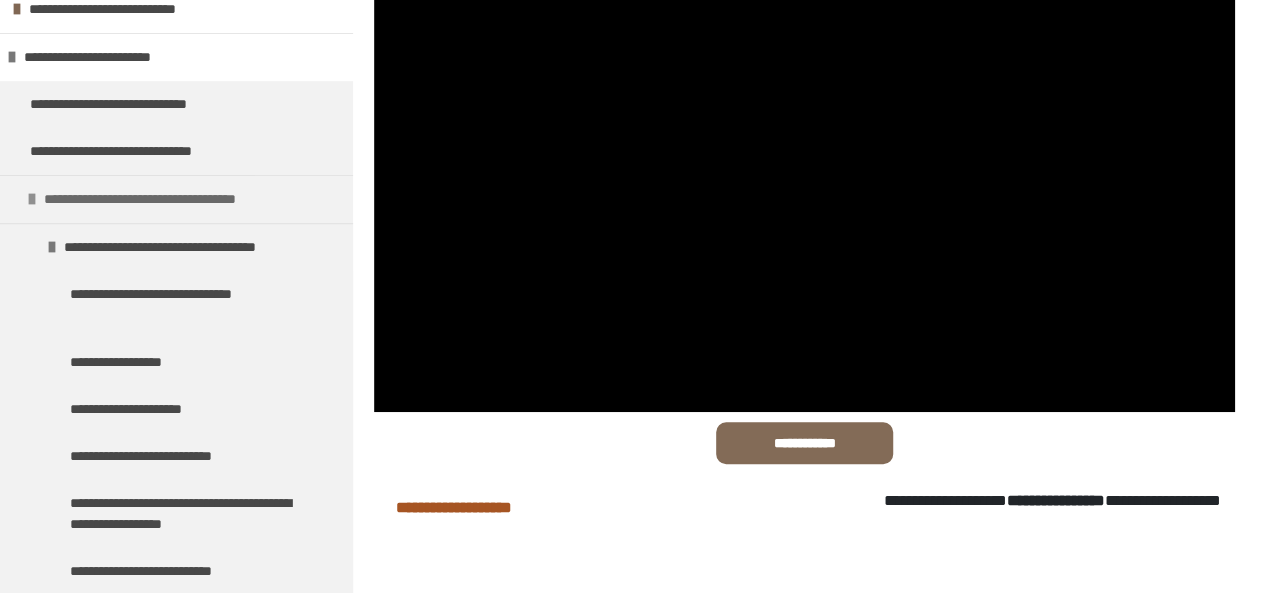 click on "**********" at bounding box center (168, 199) 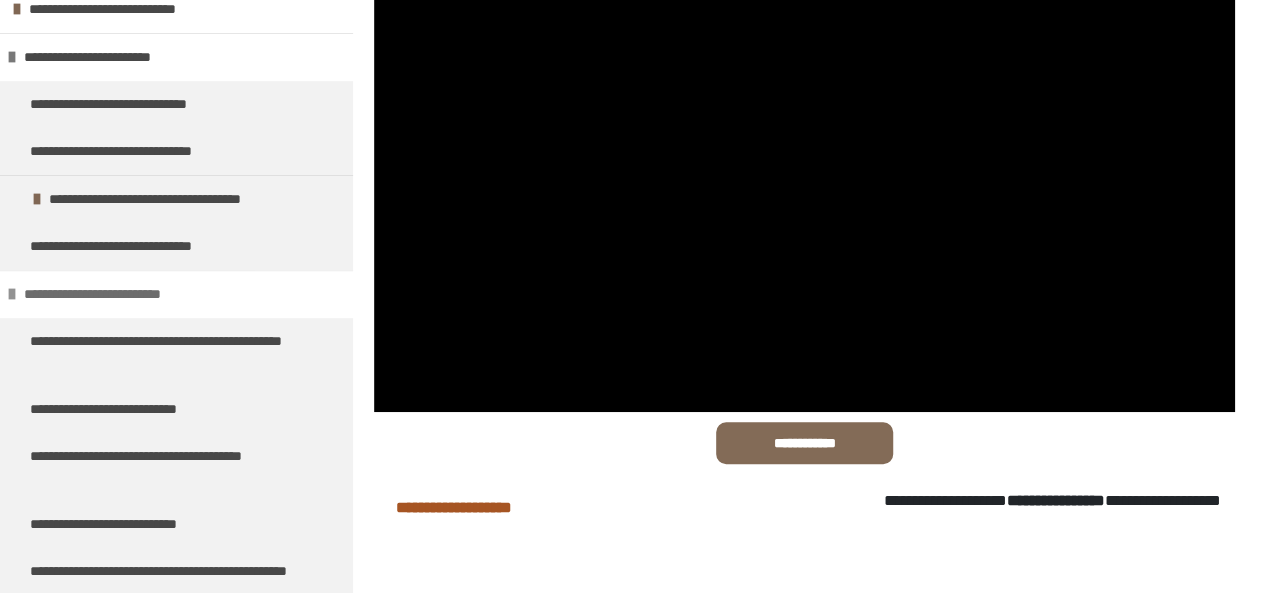 click on "**********" at bounding box center [116, 294] 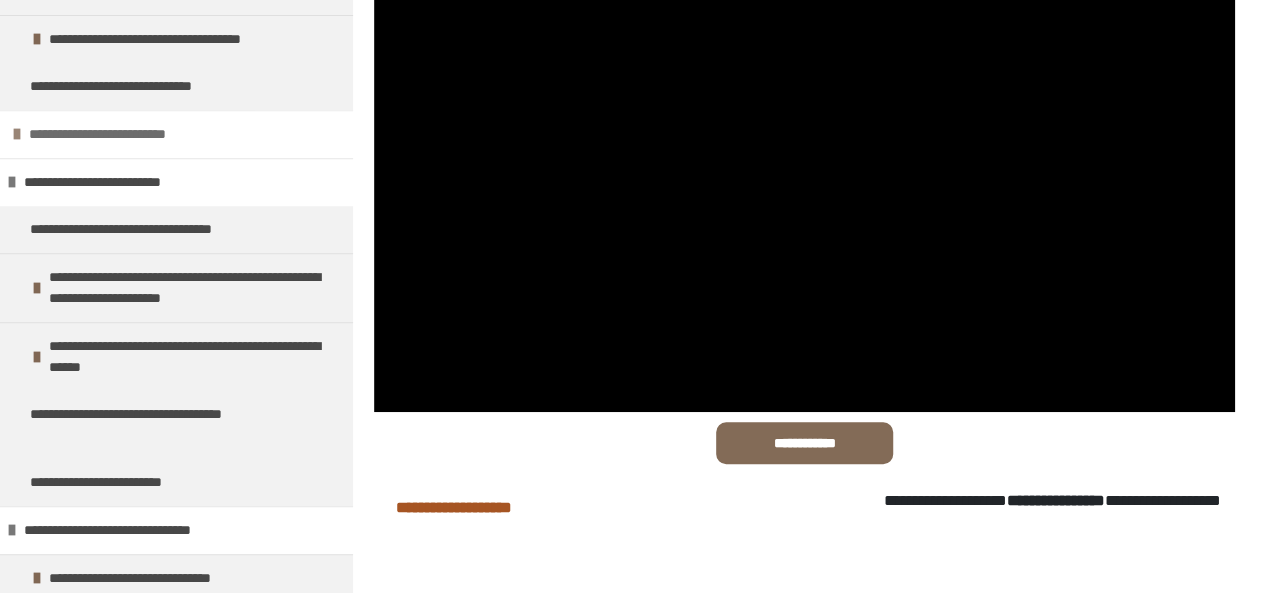 scroll, scrollTop: 426, scrollLeft: 0, axis: vertical 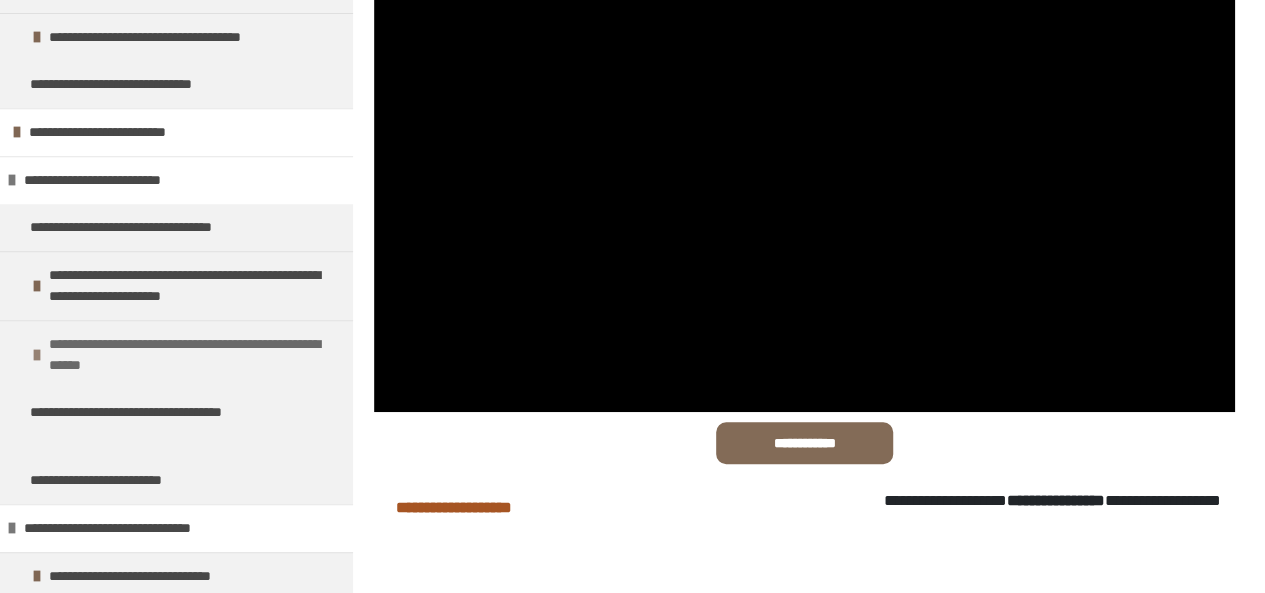 click on "**********" at bounding box center (188, 355) 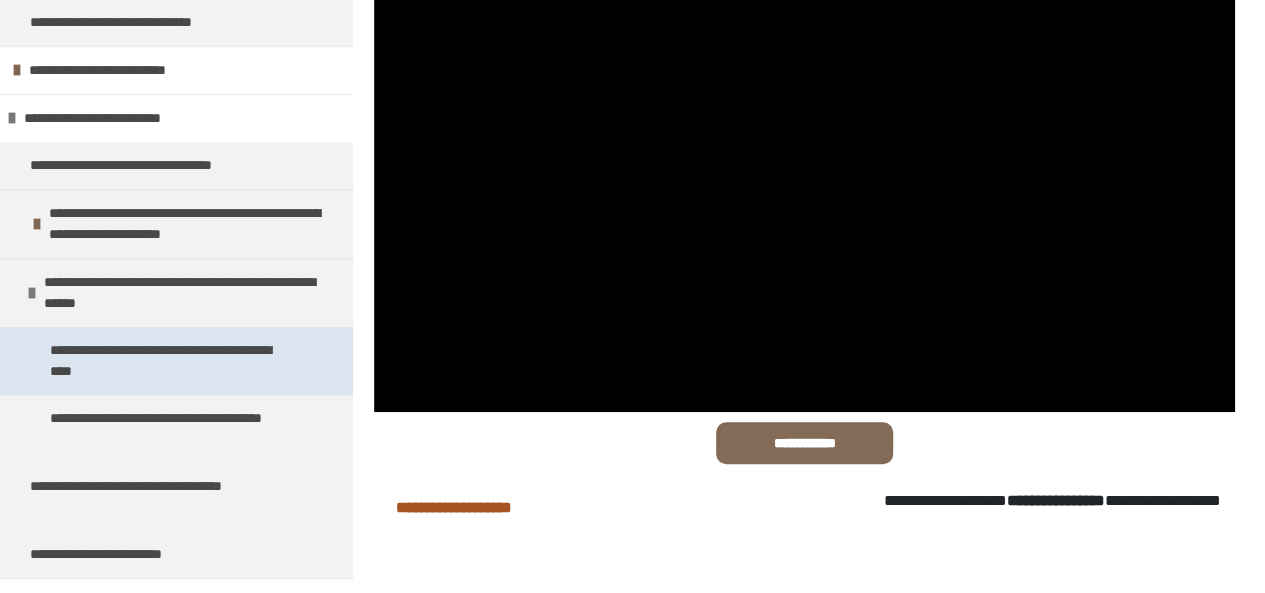 scroll, scrollTop: 486, scrollLeft: 0, axis: vertical 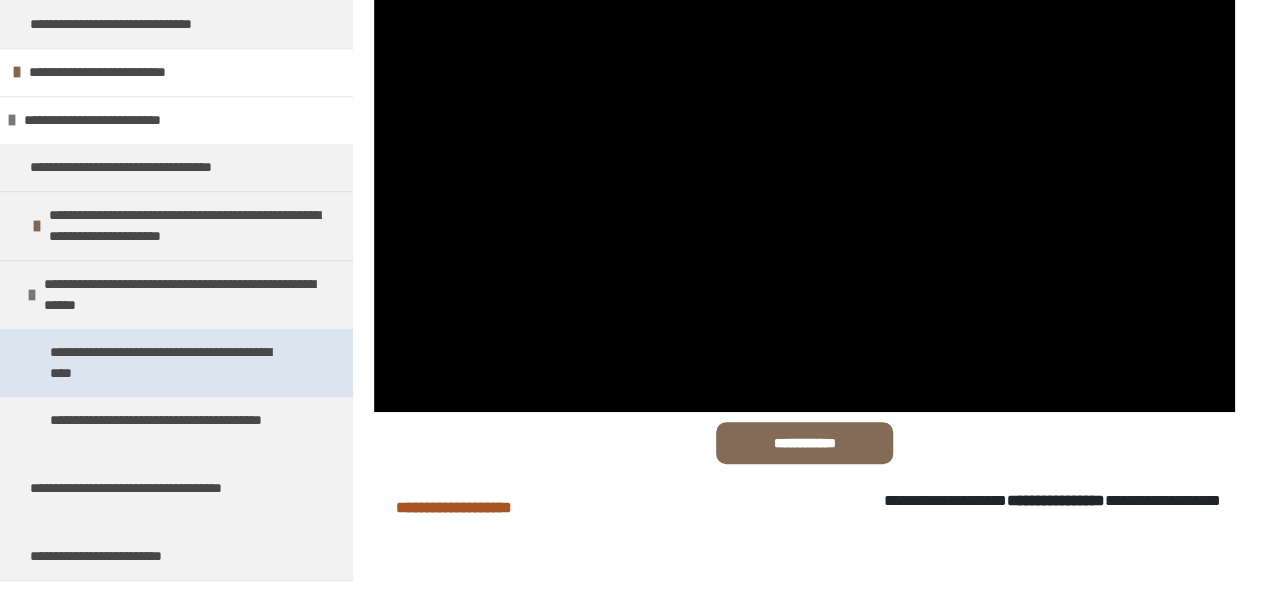 click on "**********" at bounding box center (171, 363) 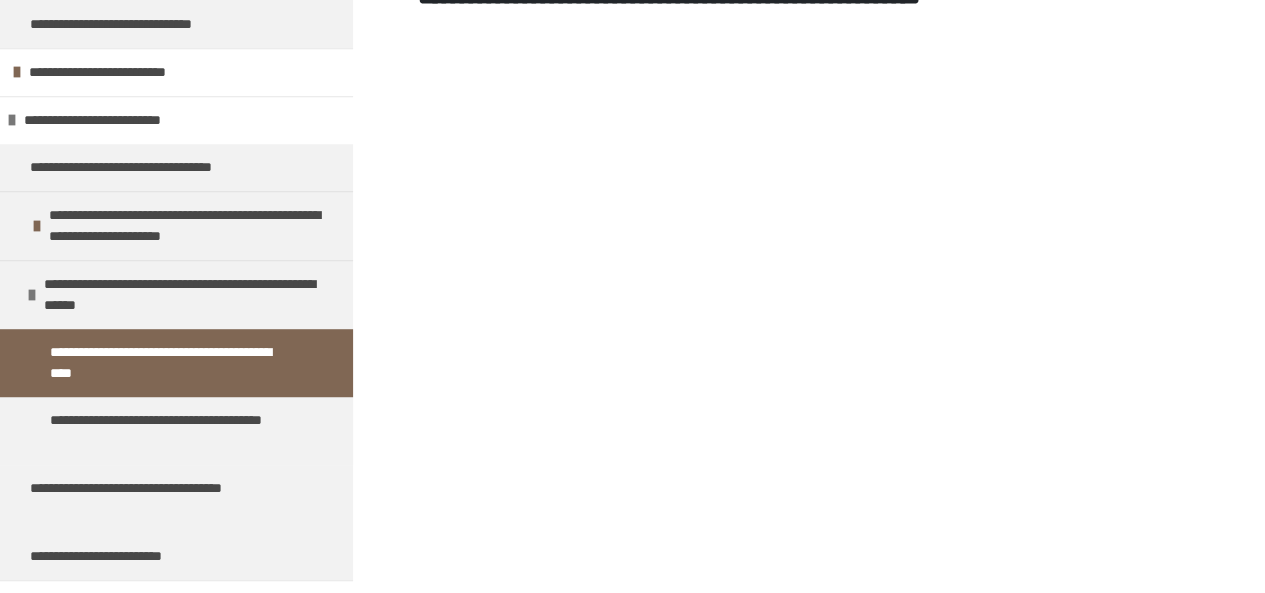 scroll, scrollTop: 956, scrollLeft: 0, axis: vertical 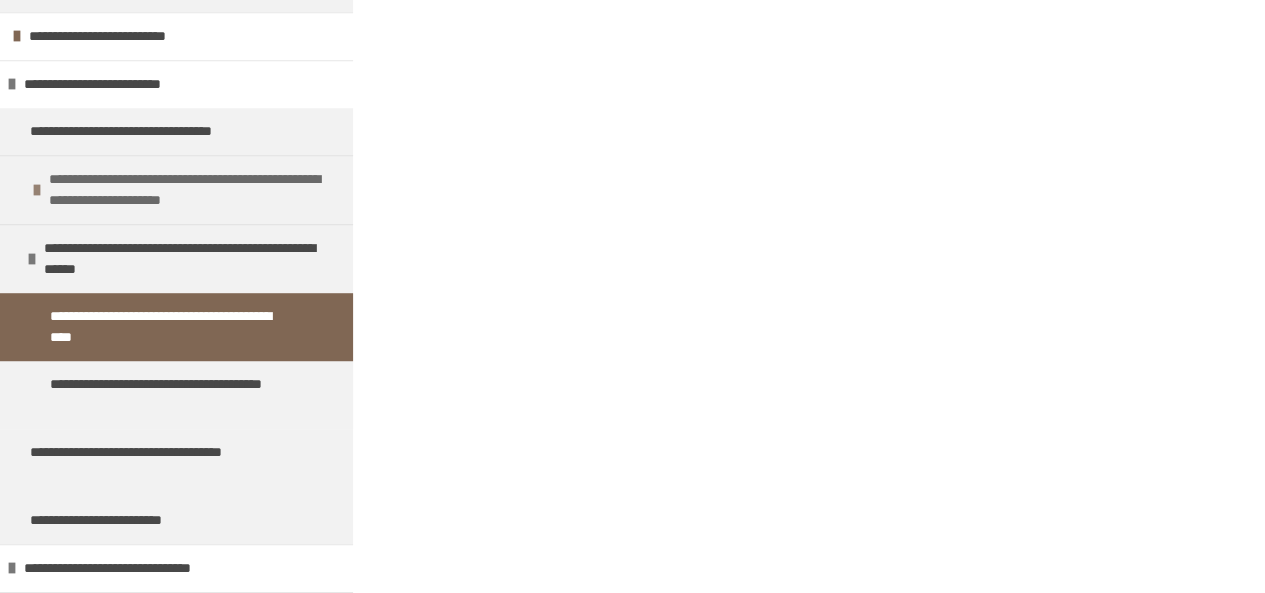 click on "**********" at bounding box center [188, 190] 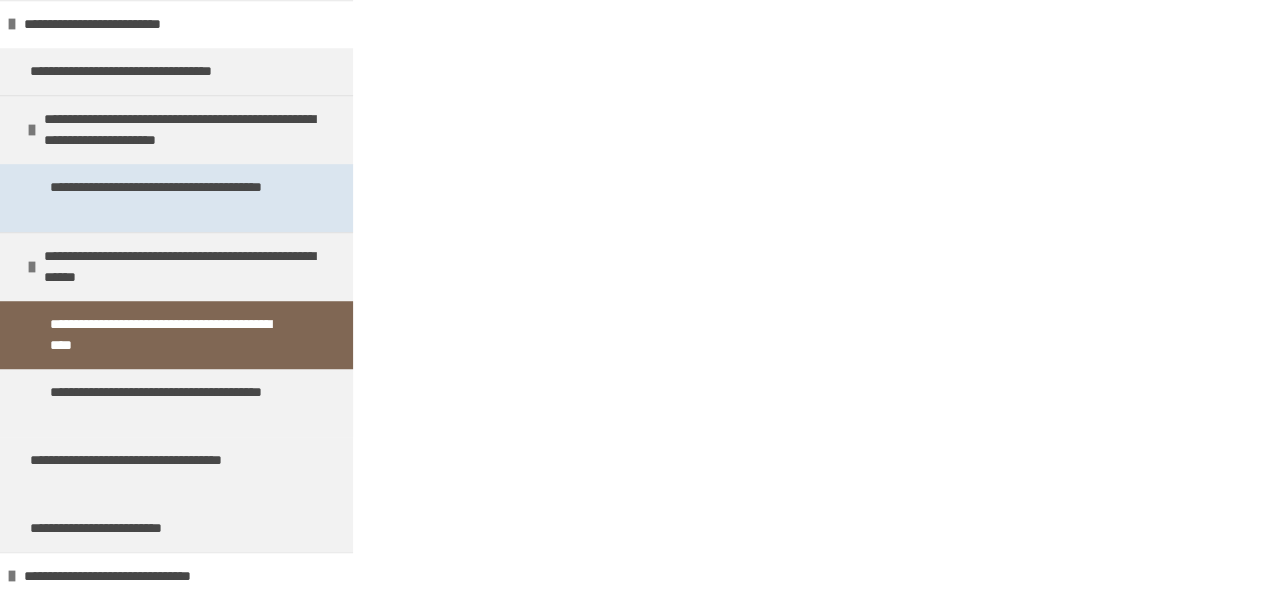 scroll, scrollTop: 574, scrollLeft: 0, axis: vertical 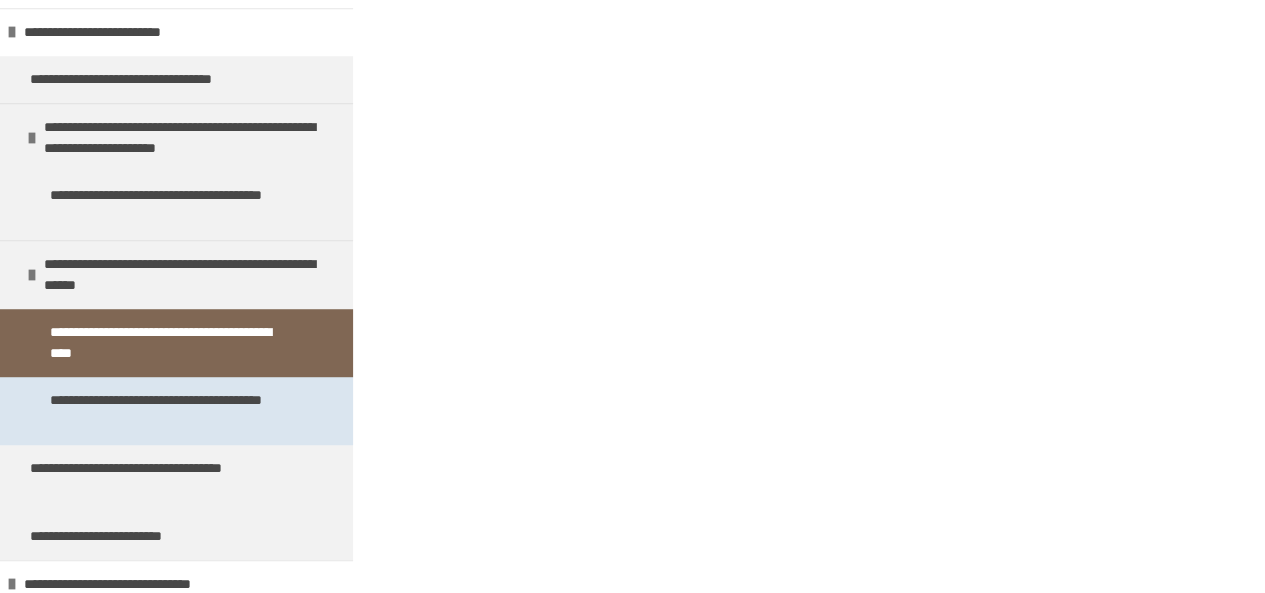 click on "**********" at bounding box center [171, 411] 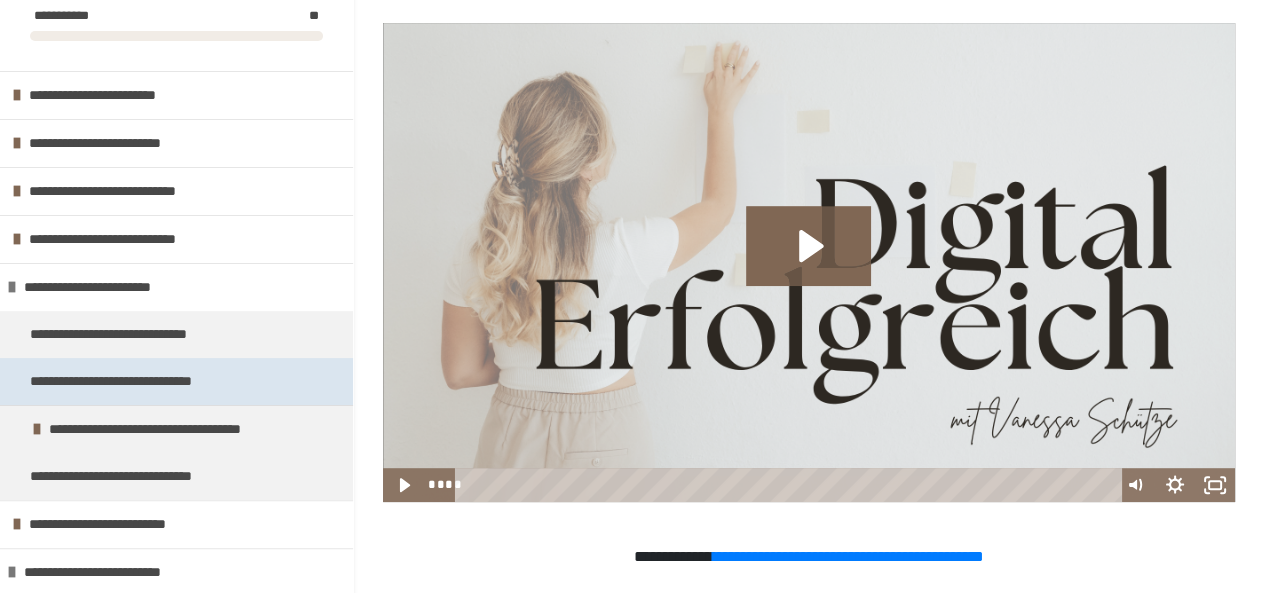 scroll, scrollTop: 236, scrollLeft: 0, axis: vertical 